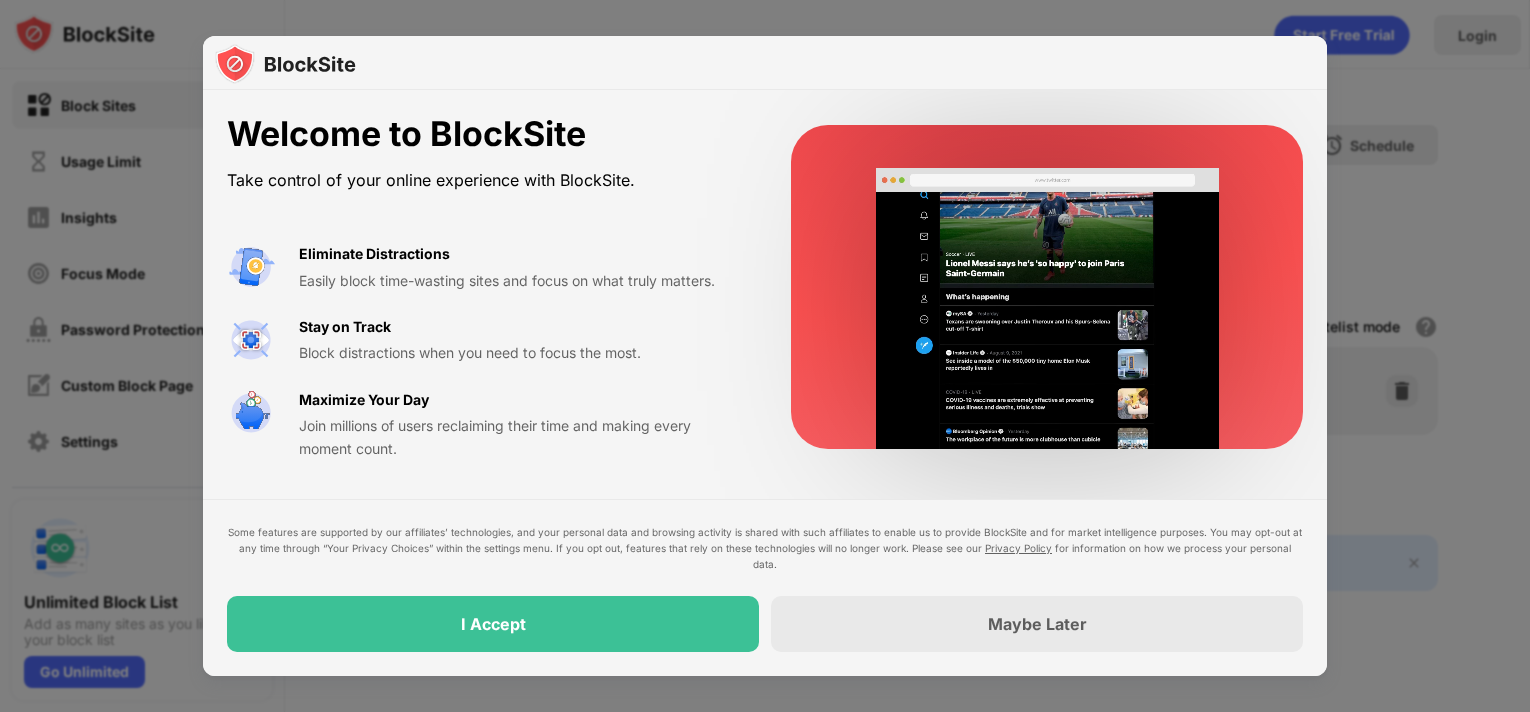 scroll, scrollTop: 0, scrollLeft: 0, axis: both 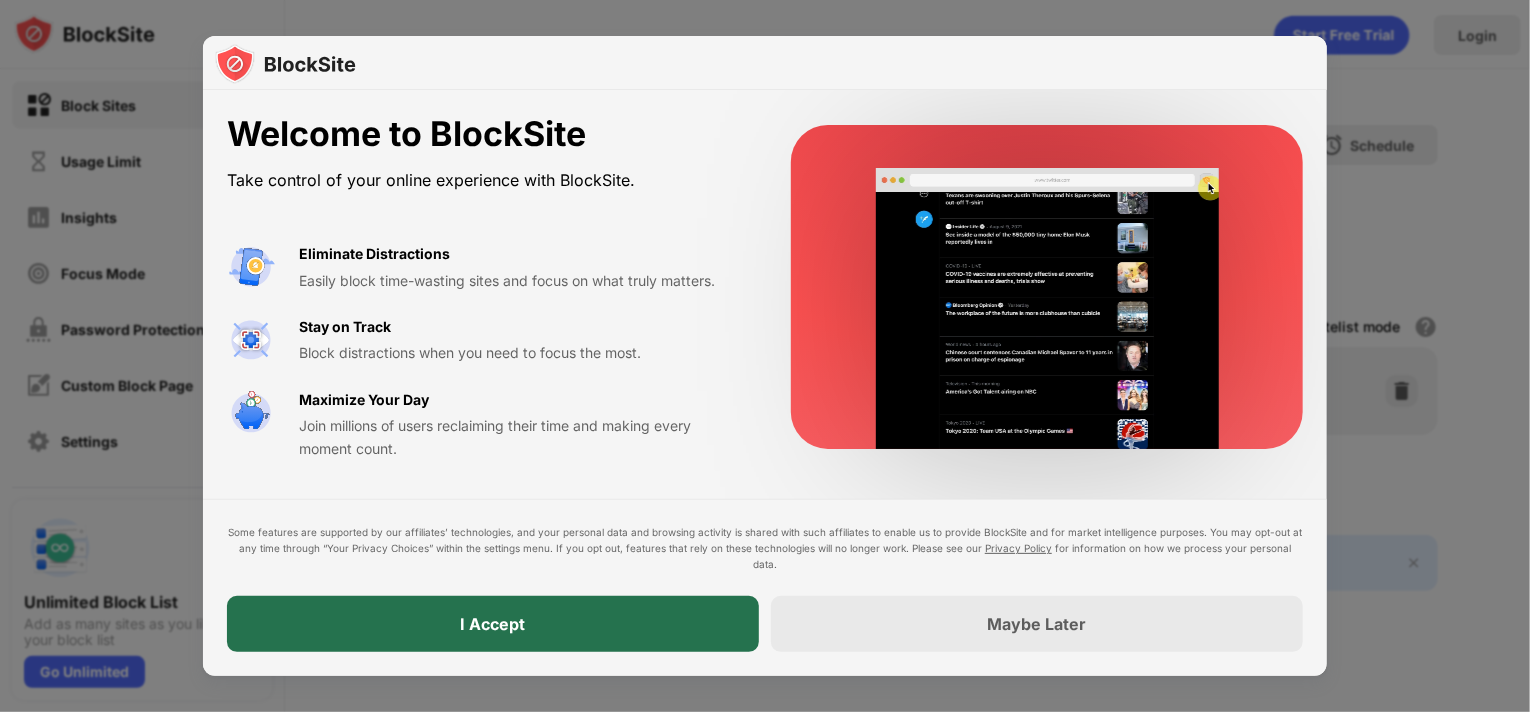 click on "I Accept" at bounding box center [493, 624] 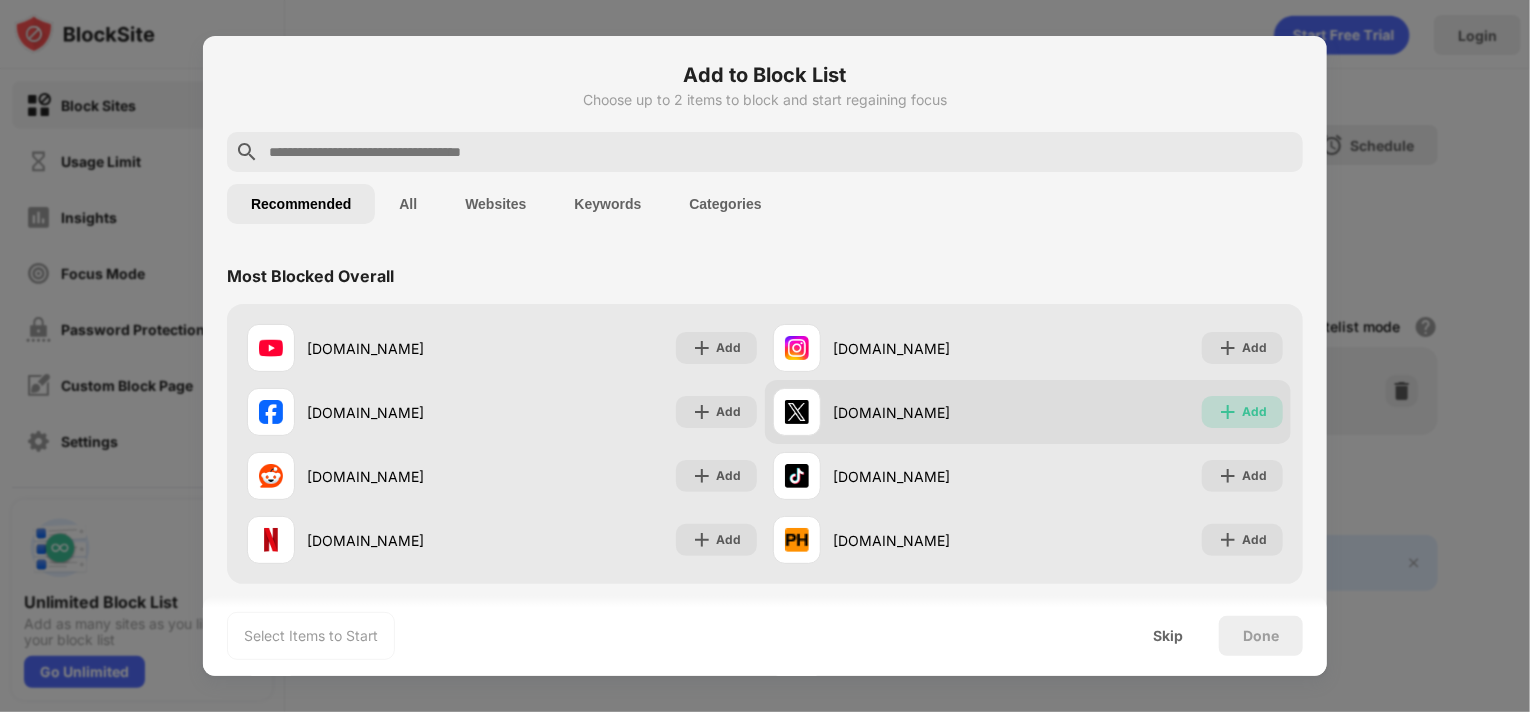 click at bounding box center [1228, 412] 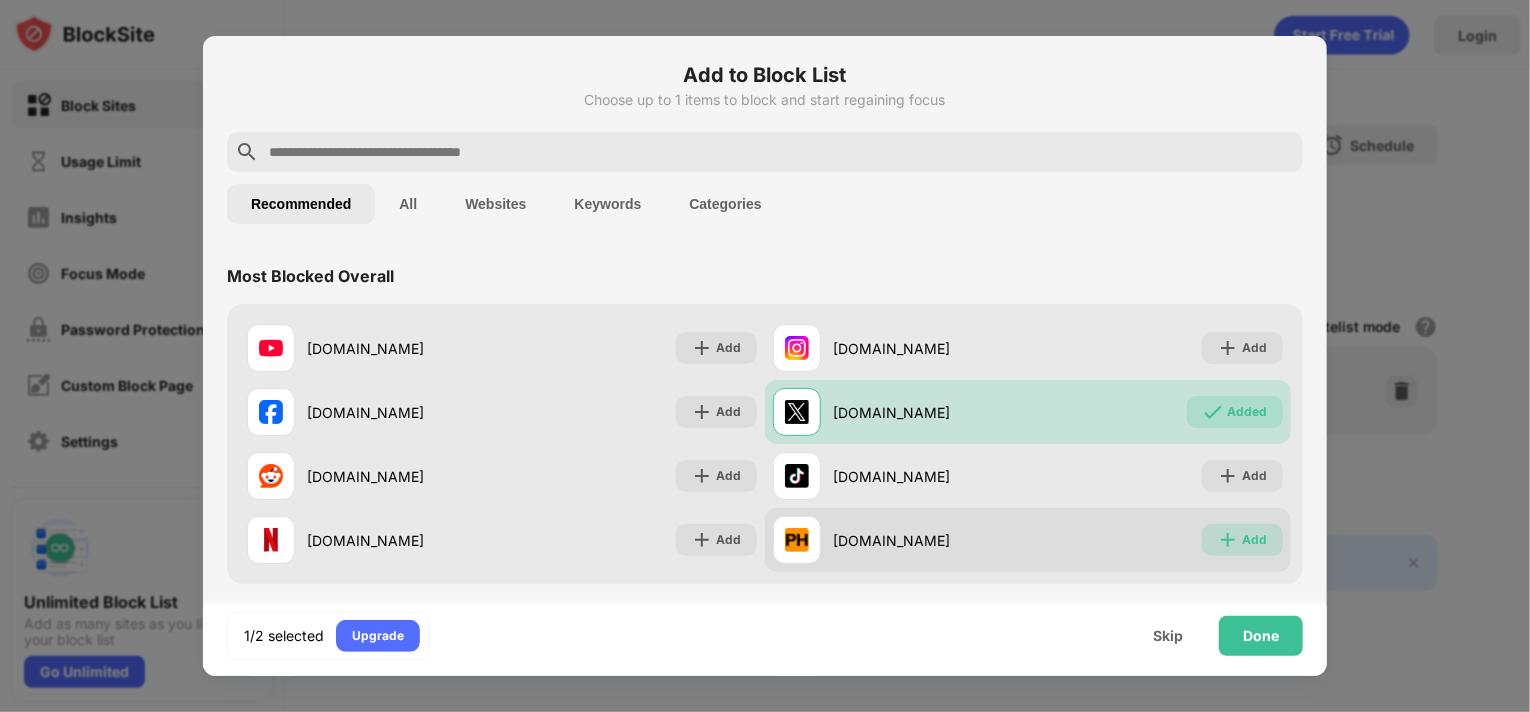 click on "Add" at bounding box center [1254, 540] 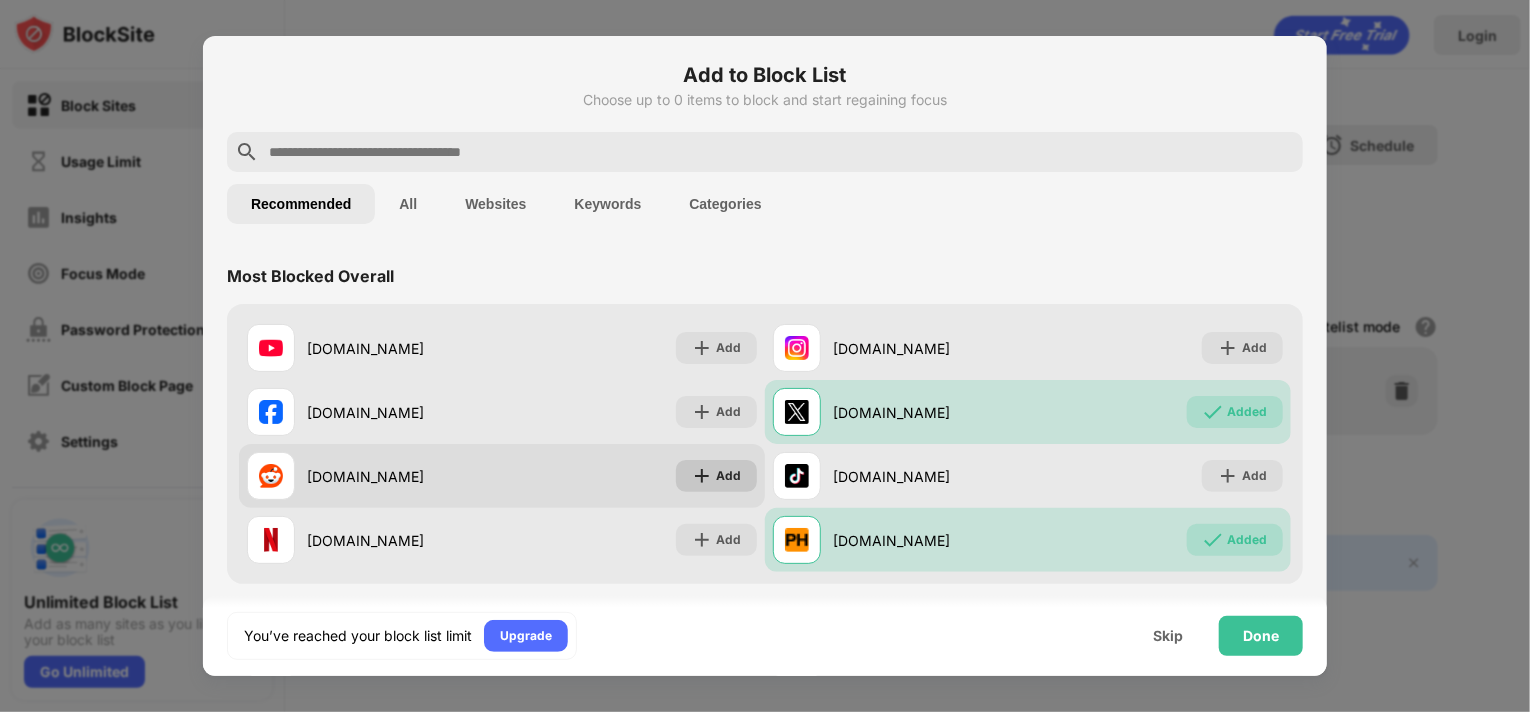 click on "Add" at bounding box center (728, 476) 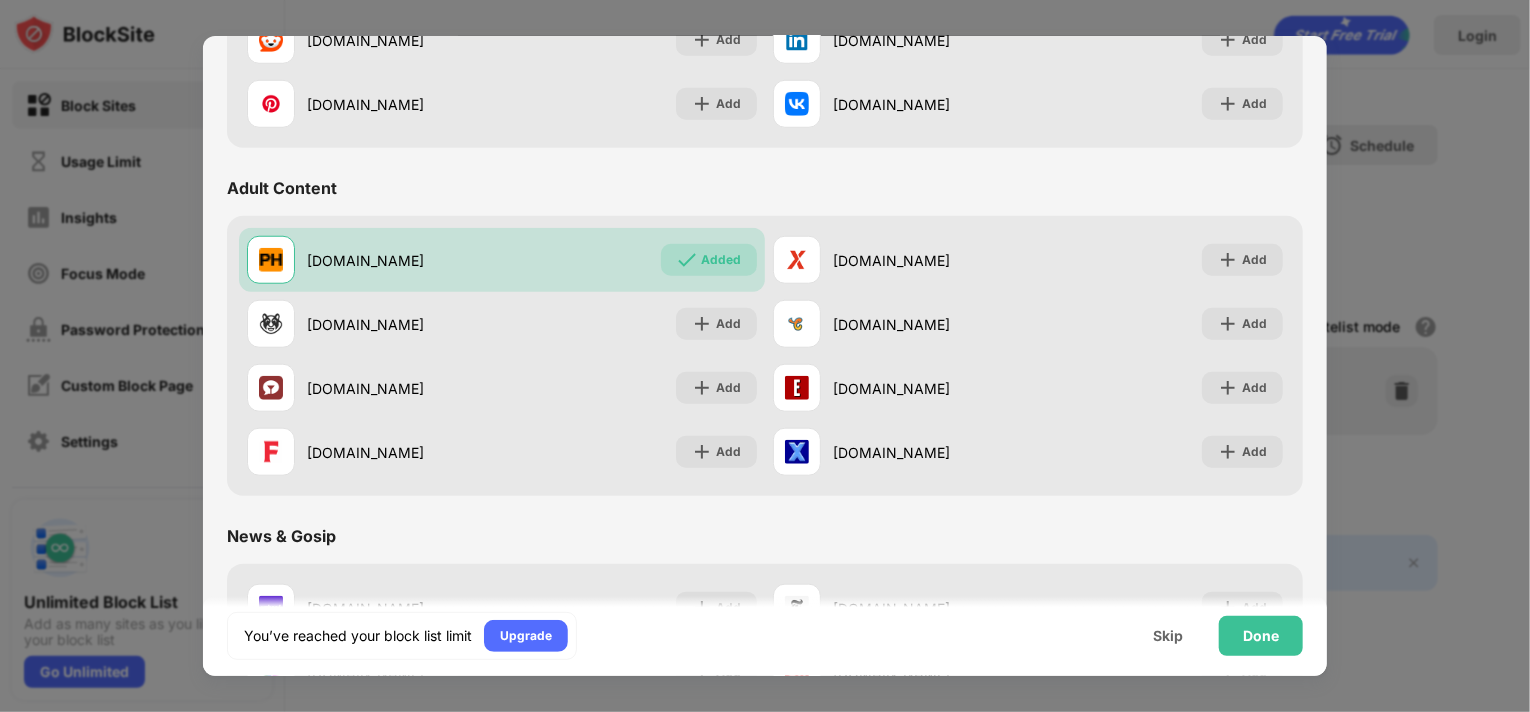 scroll, scrollTop: 800, scrollLeft: 0, axis: vertical 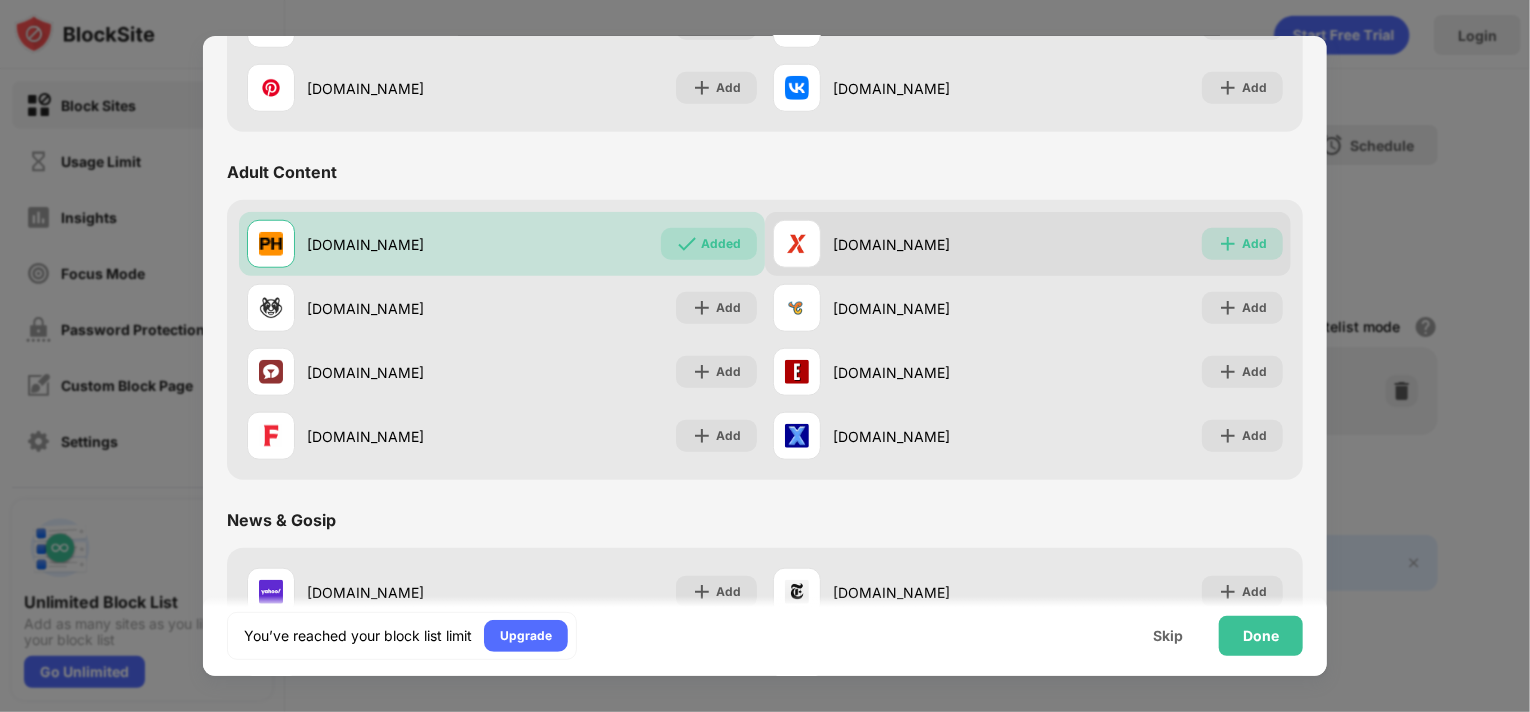 click on "Add" at bounding box center (1242, 244) 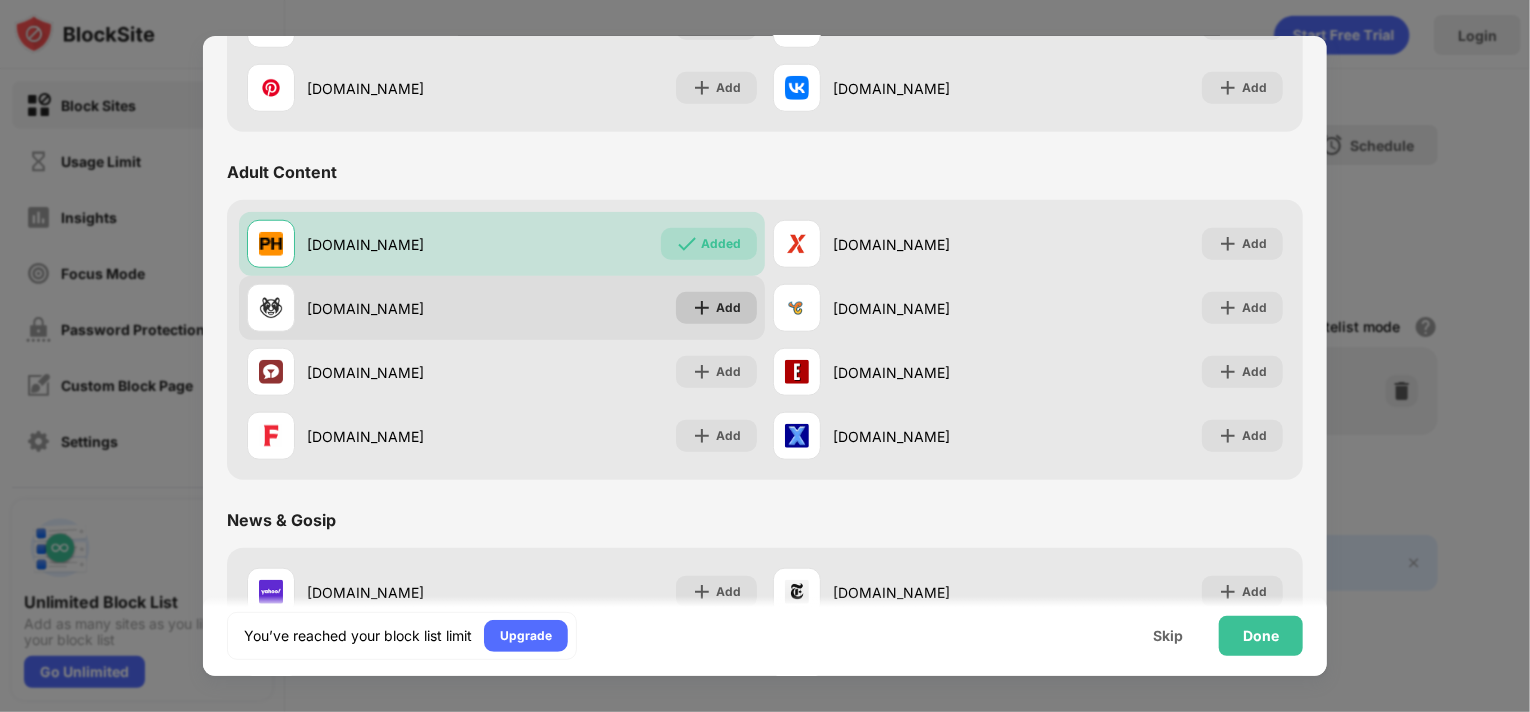 click on "Add" at bounding box center [728, 308] 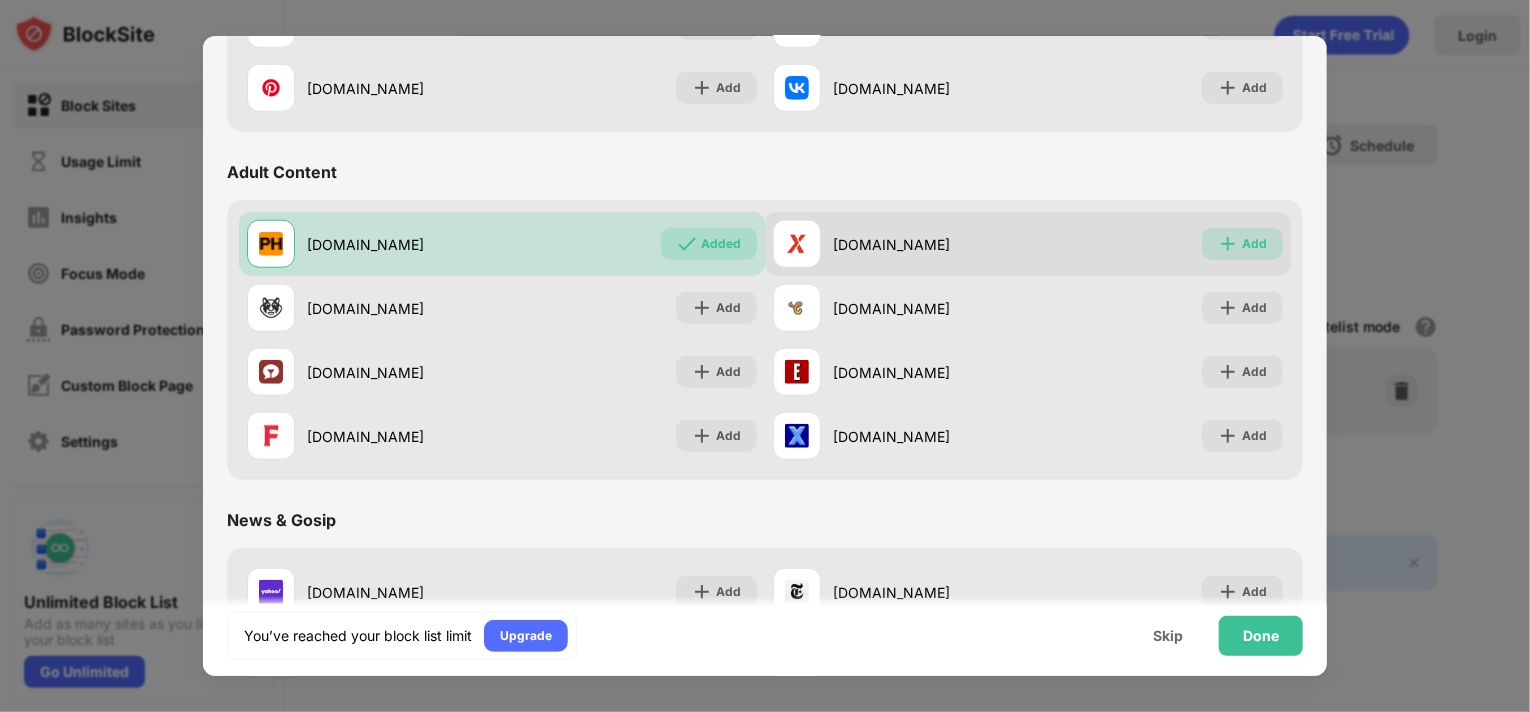 click on "Add" at bounding box center (1254, 244) 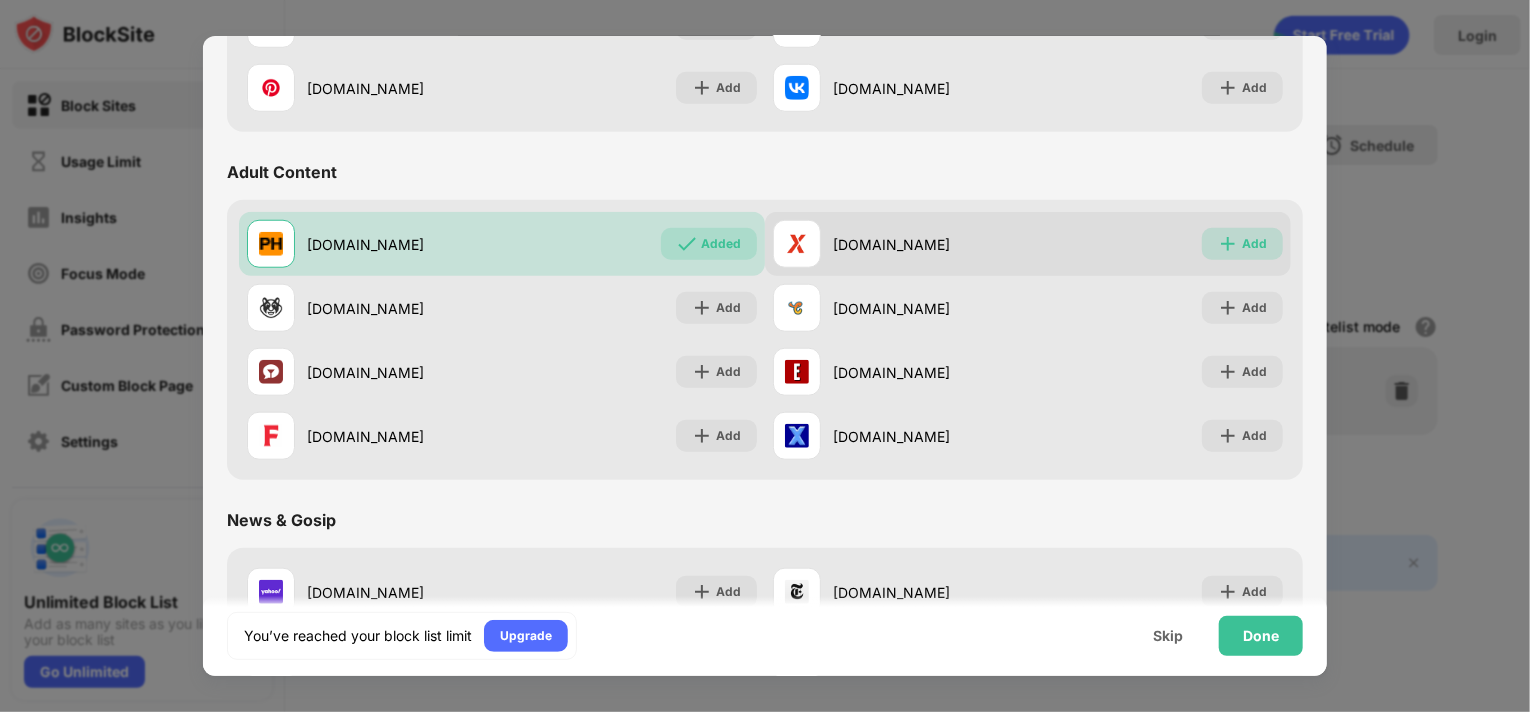click on "Add" at bounding box center [1254, 244] 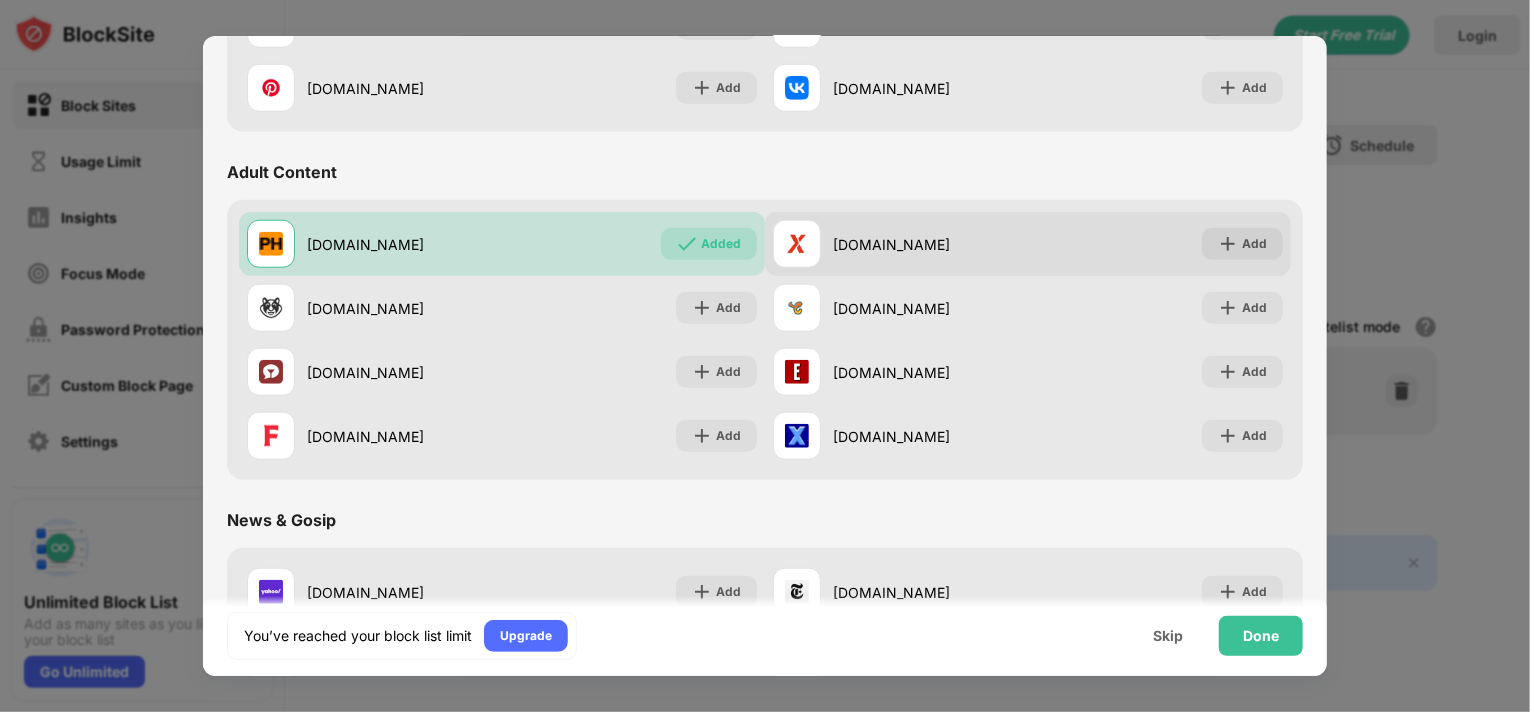 click on "Add" at bounding box center [1254, 244] 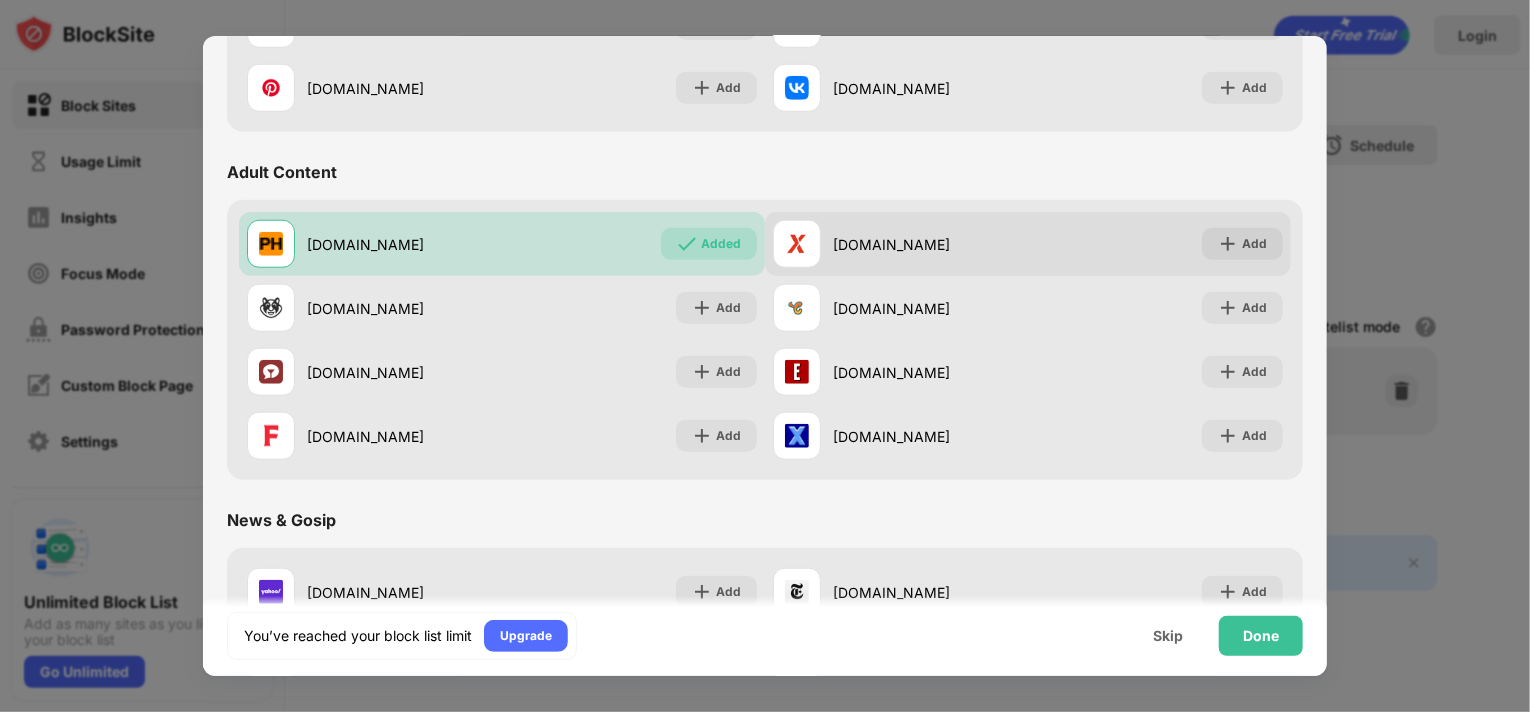 click on "Add" at bounding box center (1254, 244) 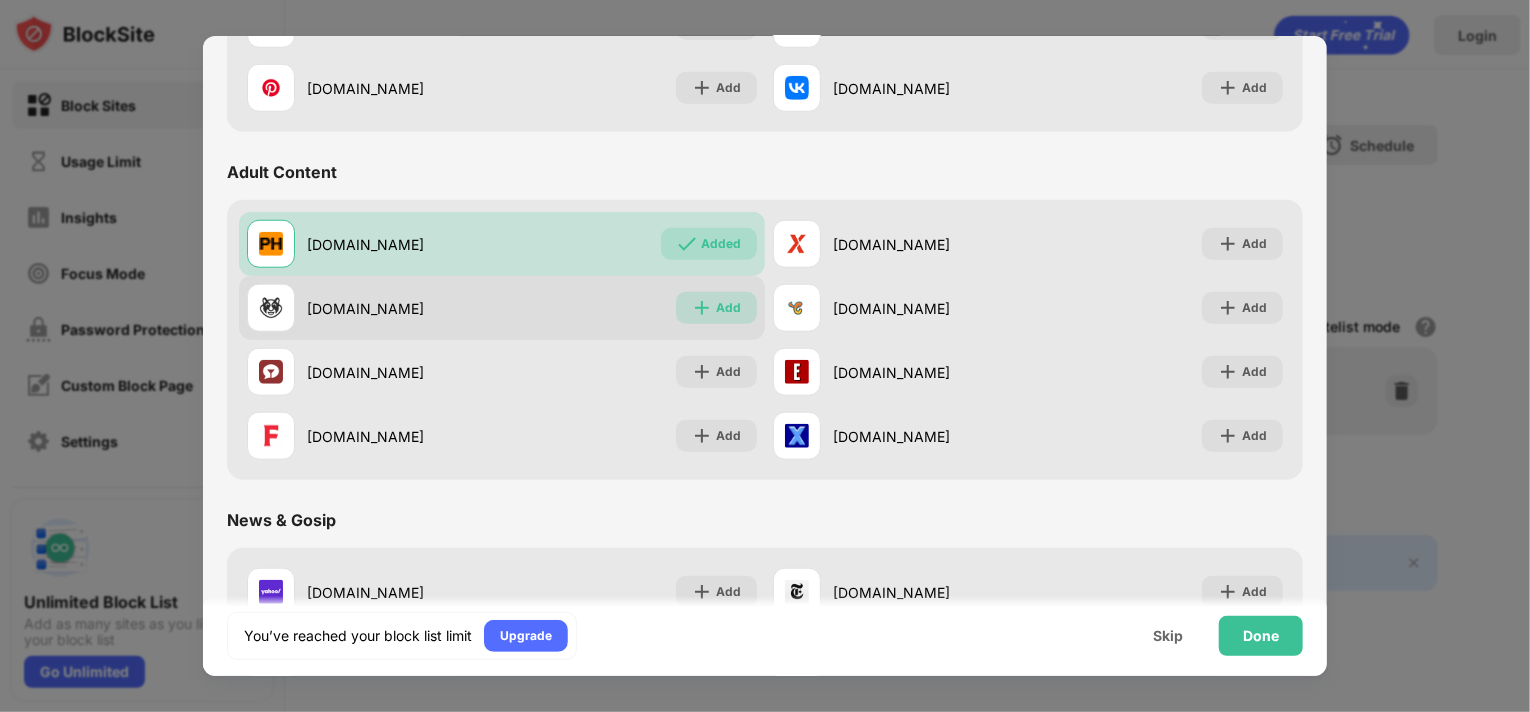 click on "Add" at bounding box center (728, 308) 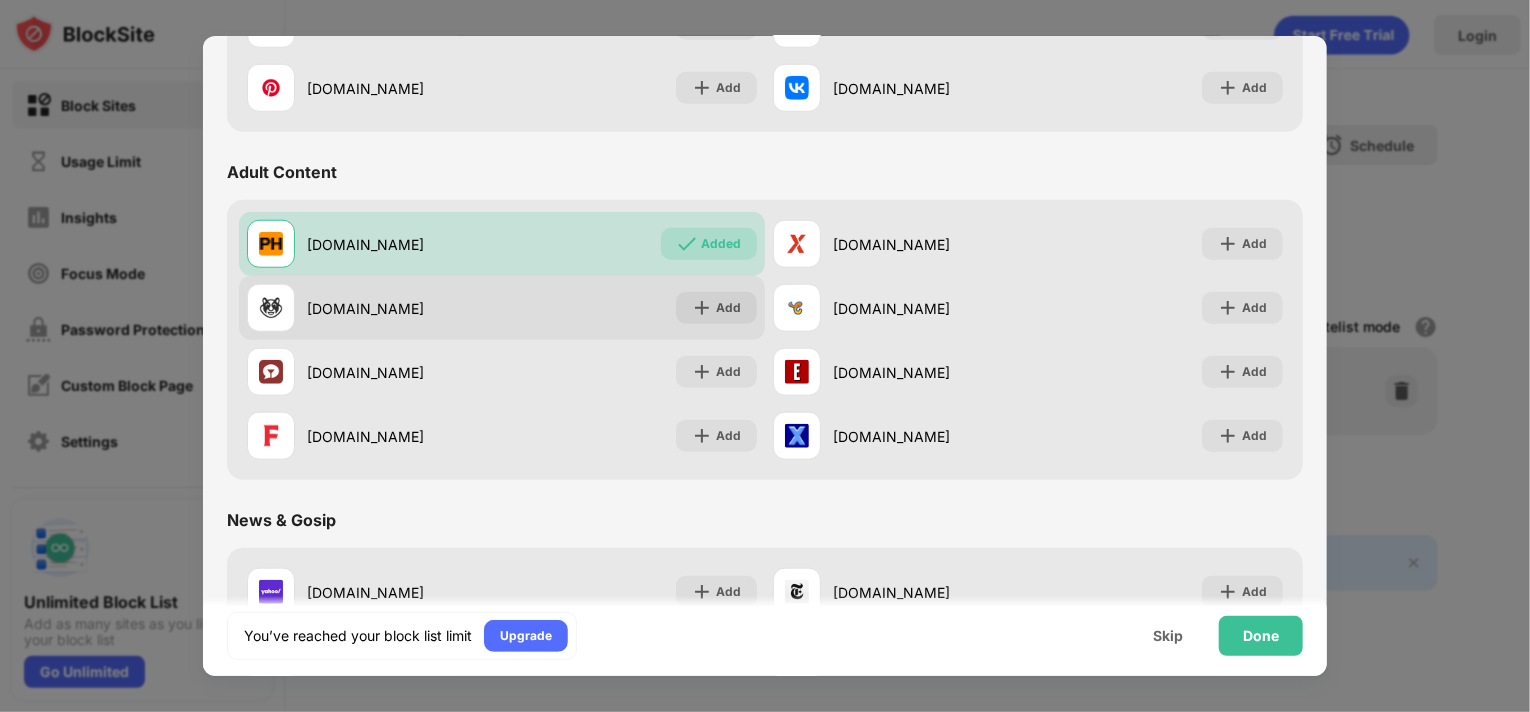 click on "Add" at bounding box center [728, 308] 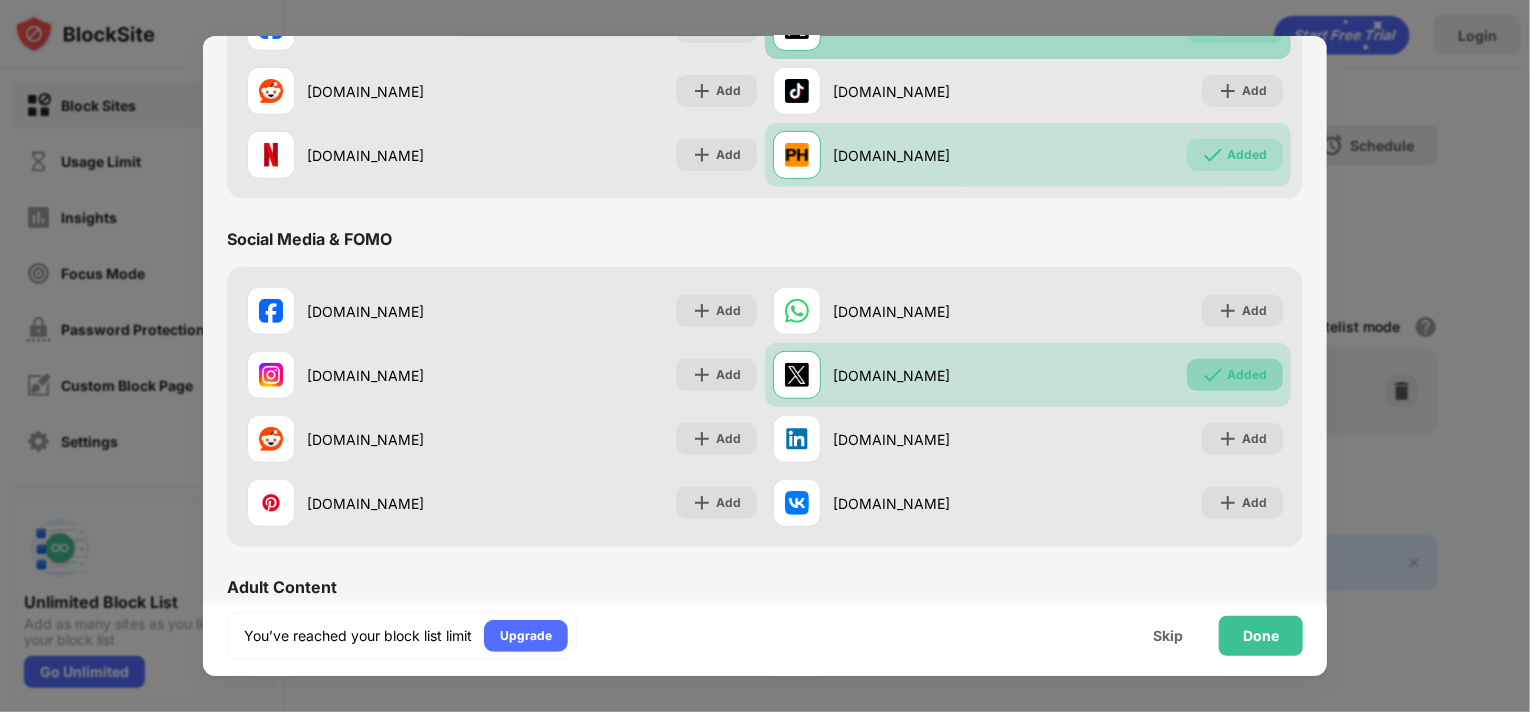 scroll, scrollTop: 416, scrollLeft: 0, axis: vertical 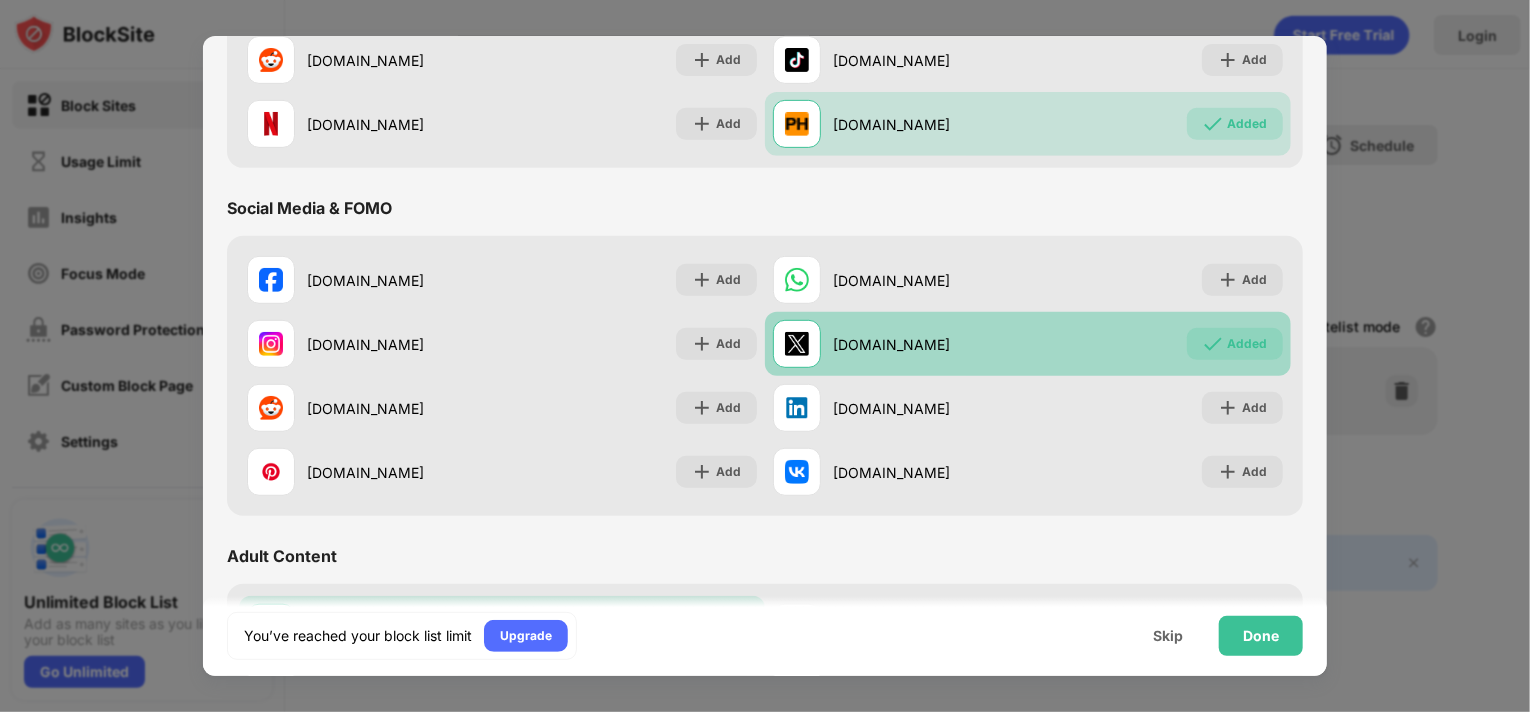 click on "Added" at bounding box center [1247, 344] 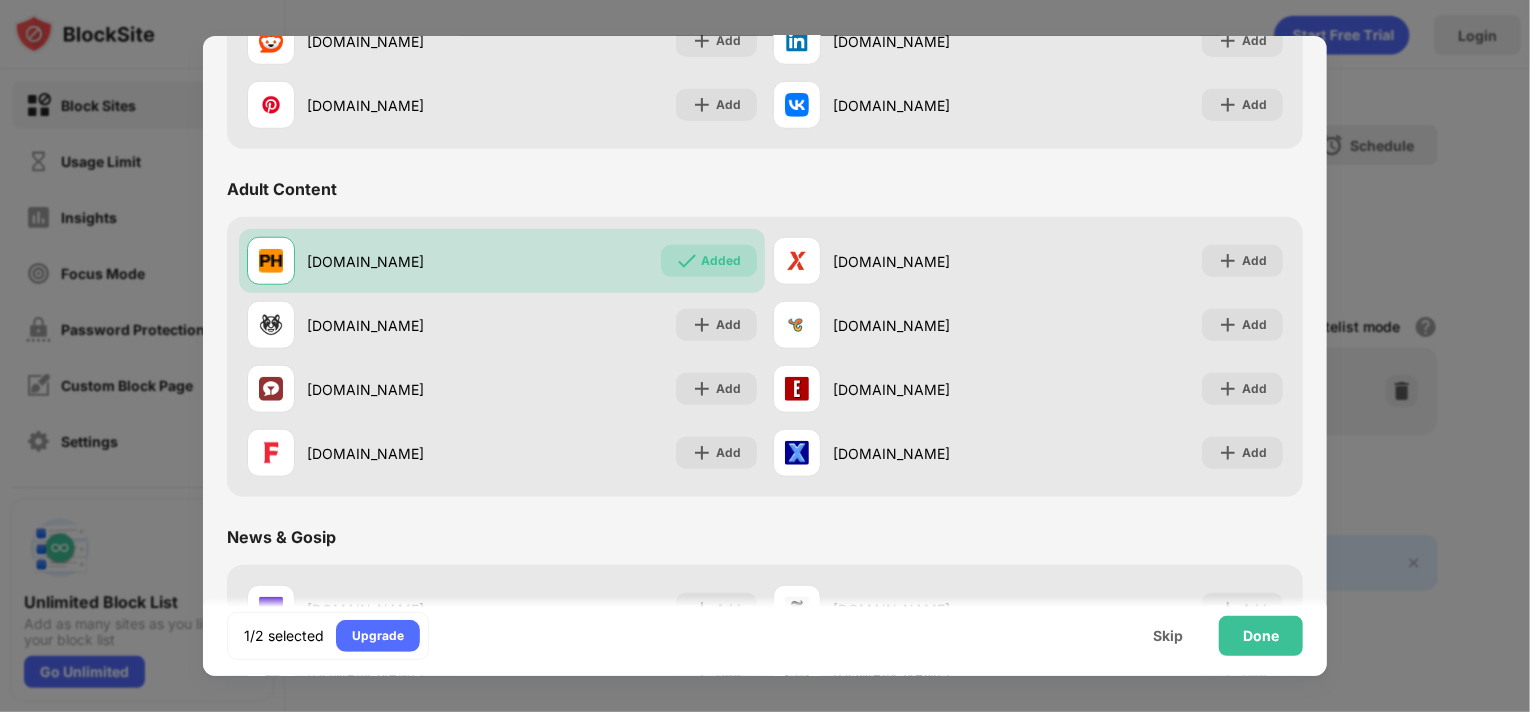 scroll, scrollTop: 816, scrollLeft: 0, axis: vertical 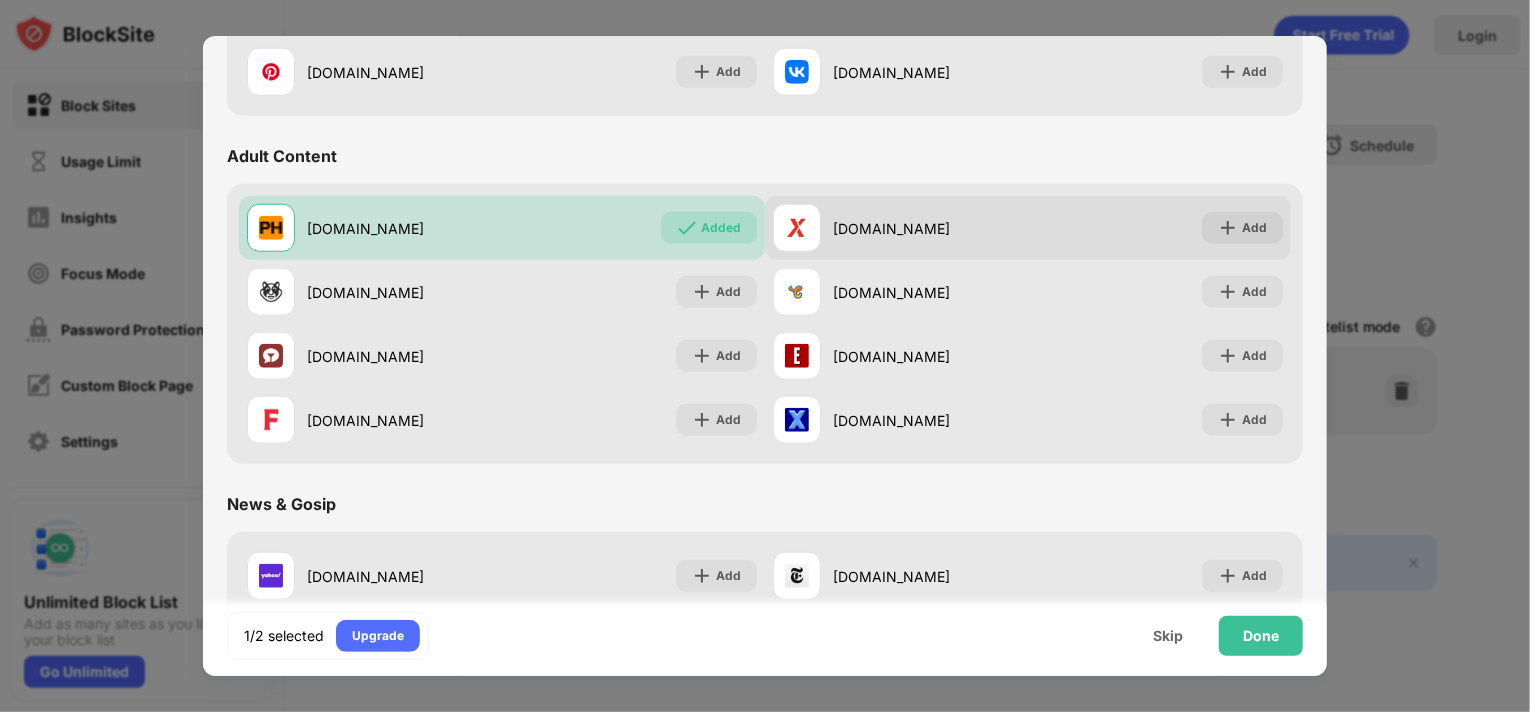 click at bounding box center [1228, 228] 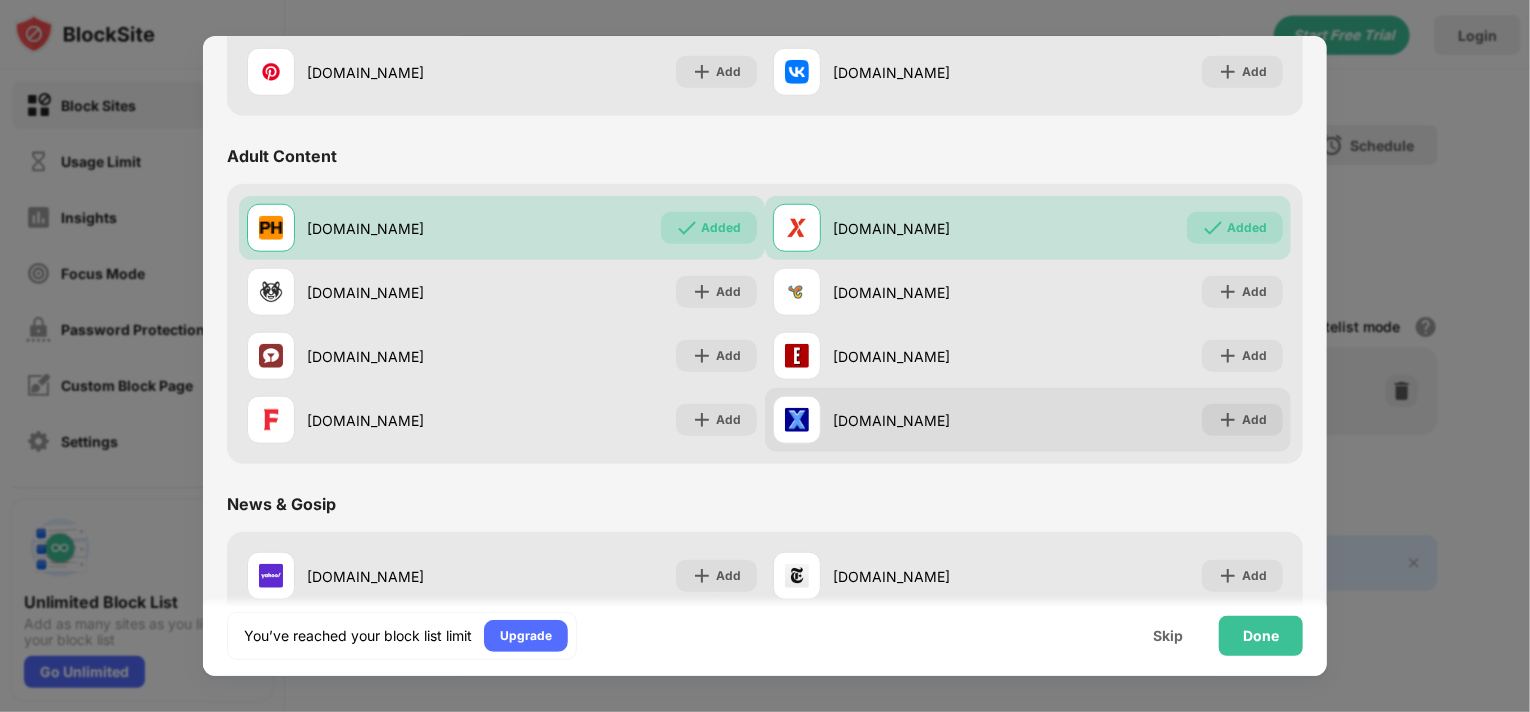 click on "Add" at bounding box center (1242, 420) 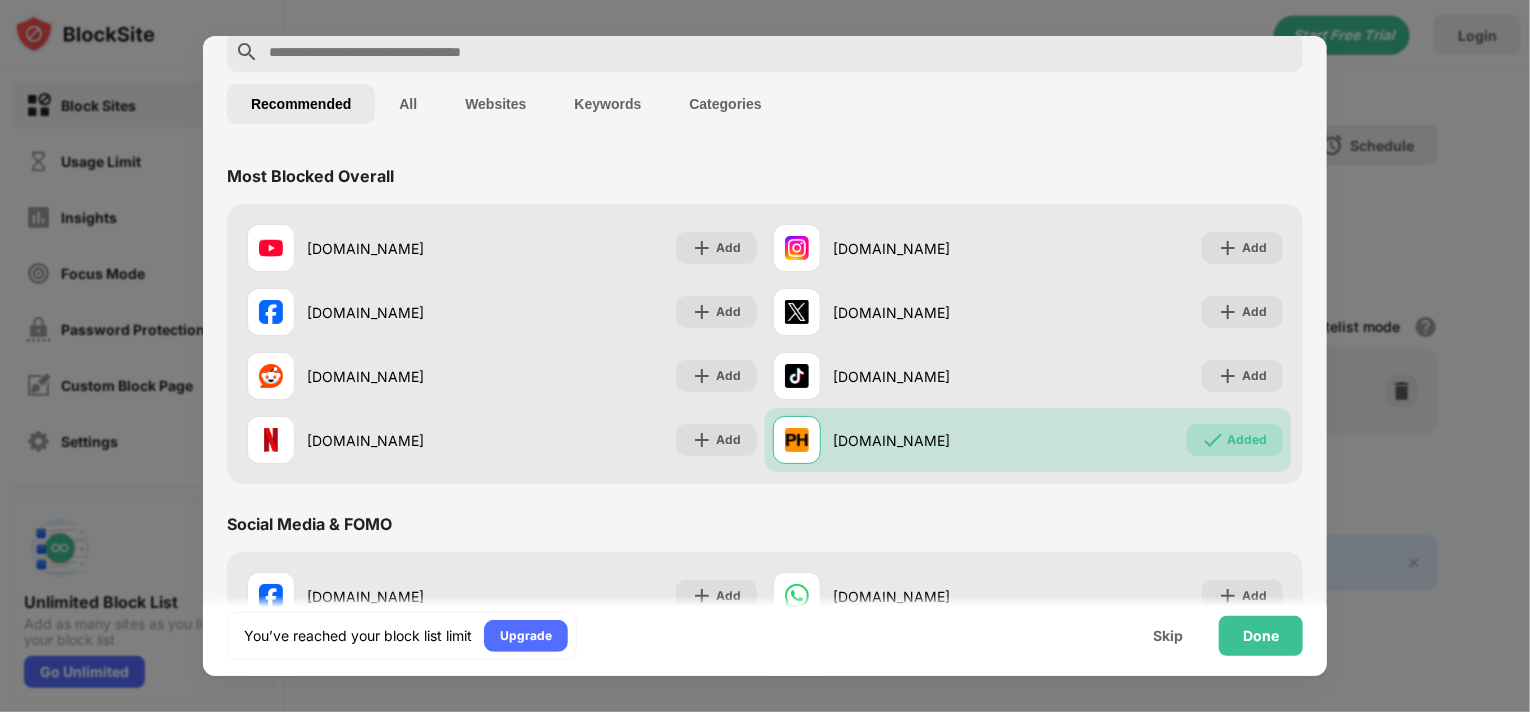 scroll, scrollTop: 100, scrollLeft: 0, axis: vertical 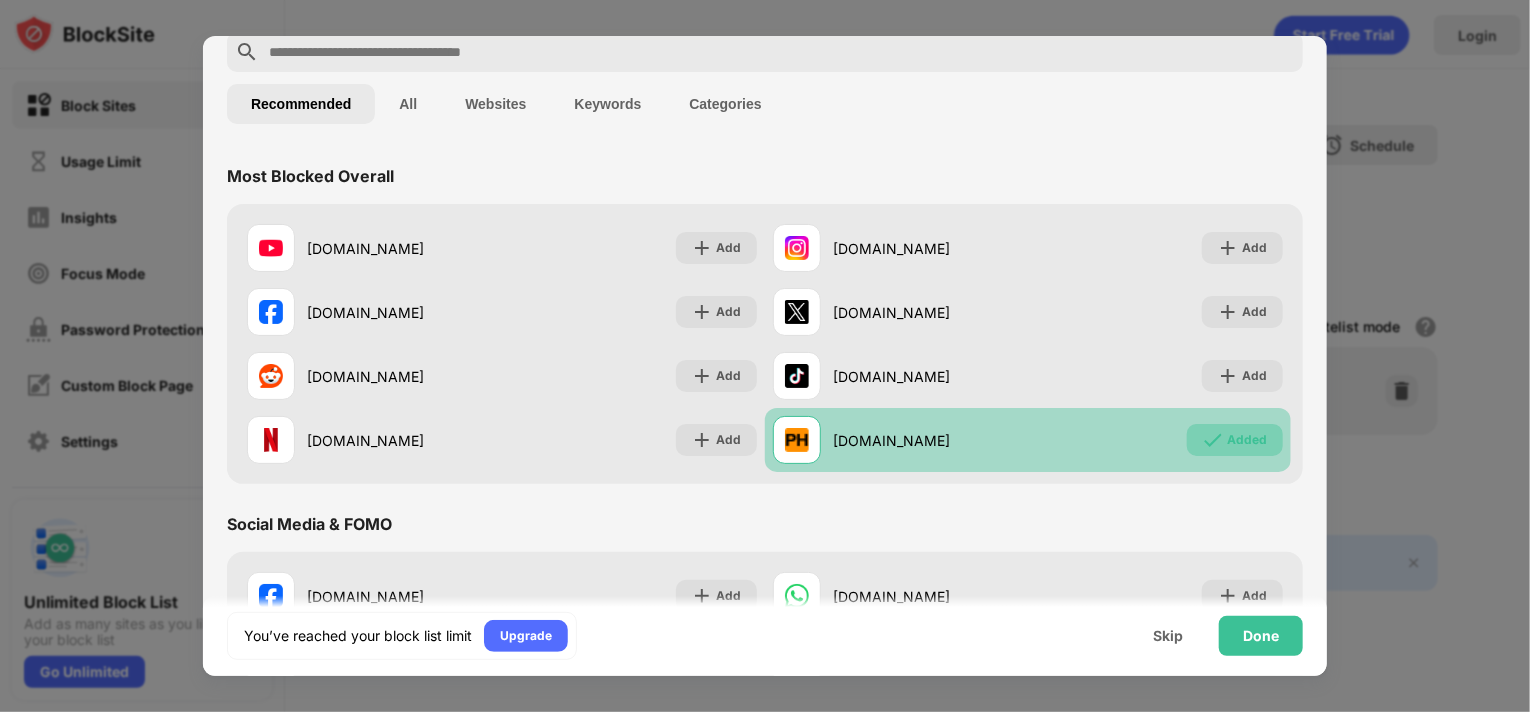 click on "Added" at bounding box center [1247, 440] 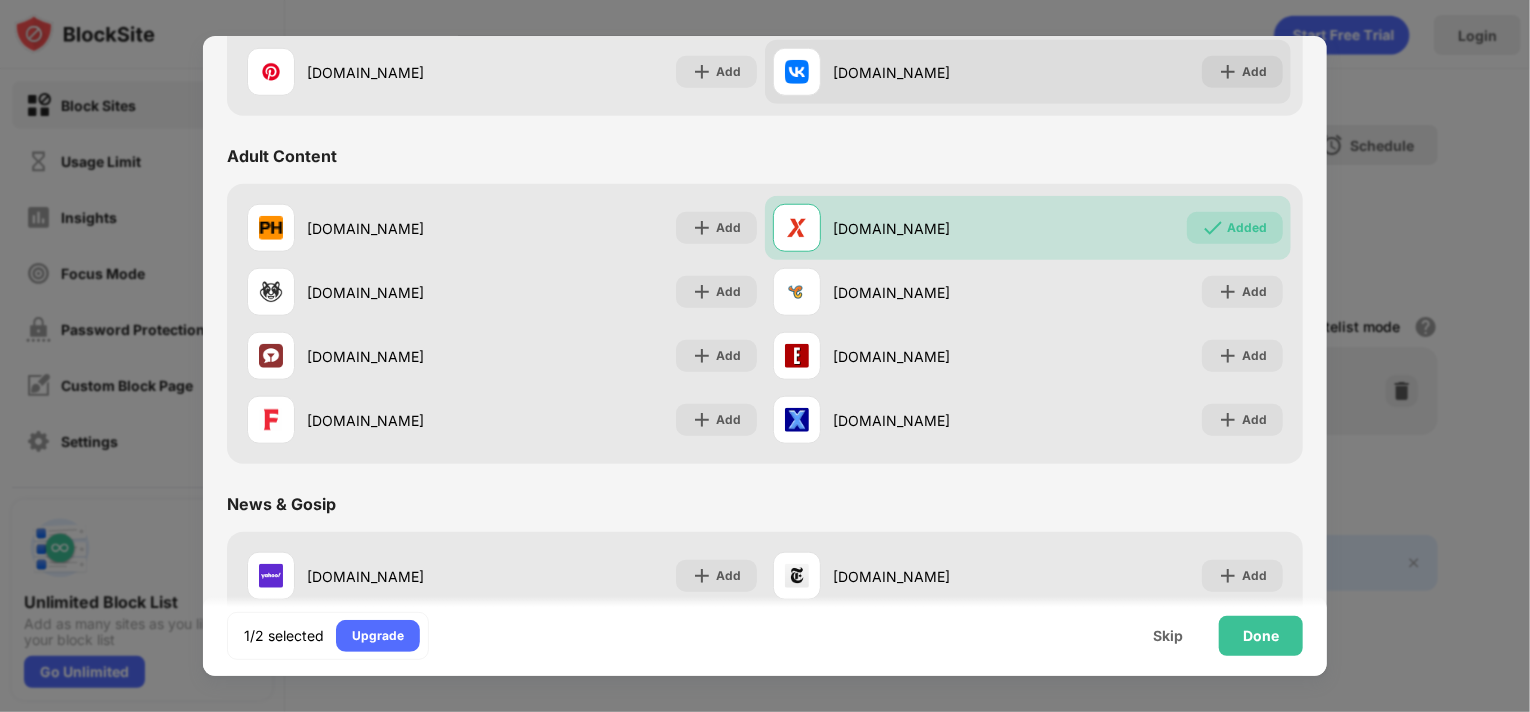 scroll, scrollTop: 816, scrollLeft: 0, axis: vertical 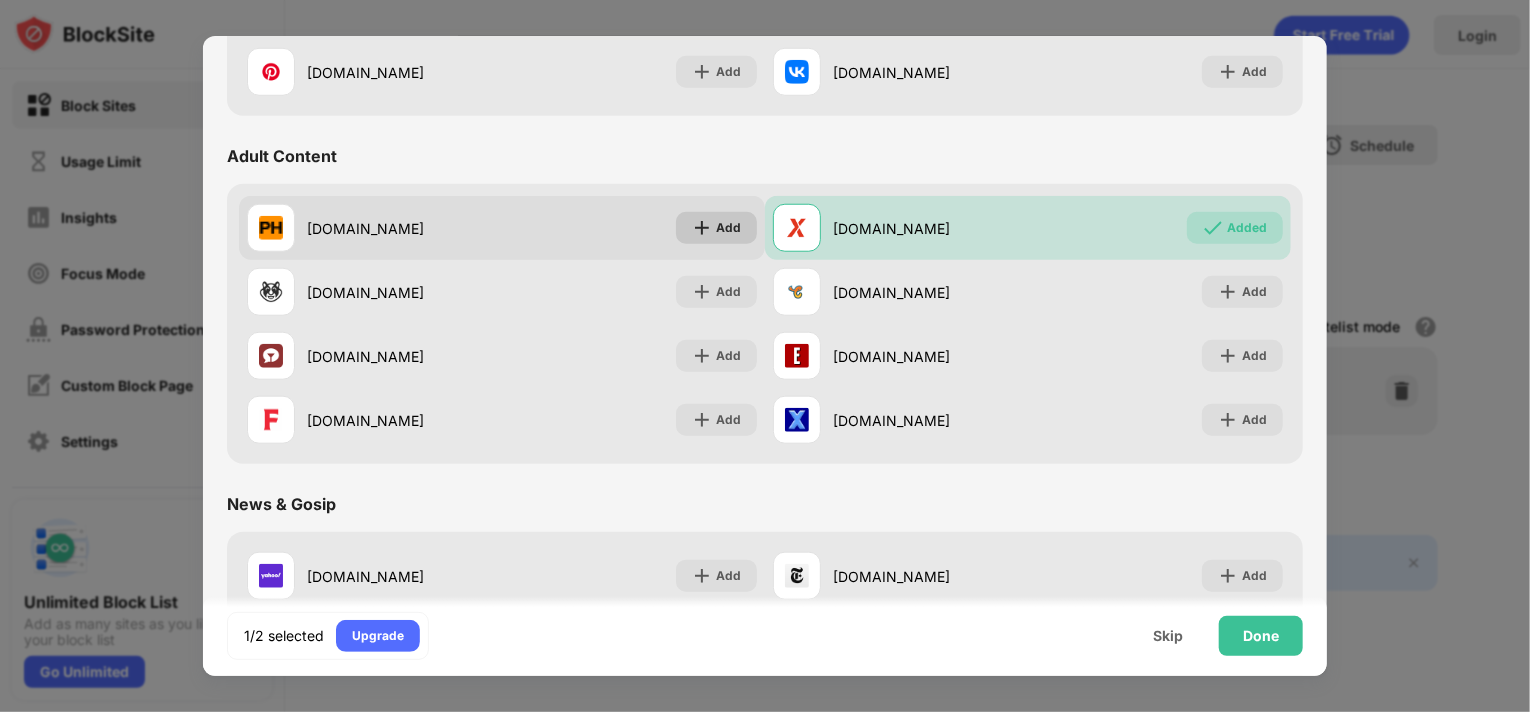 click on "Add" at bounding box center (728, 228) 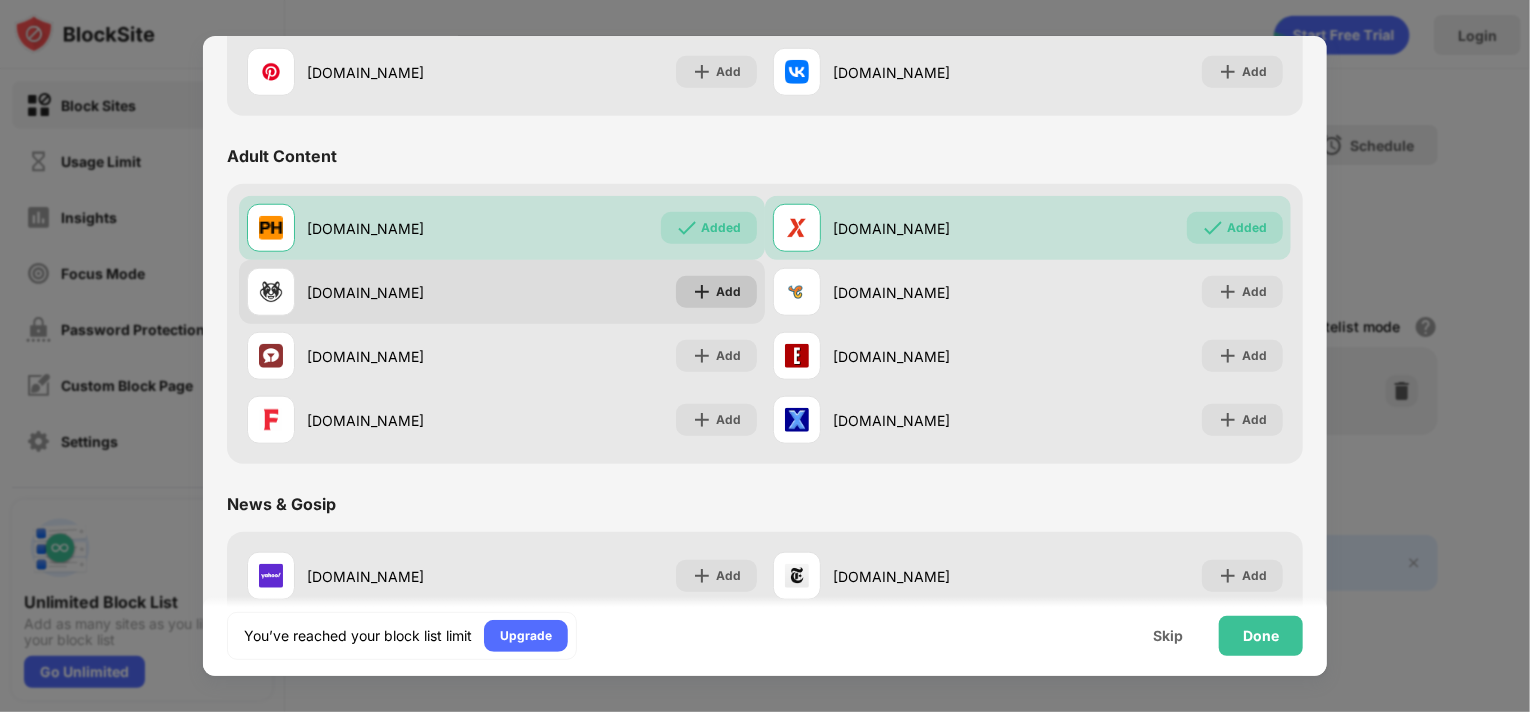 click on "Add" at bounding box center (716, 292) 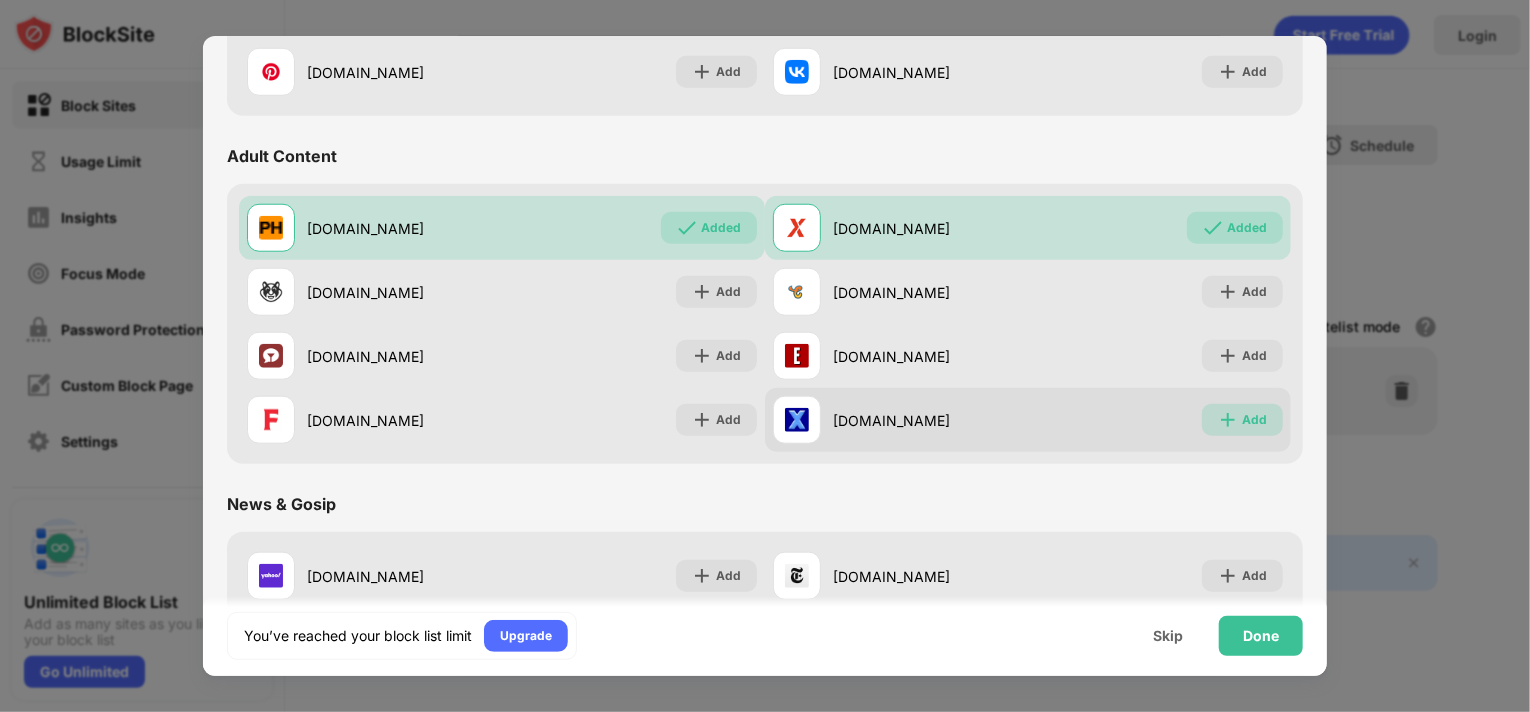 click on "Add" at bounding box center [1242, 420] 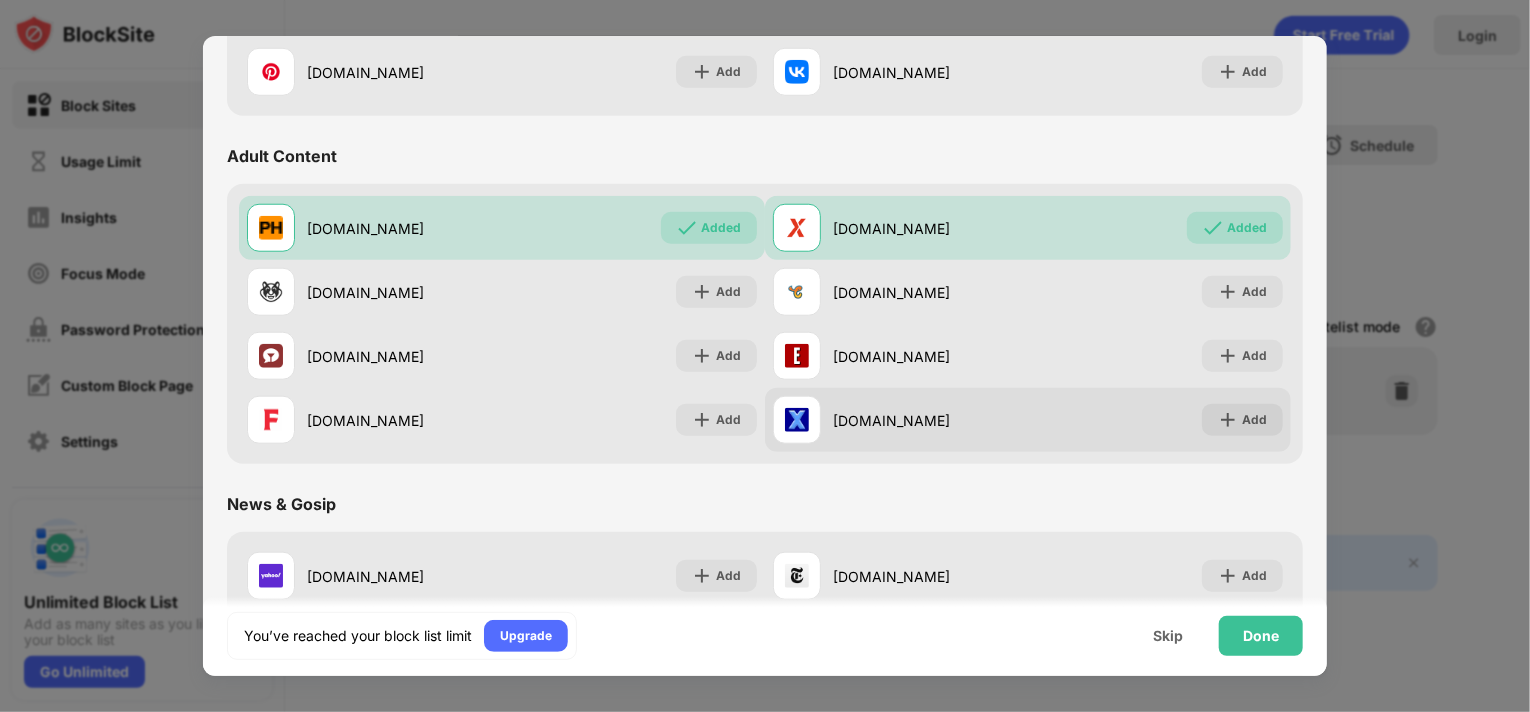click on "Add" at bounding box center (1242, 420) 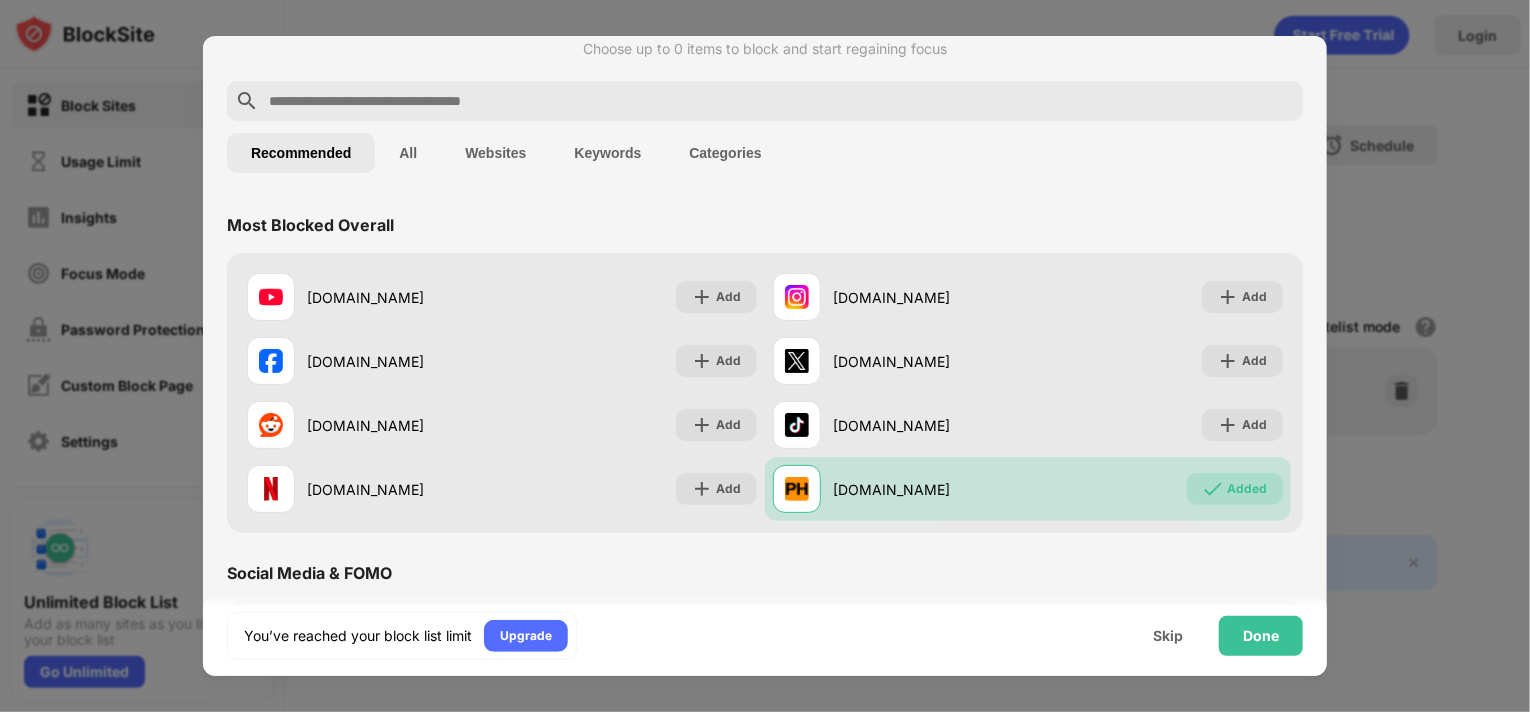 scroll, scrollTop: 0, scrollLeft: 0, axis: both 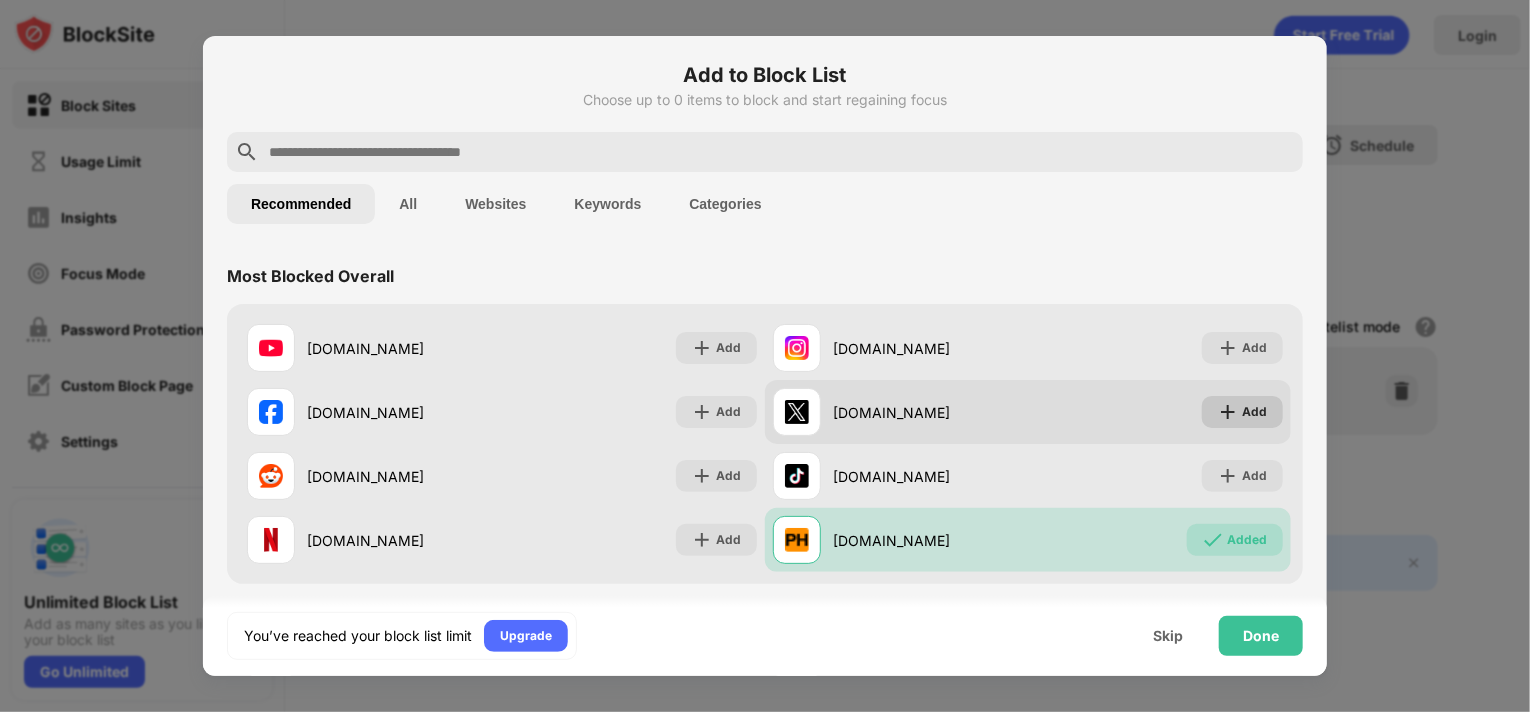 click at bounding box center [1228, 412] 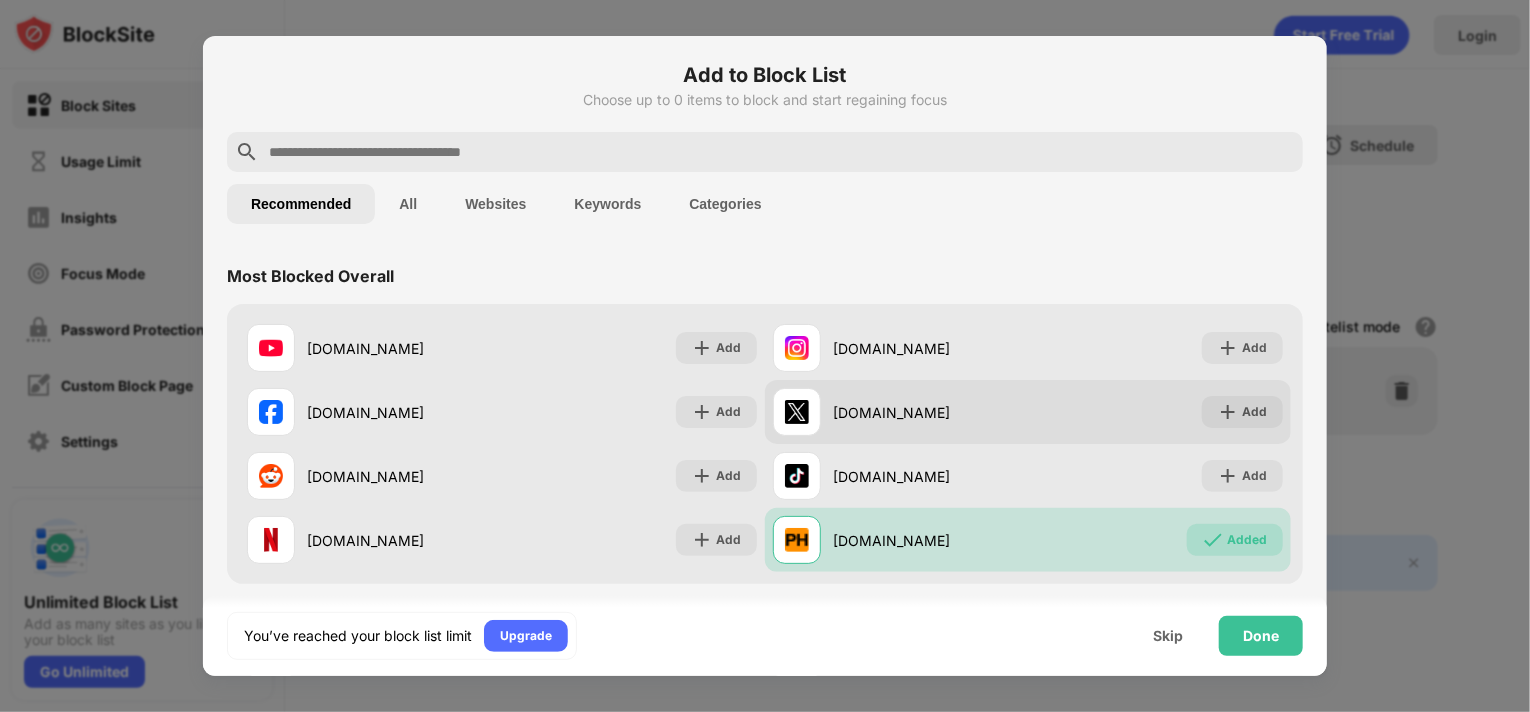 click on "x.com Add" at bounding box center [1028, 412] 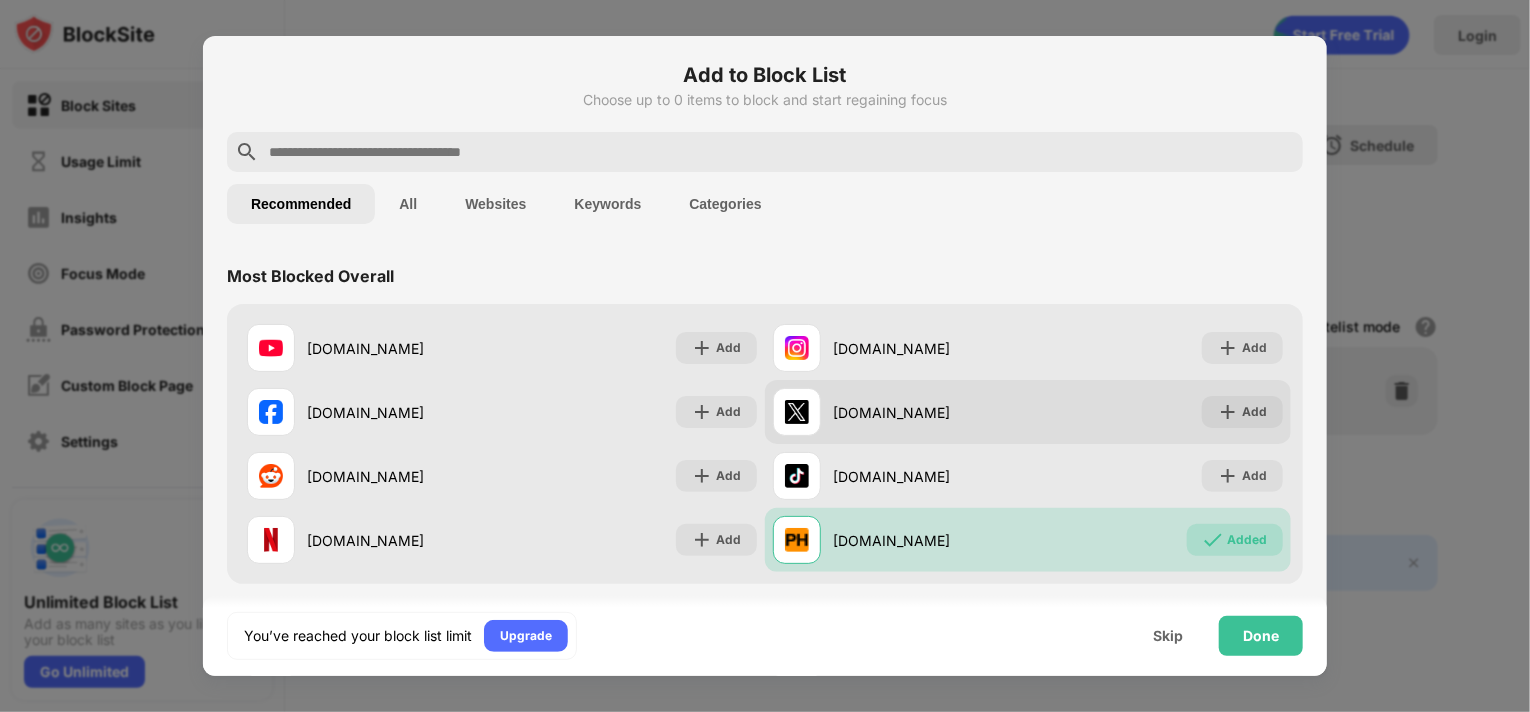 click on "Add" at bounding box center (1254, 412) 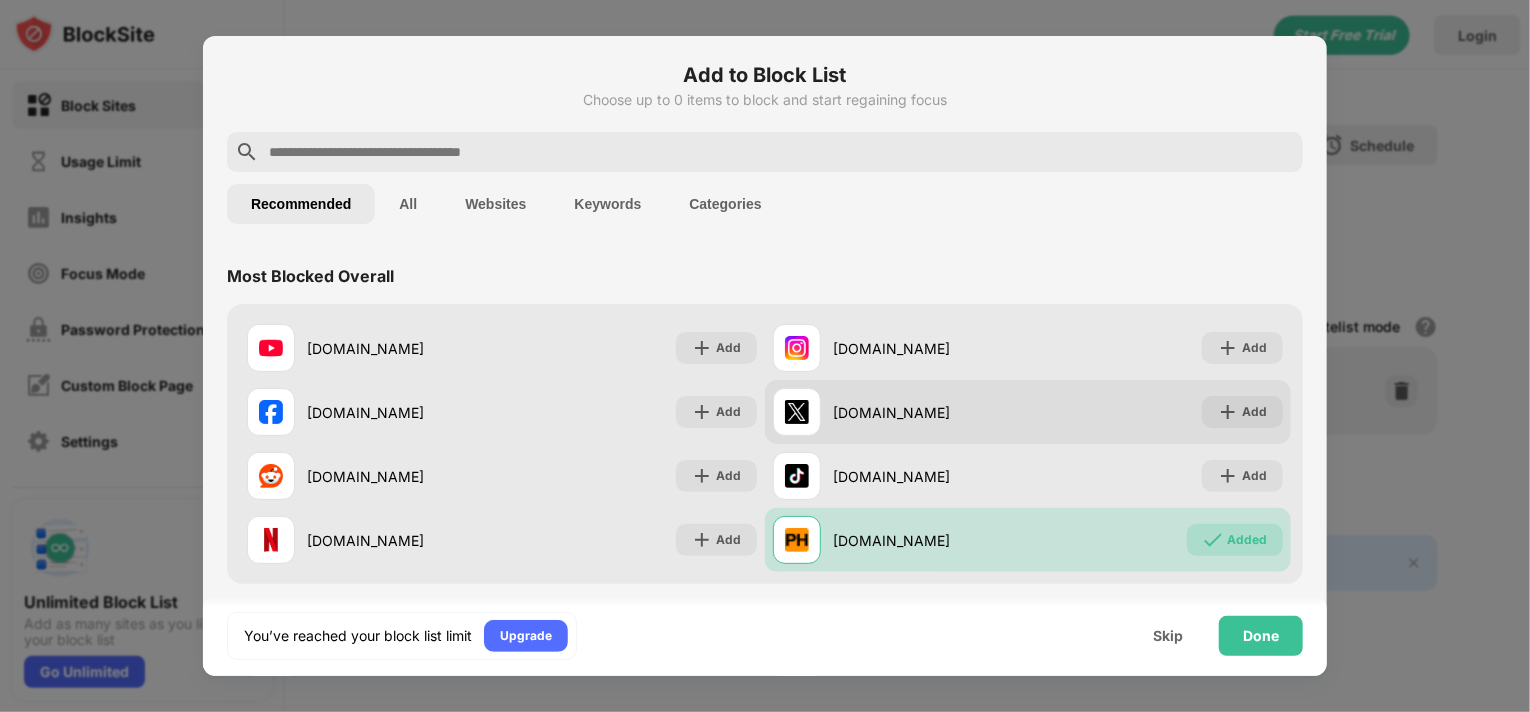 click on "Add" at bounding box center (1254, 412) 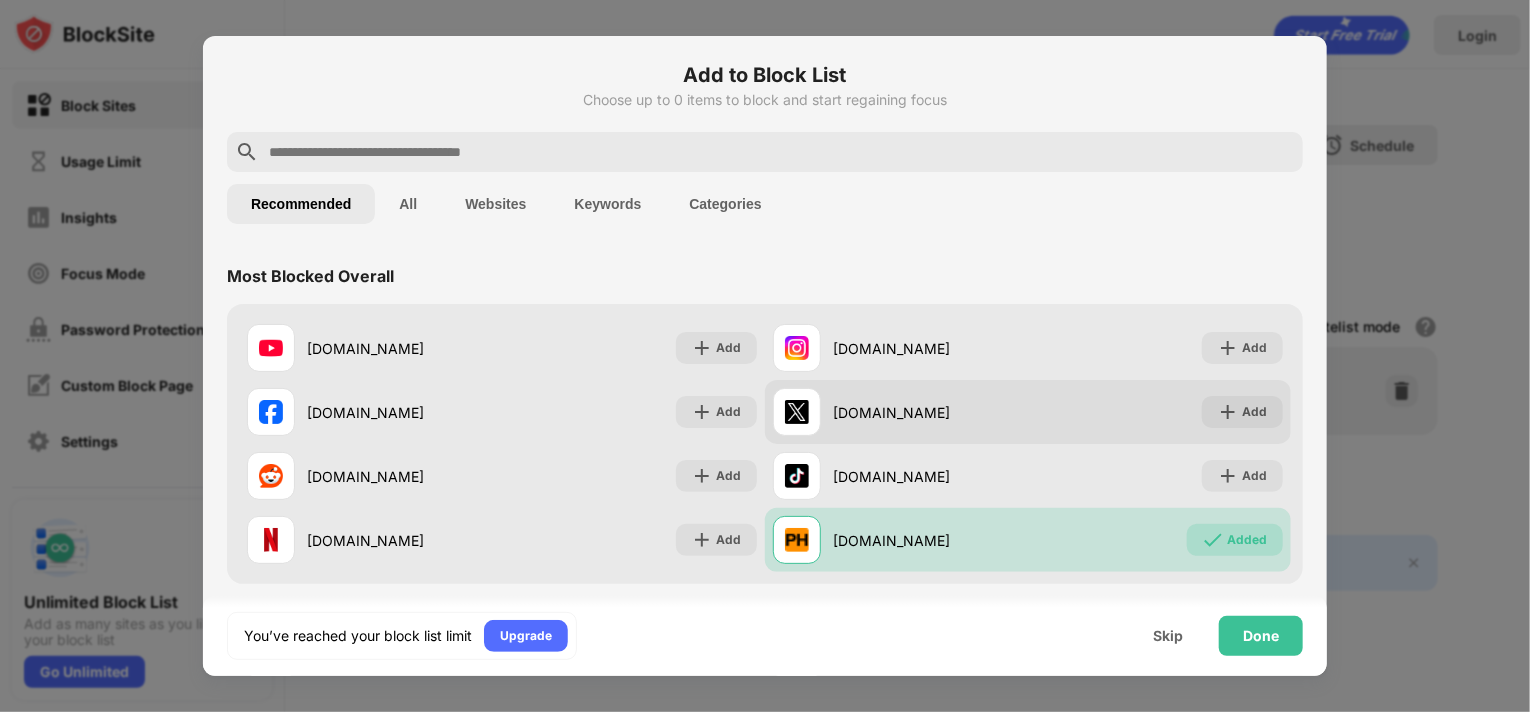 click on "Add" at bounding box center (1254, 412) 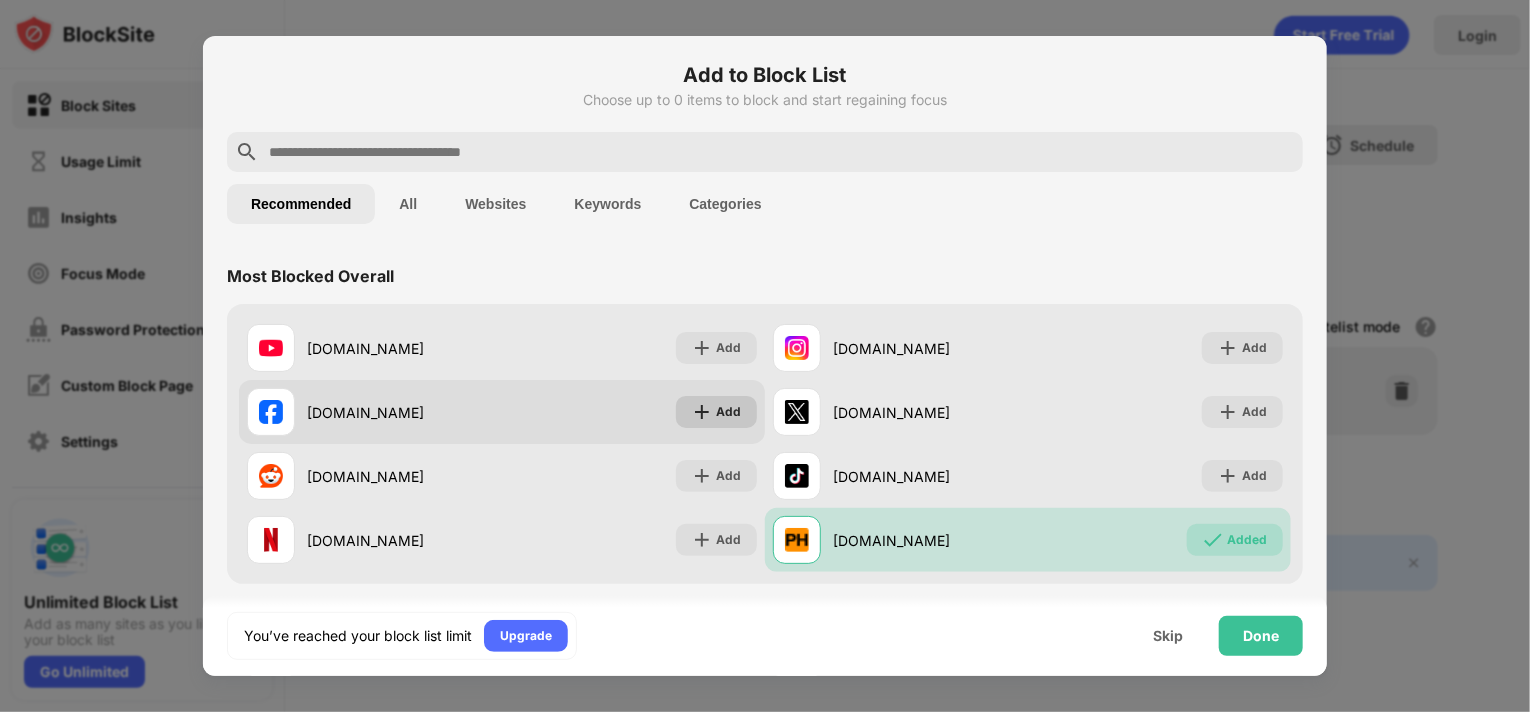 click on "Add" at bounding box center [728, 412] 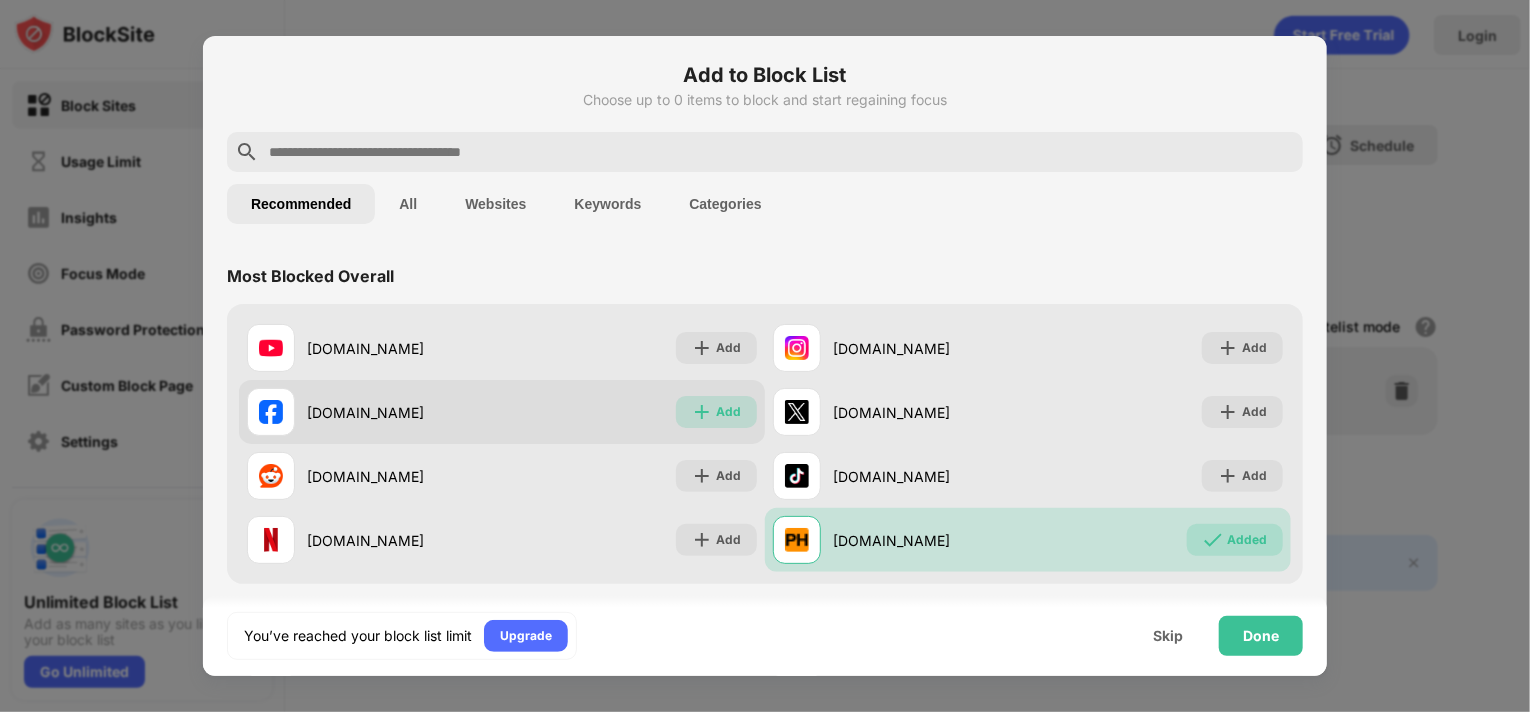 click on "Add" at bounding box center [728, 412] 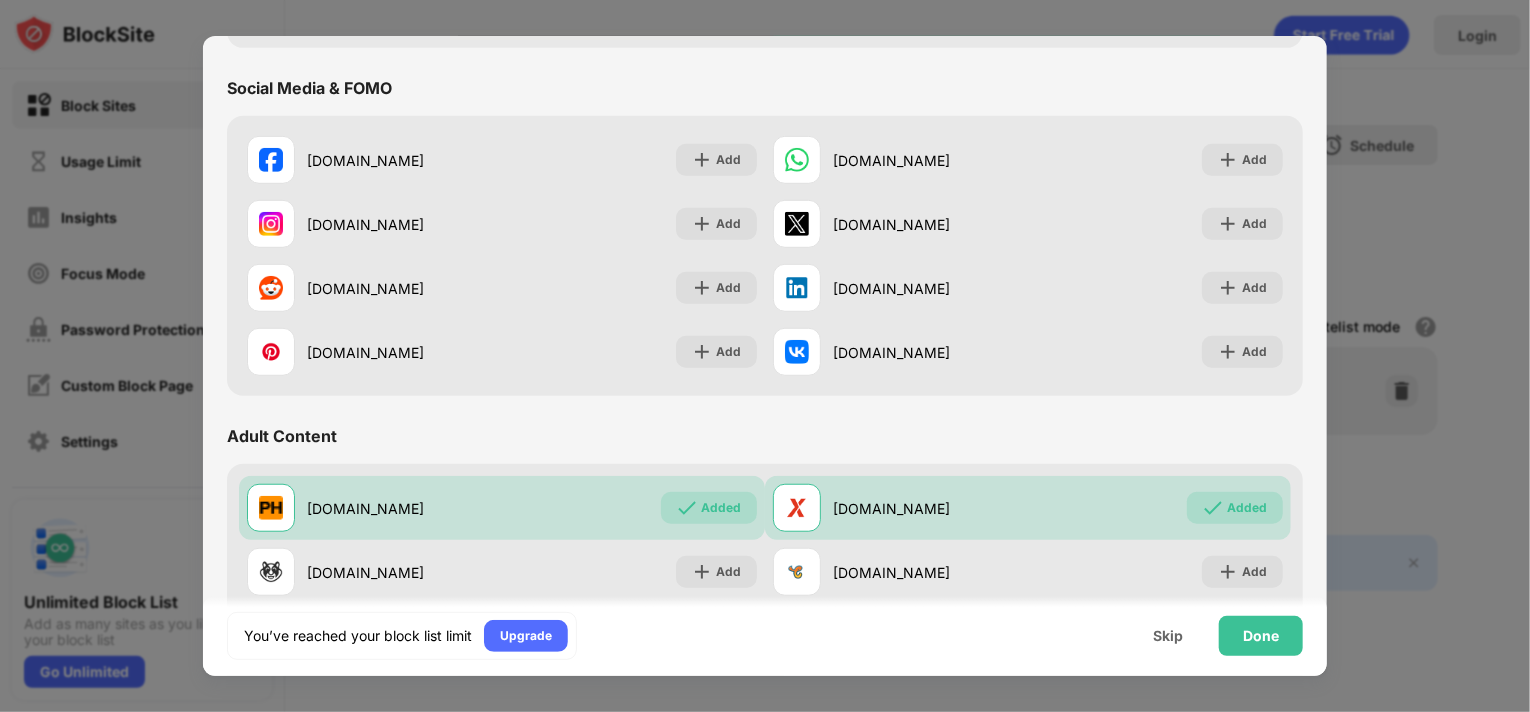 scroll, scrollTop: 549, scrollLeft: 0, axis: vertical 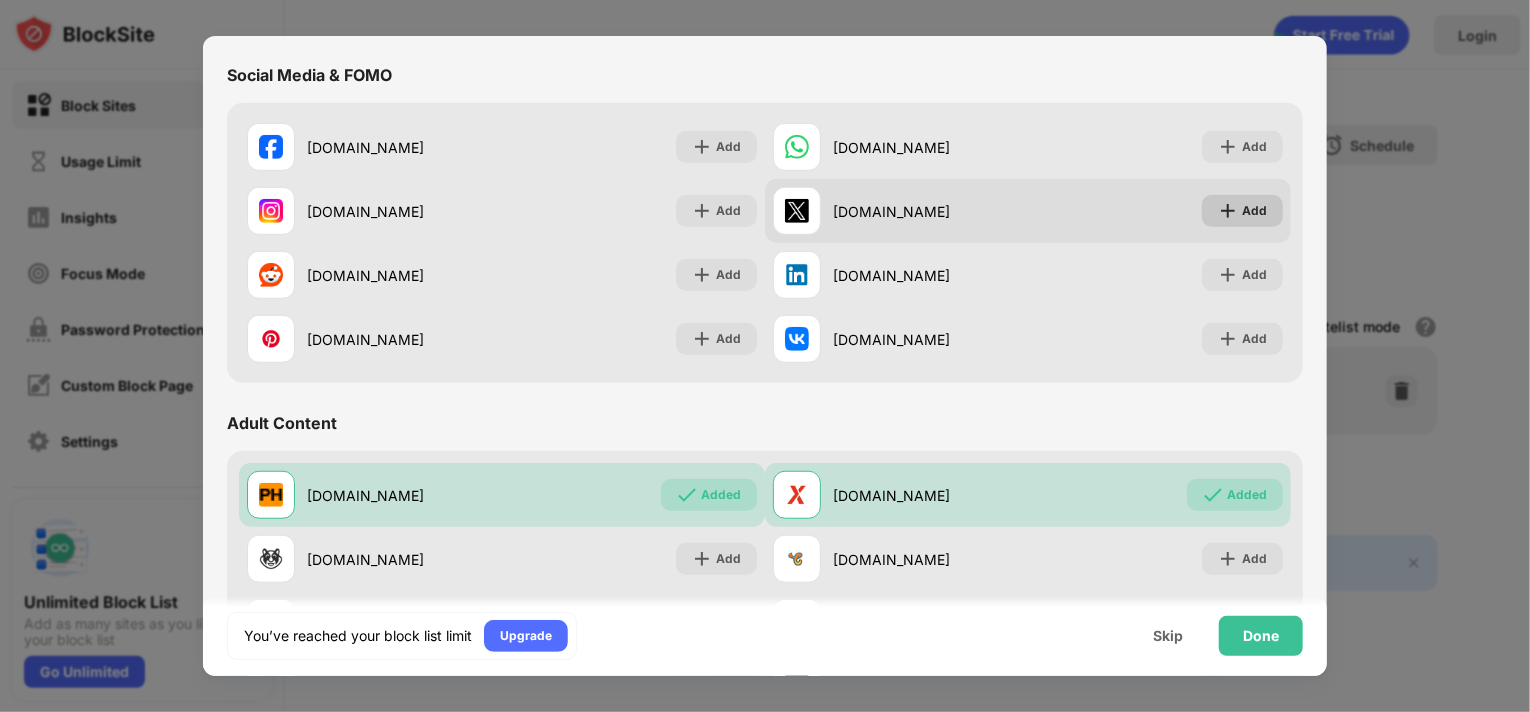click on "Add" at bounding box center [1254, 211] 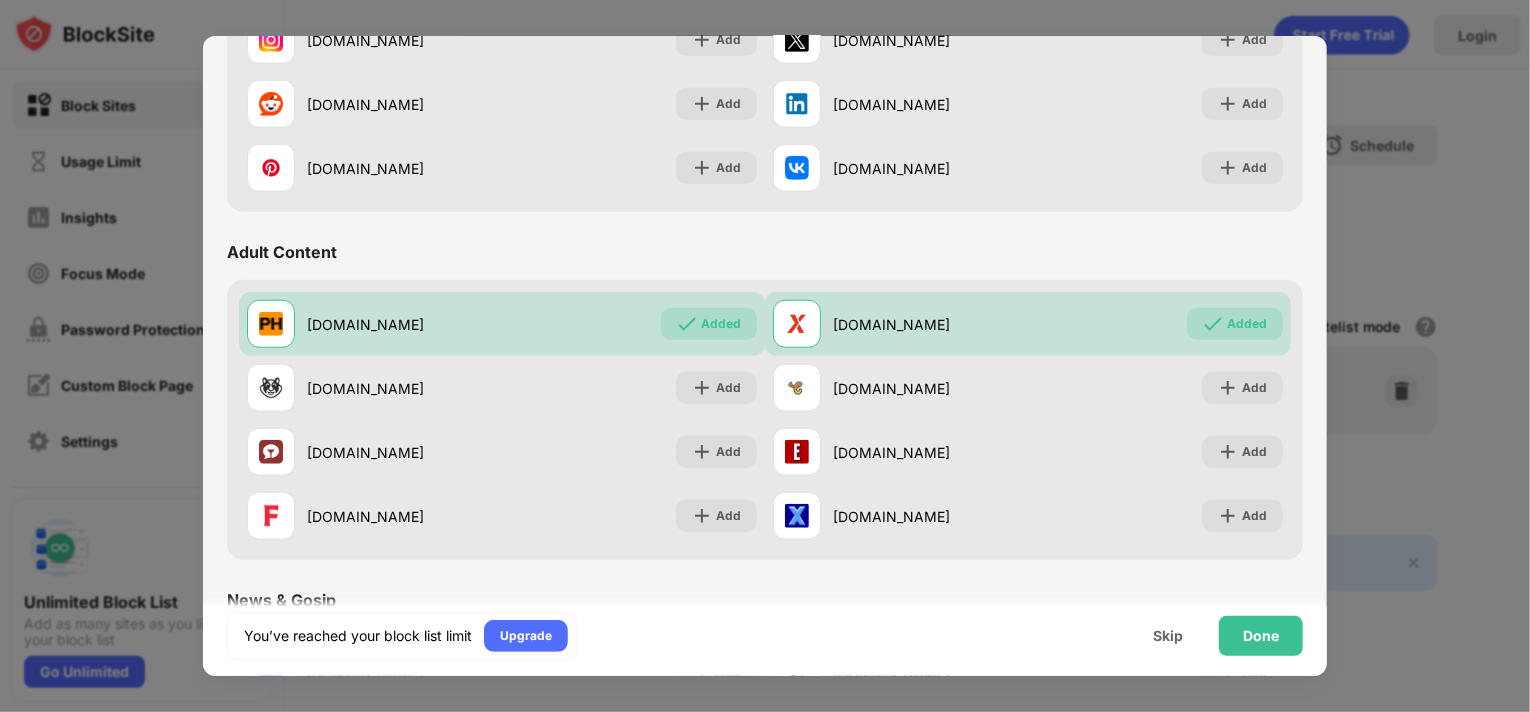 scroll, scrollTop: 783, scrollLeft: 0, axis: vertical 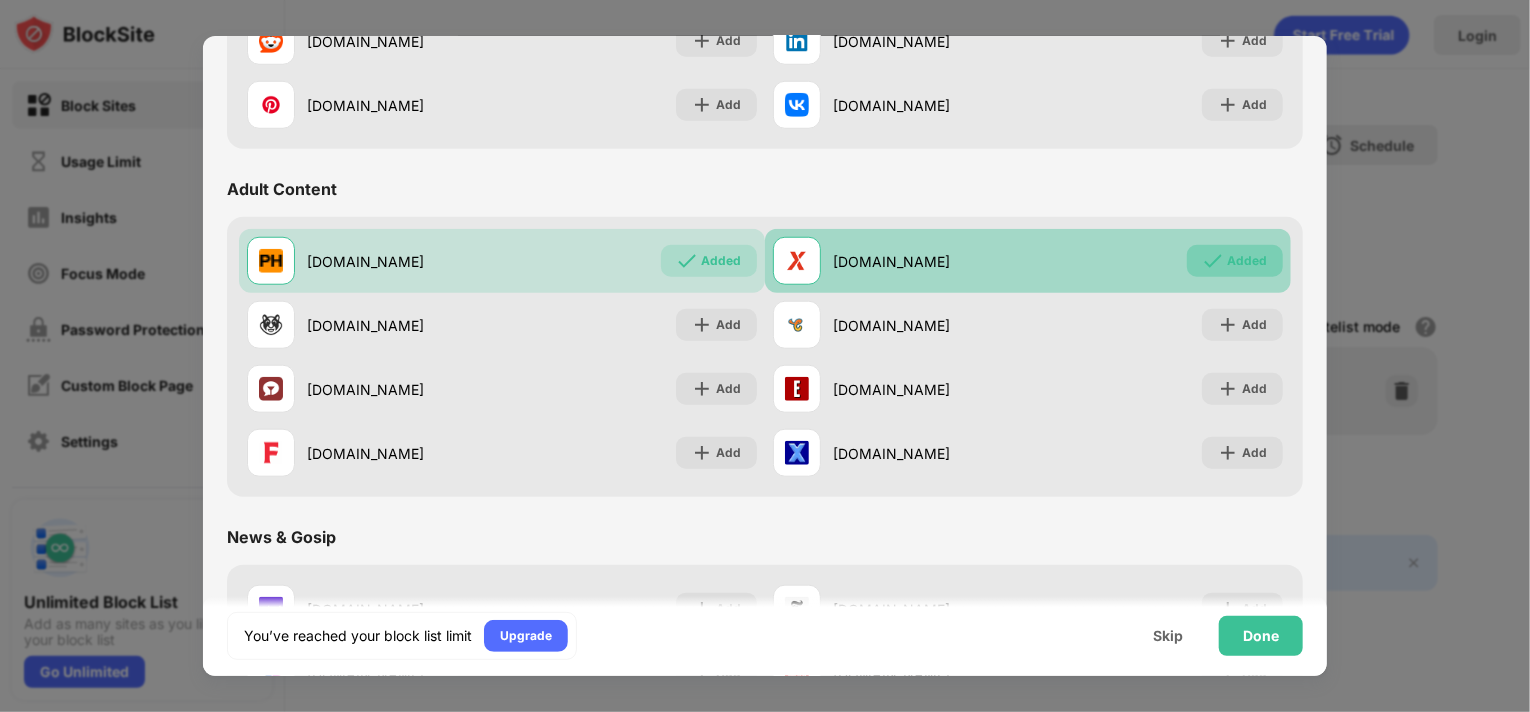 click on "Added" at bounding box center (1235, 261) 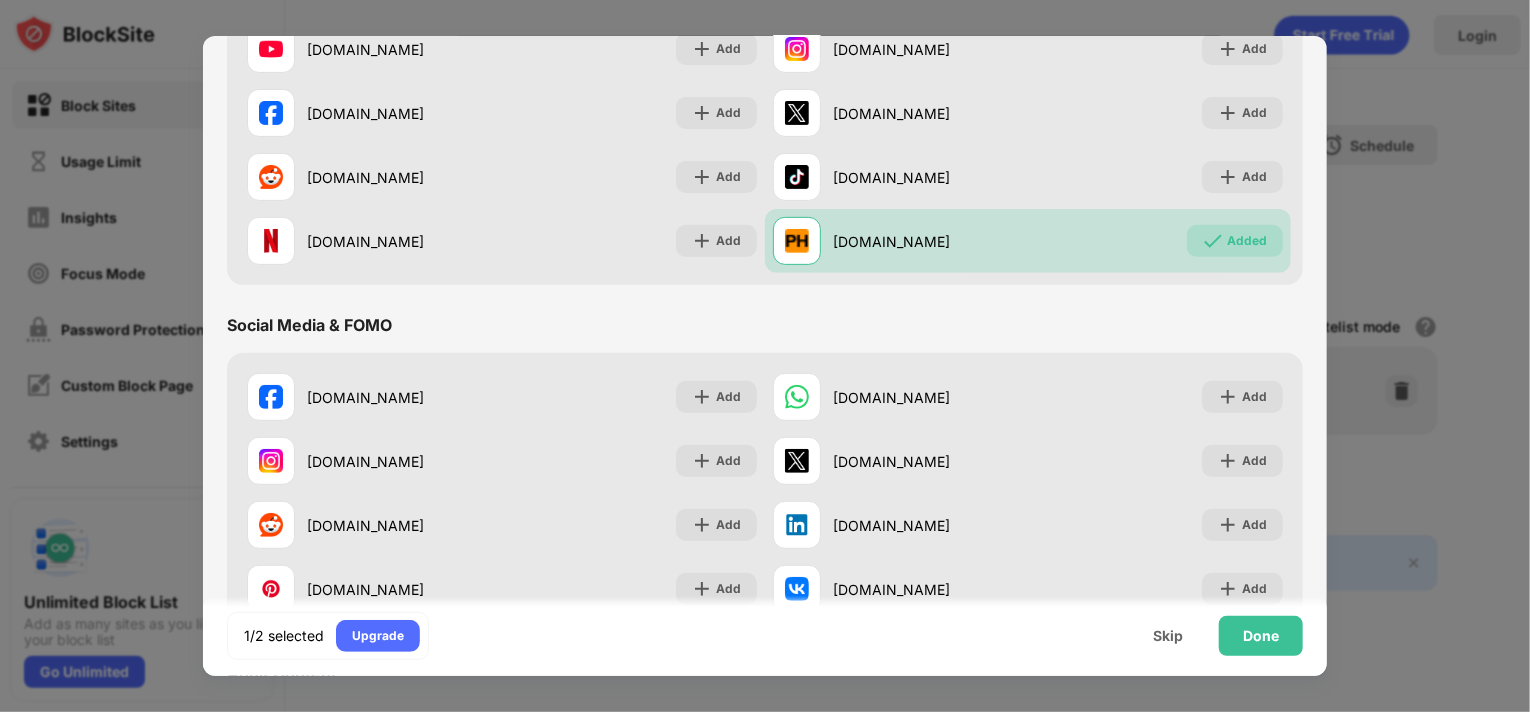 scroll, scrollTop: 300, scrollLeft: 0, axis: vertical 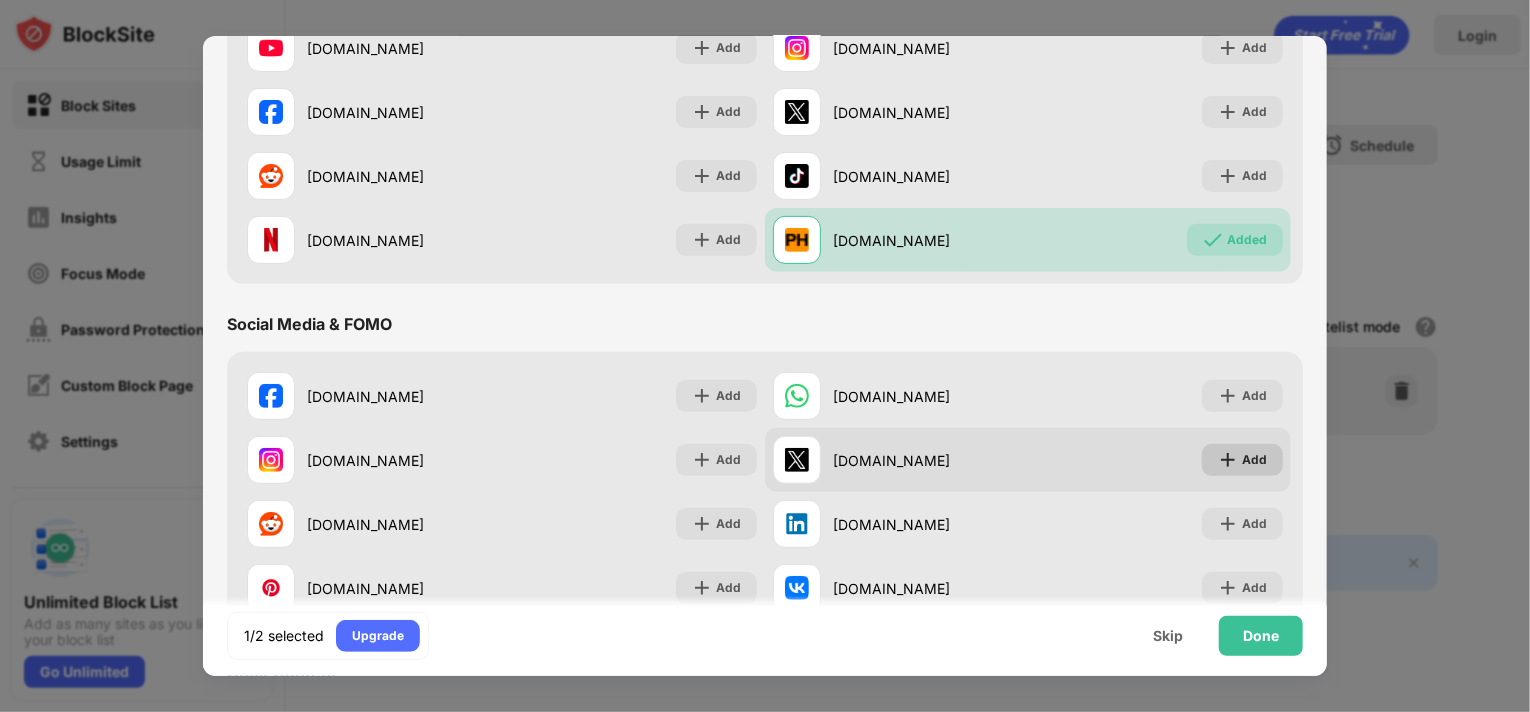 click on "Add" at bounding box center [1254, 460] 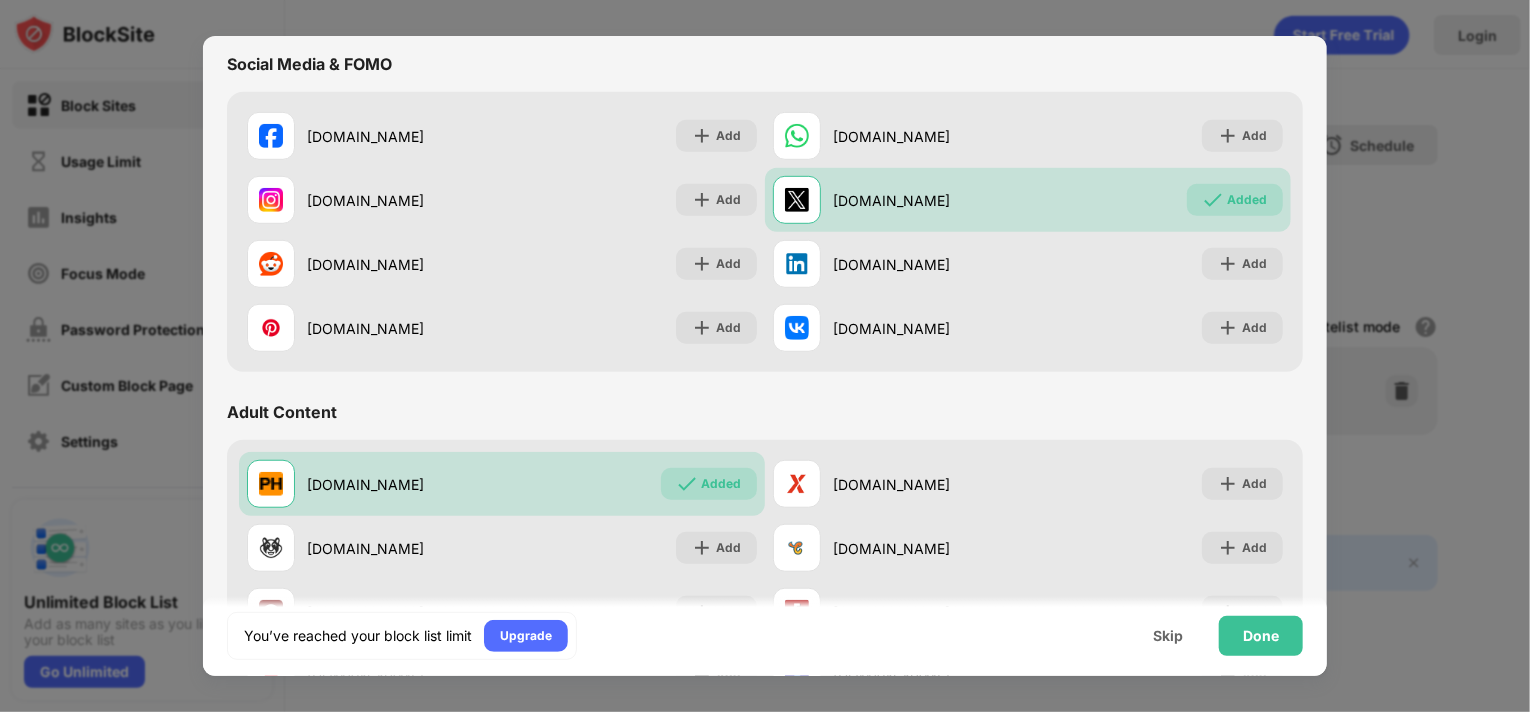 scroll, scrollTop: 649, scrollLeft: 0, axis: vertical 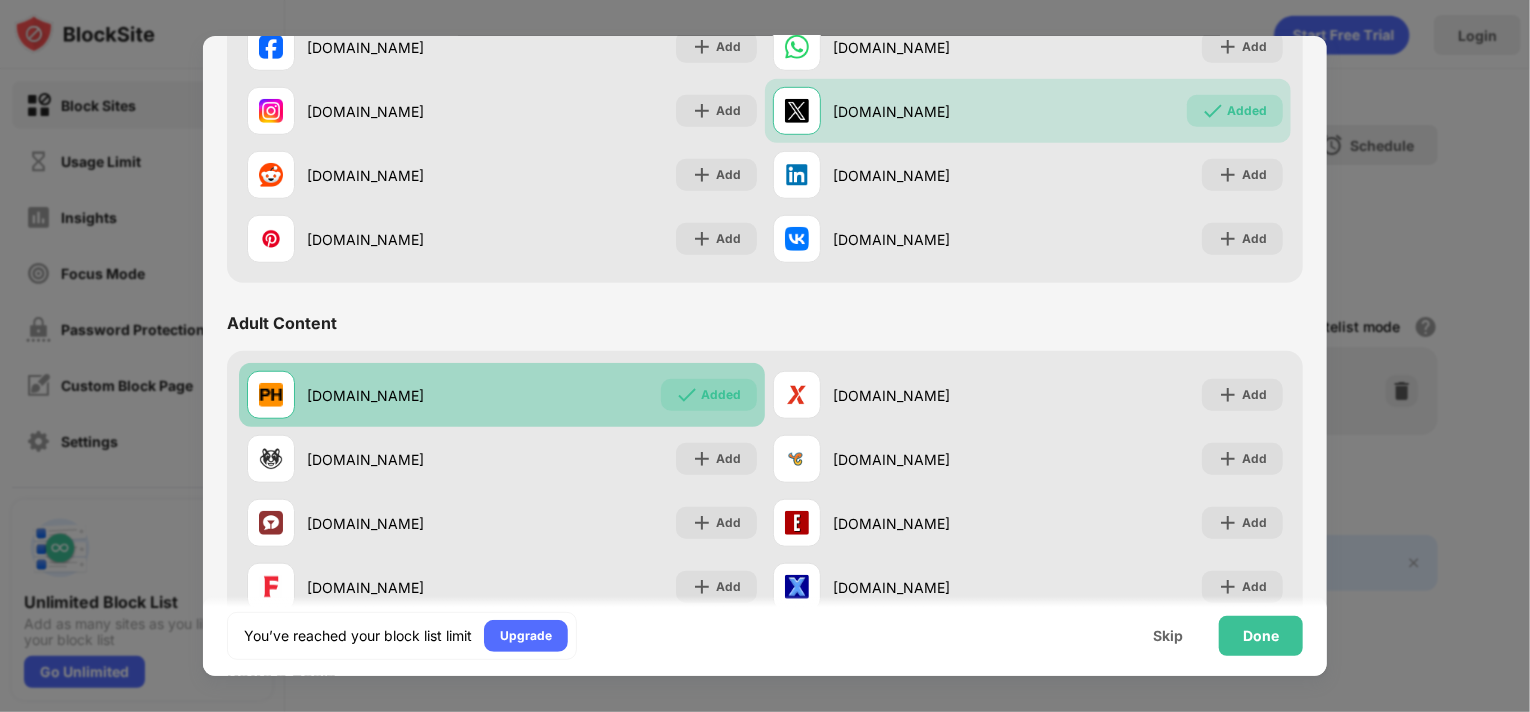 click at bounding box center (687, 395) 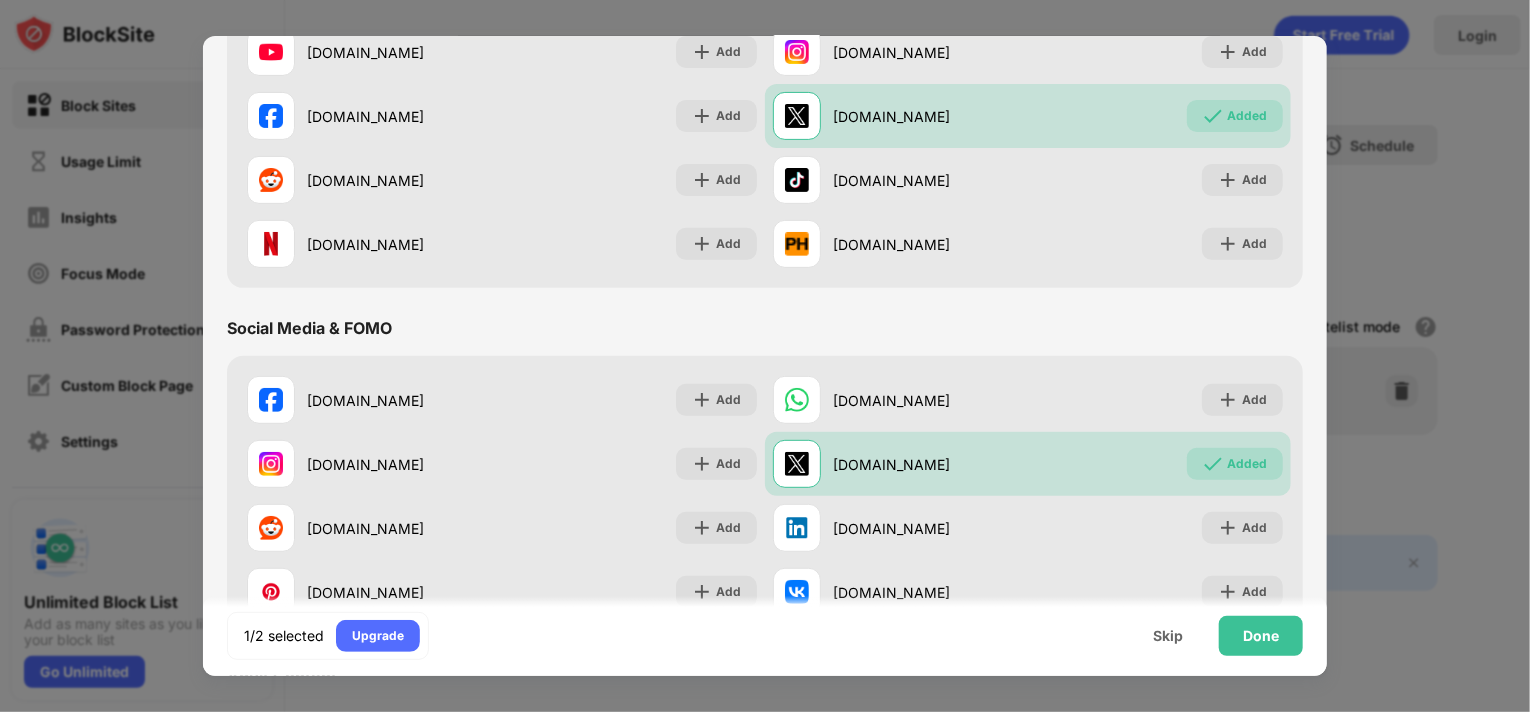 scroll, scrollTop: 249, scrollLeft: 0, axis: vertical 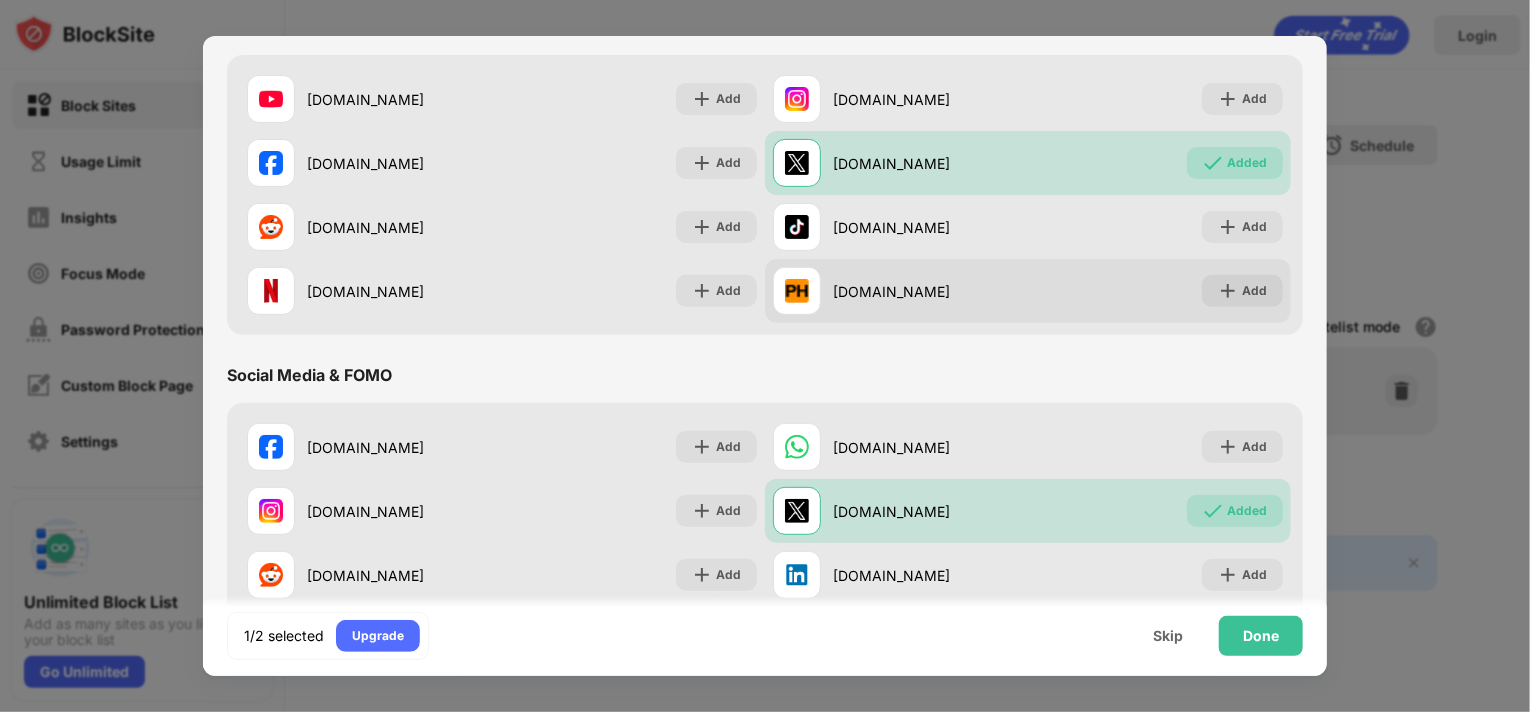 click on "Add" at bounding box center [1242, 291] 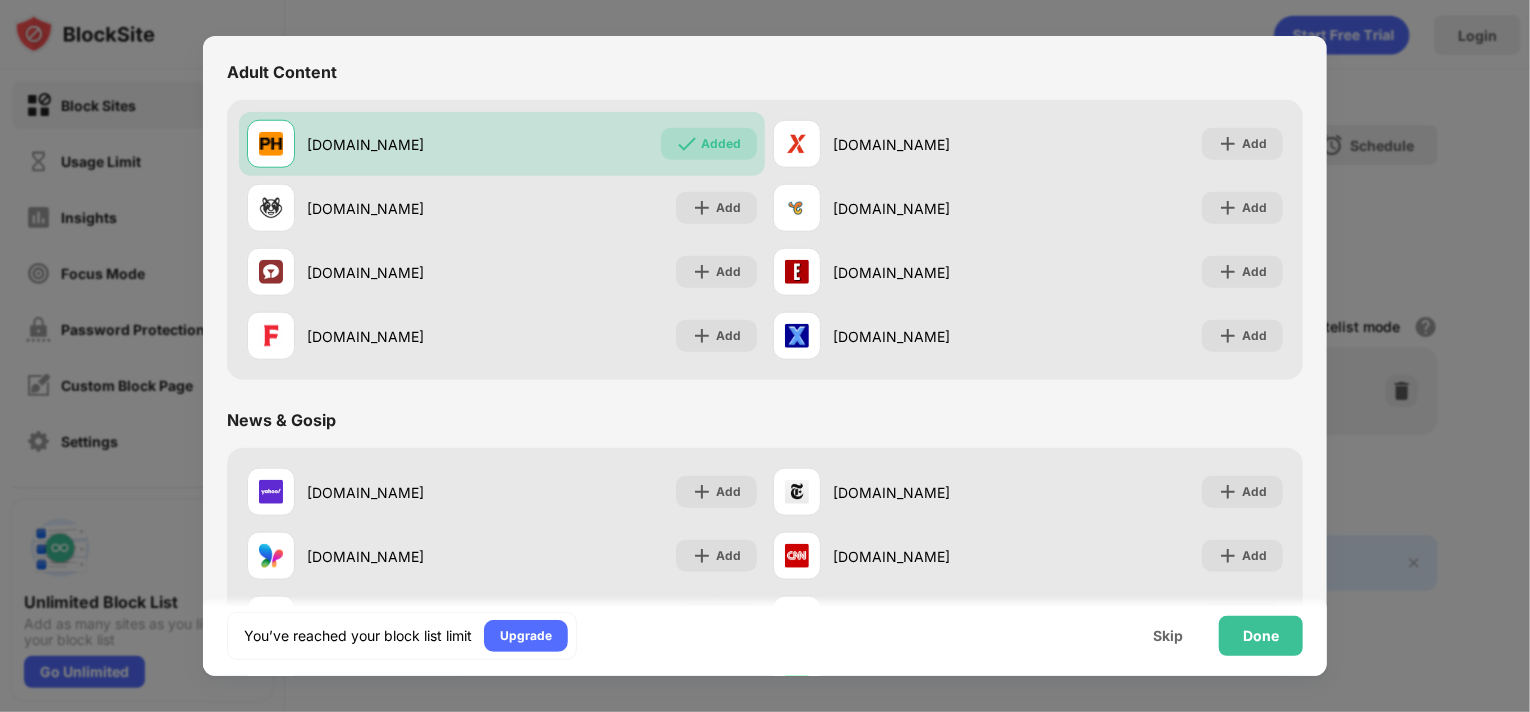 scroll, scrollTop: 833, scrollLeft: 0, axis: vertical 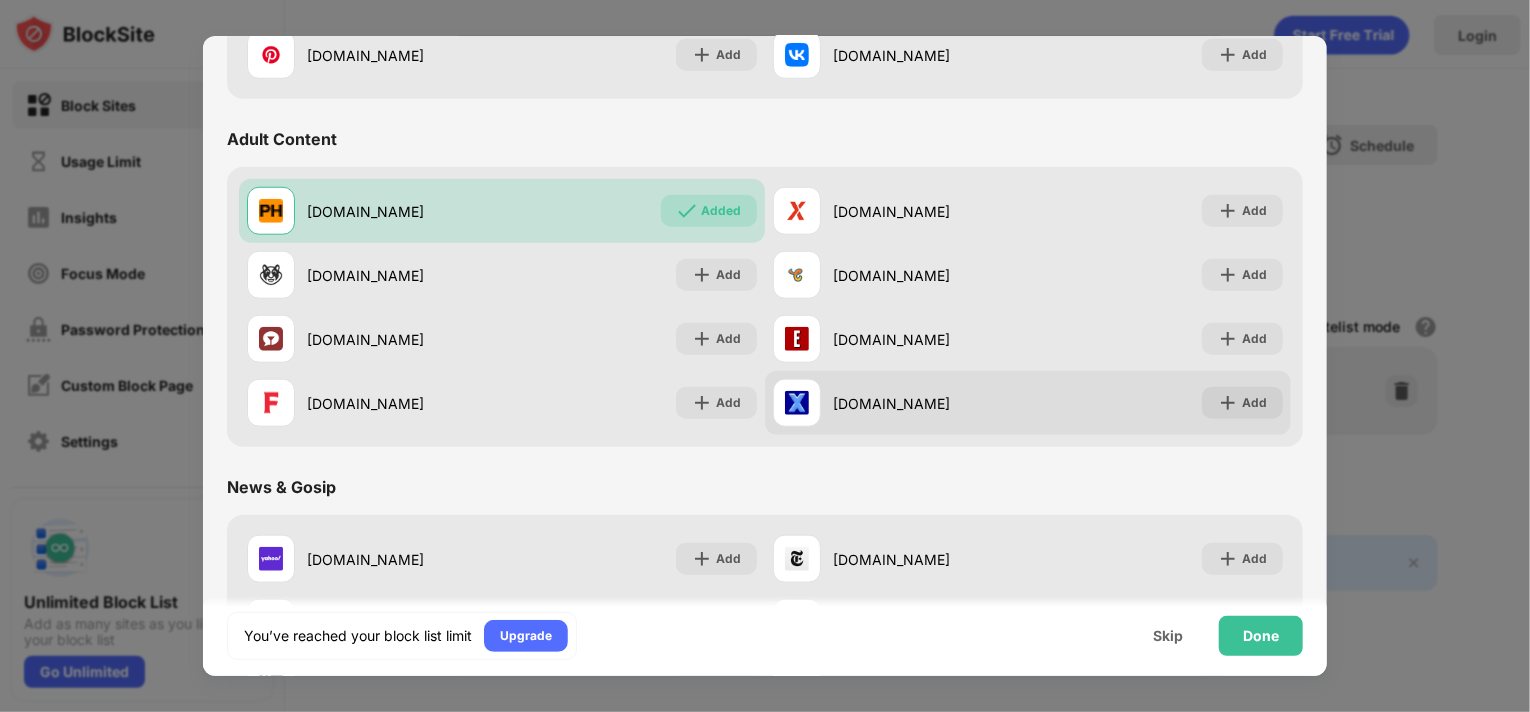 click on "xnxx.com Add" at bounding box center [1028, 403] 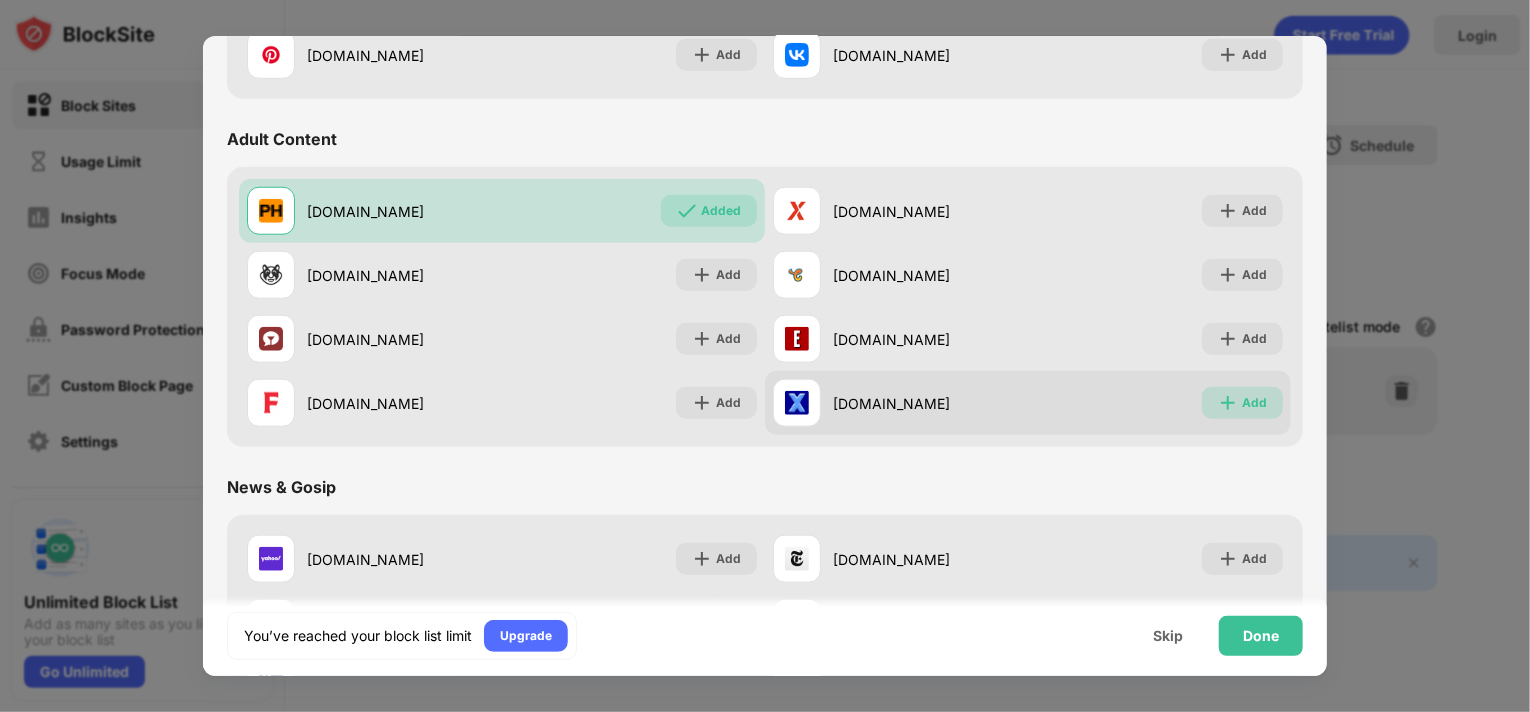 click on "Add" at bounding box center (1242, 403) 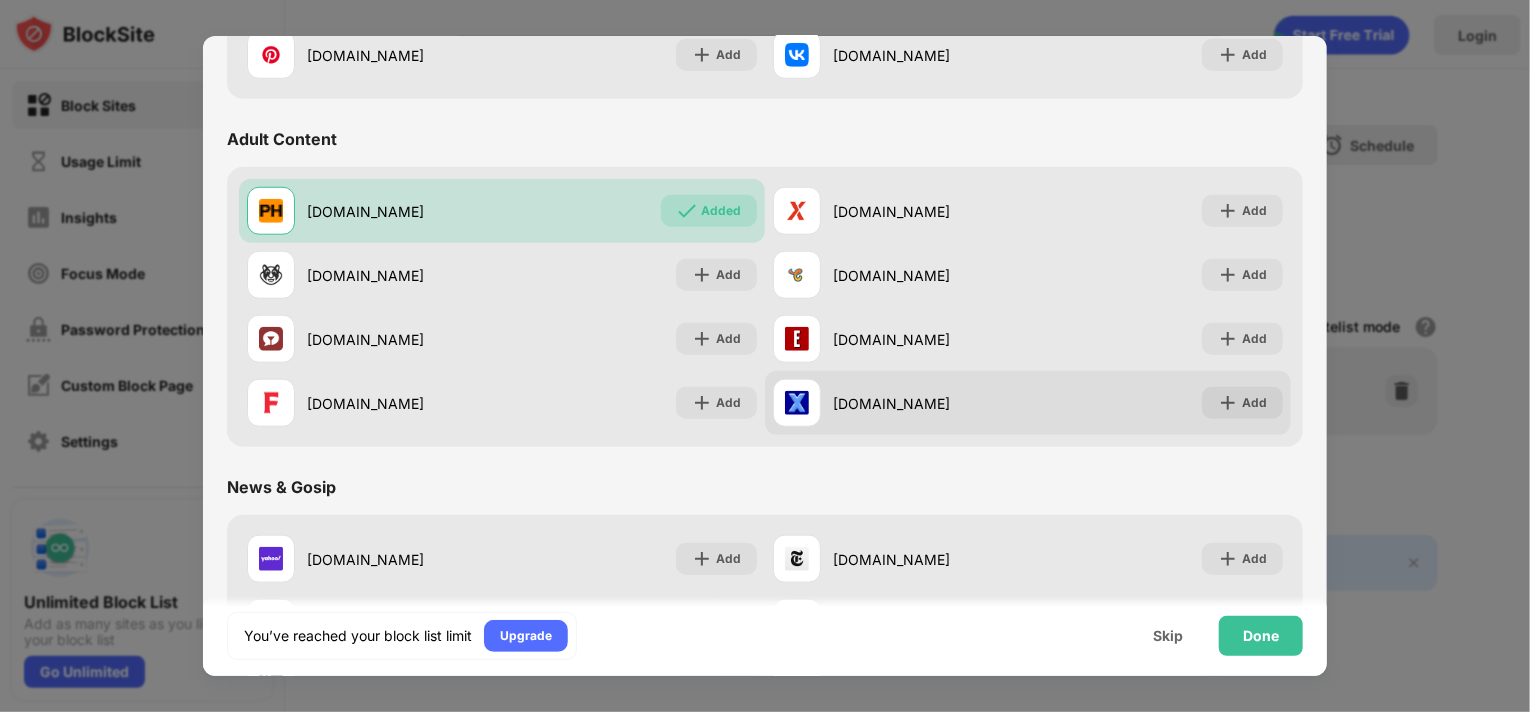 click on "Add" at bounding box center (1242, 403) 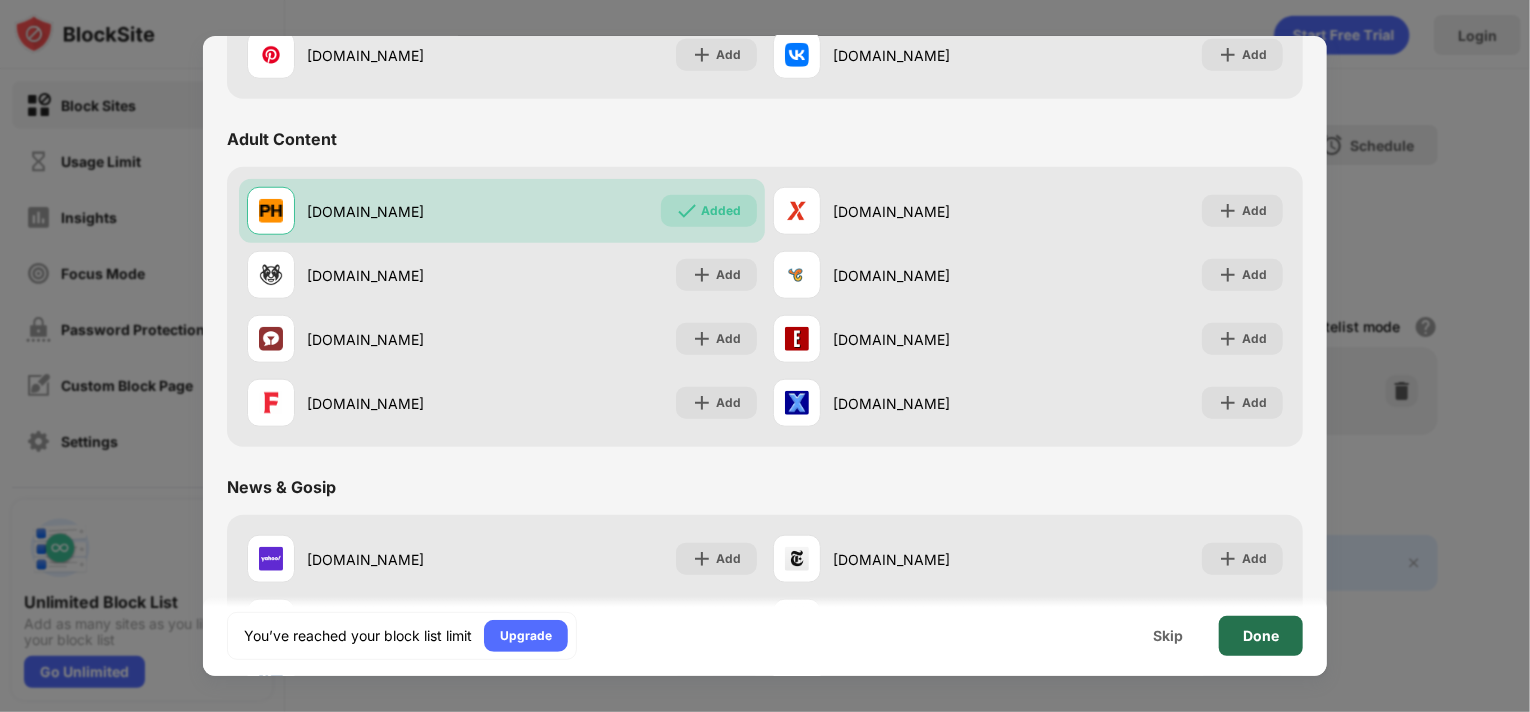 click on "Done" at bounding box center (1261, 636) 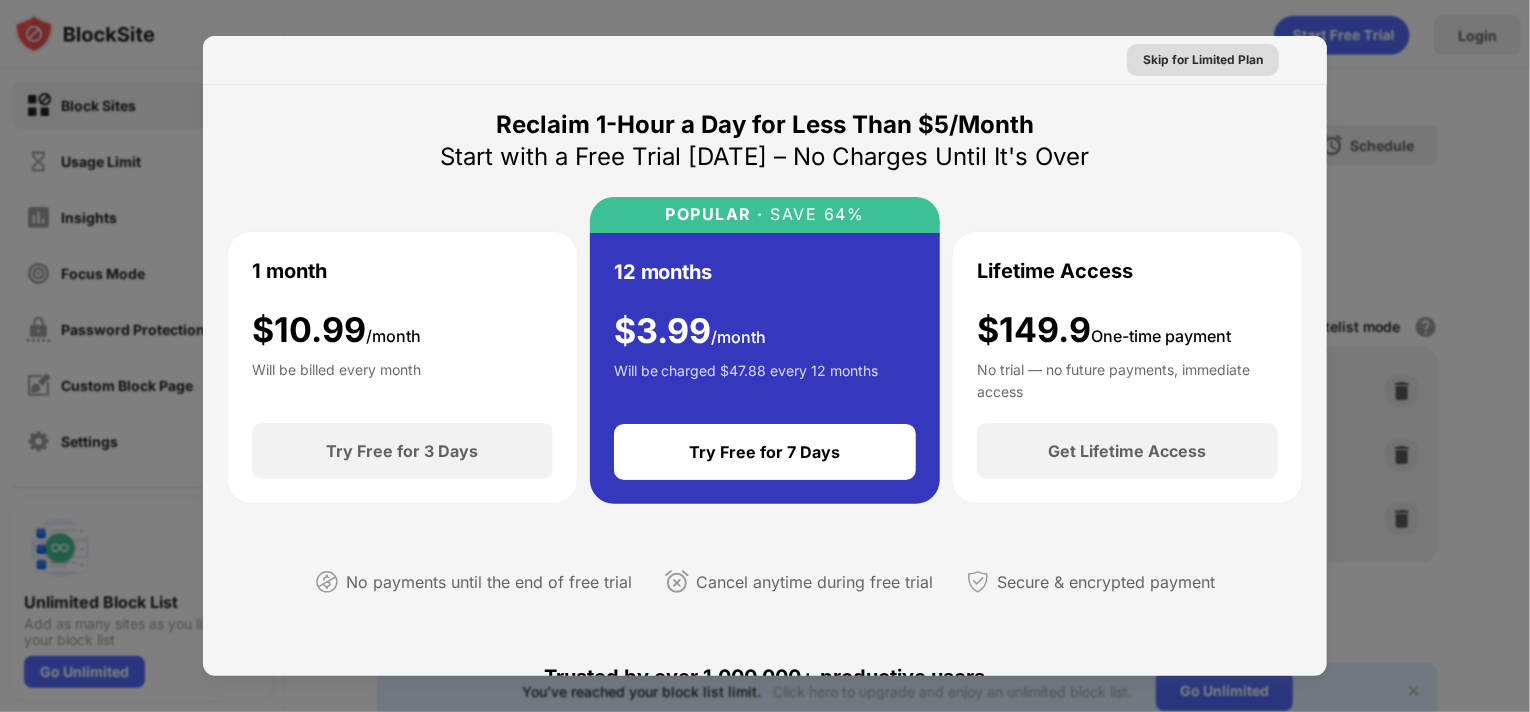 click on "Skip for Limited Plan" at bounding box center (1203, 60) 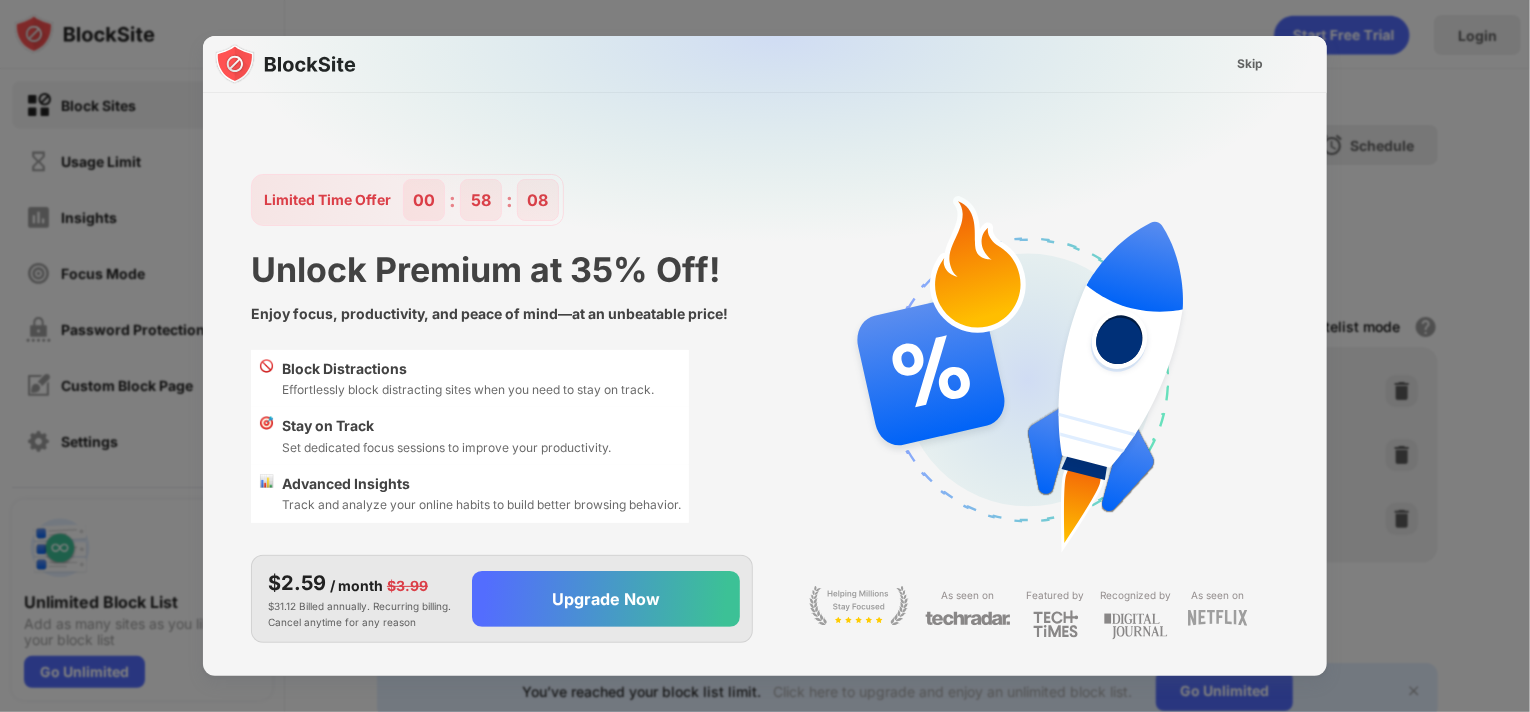 click at bounding box center [777, 234] 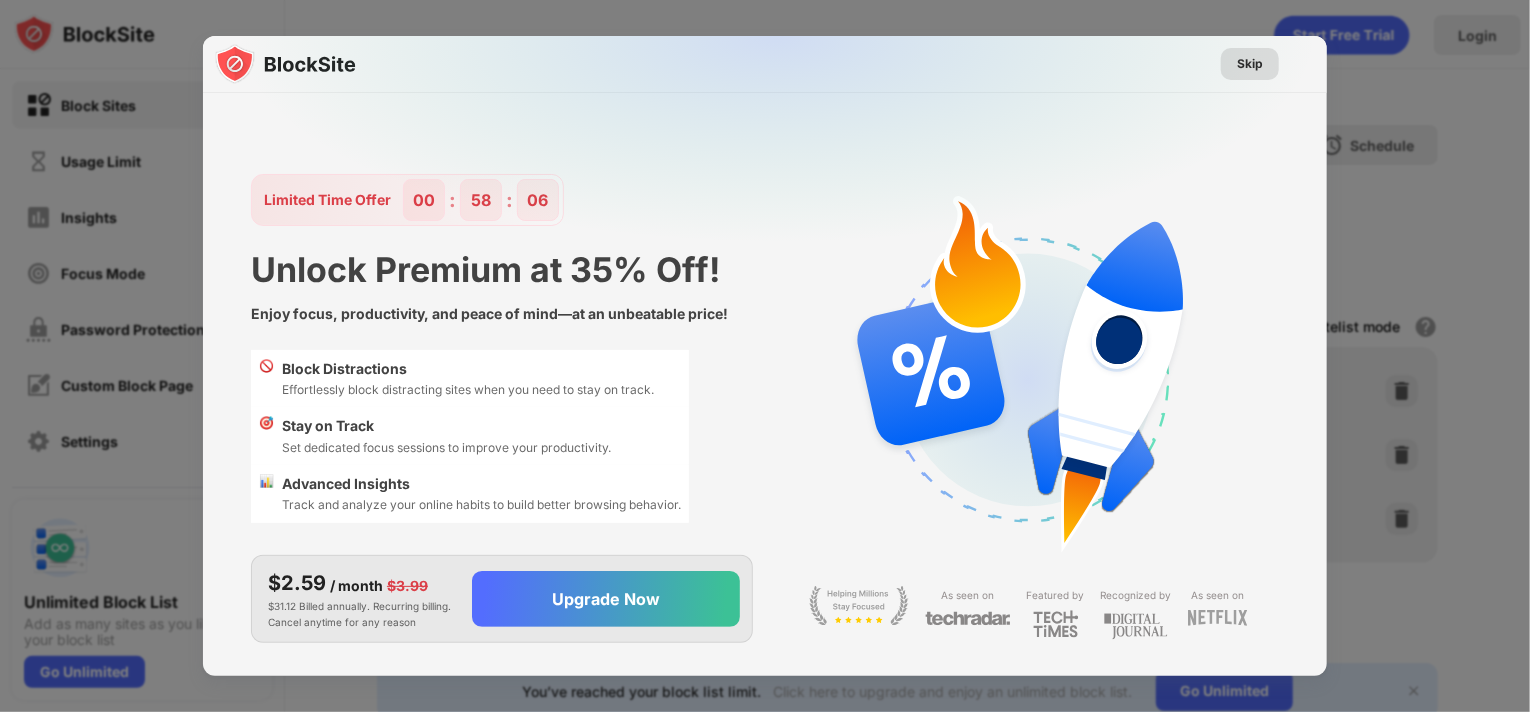 click on "Skip" at bounding box center [1250, 64] 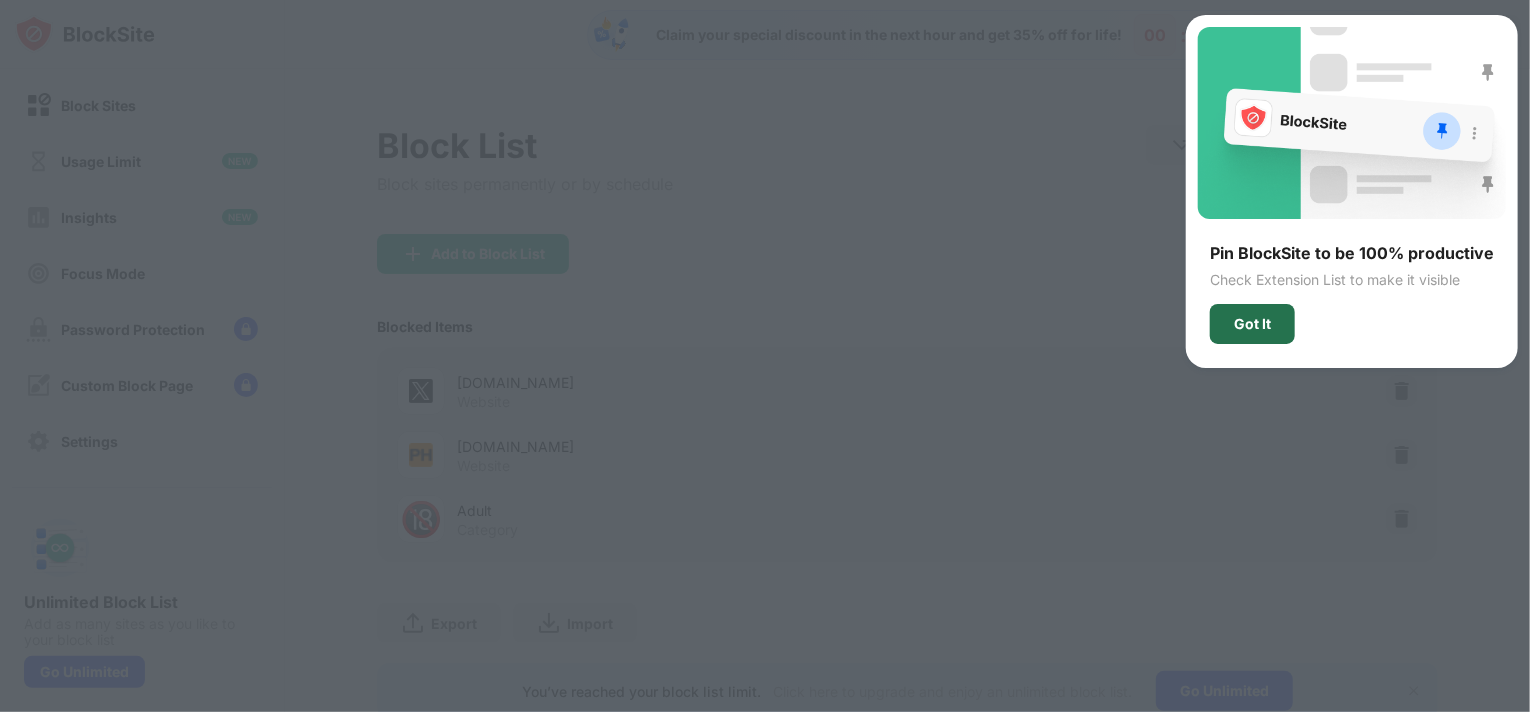 click on "Got It" at bounding box center (1252, 324) 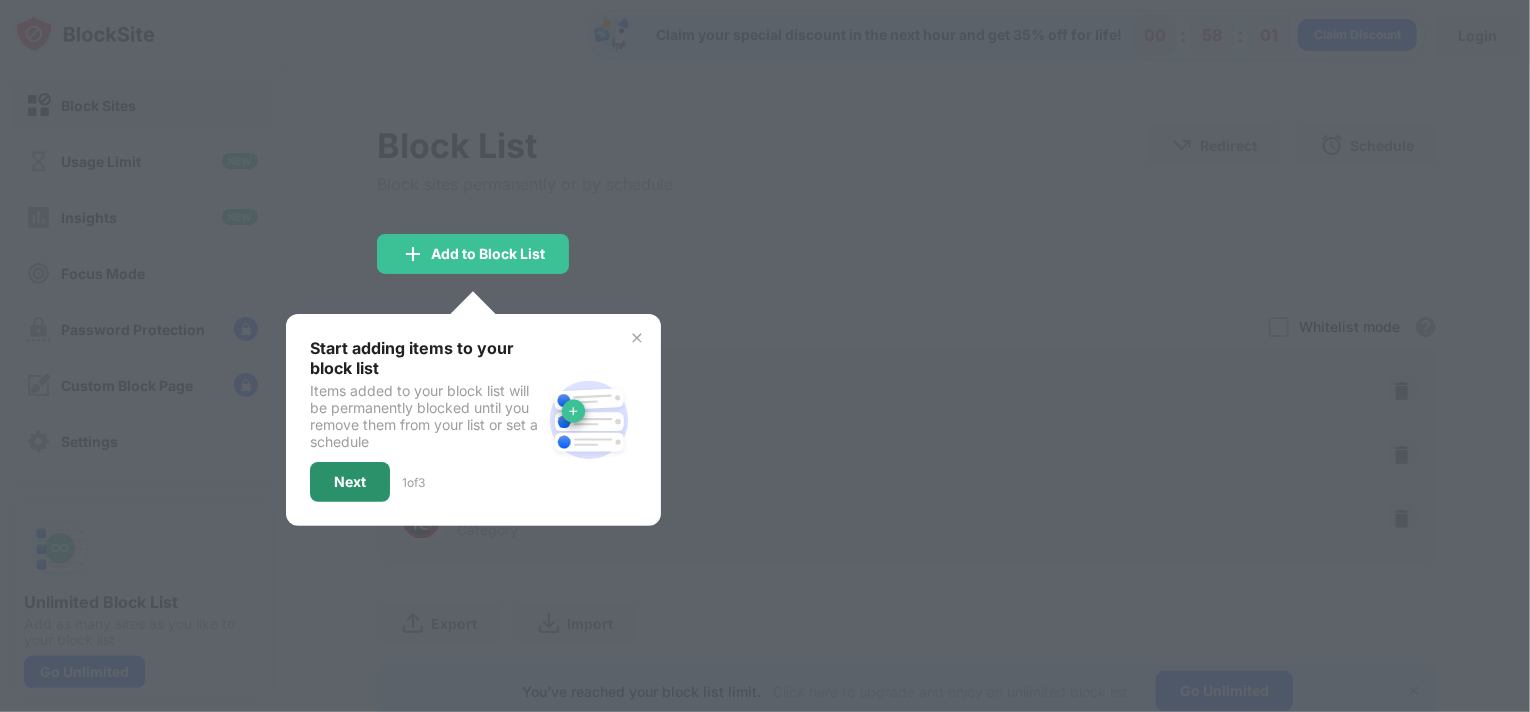 click on "Next" at bounding box center (350, 482) 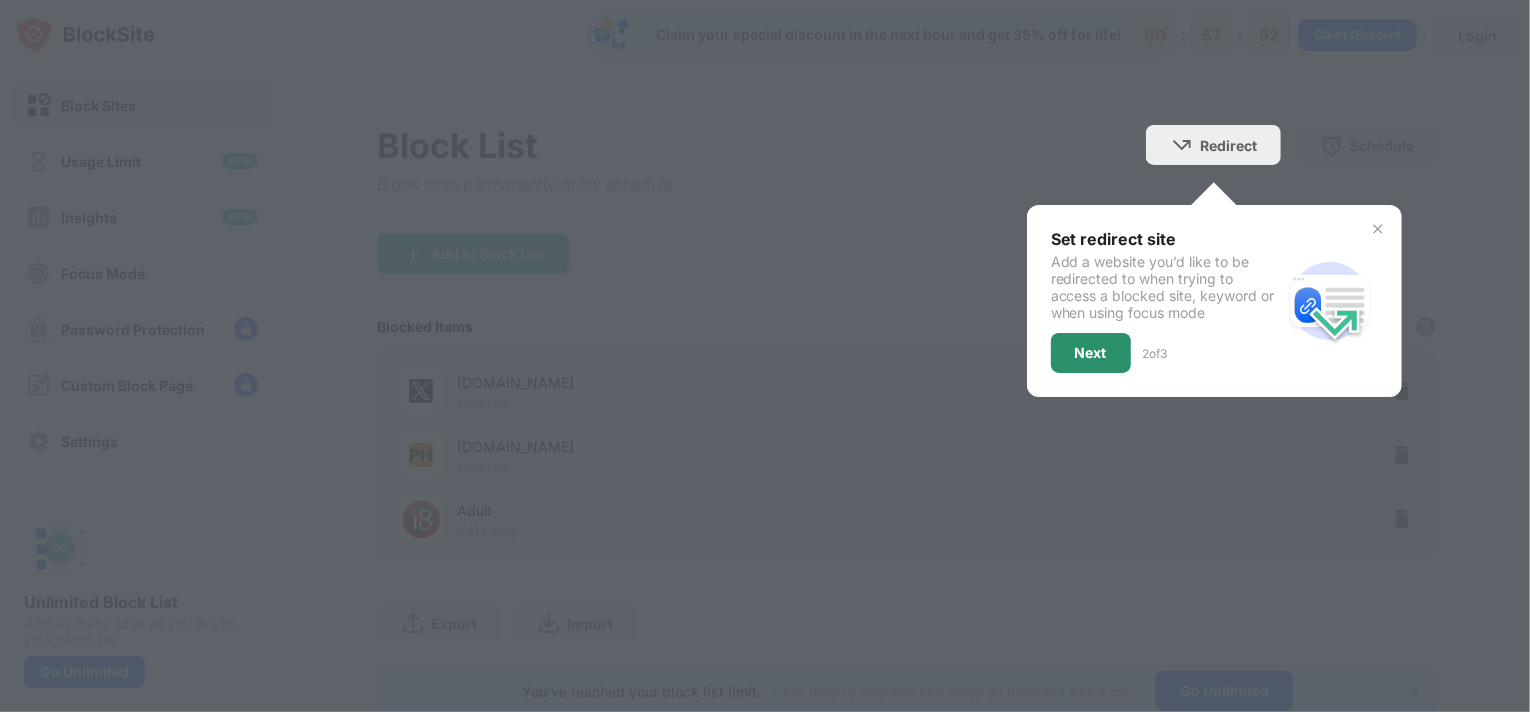 click on "Next" at bounding box center (1091, 353) 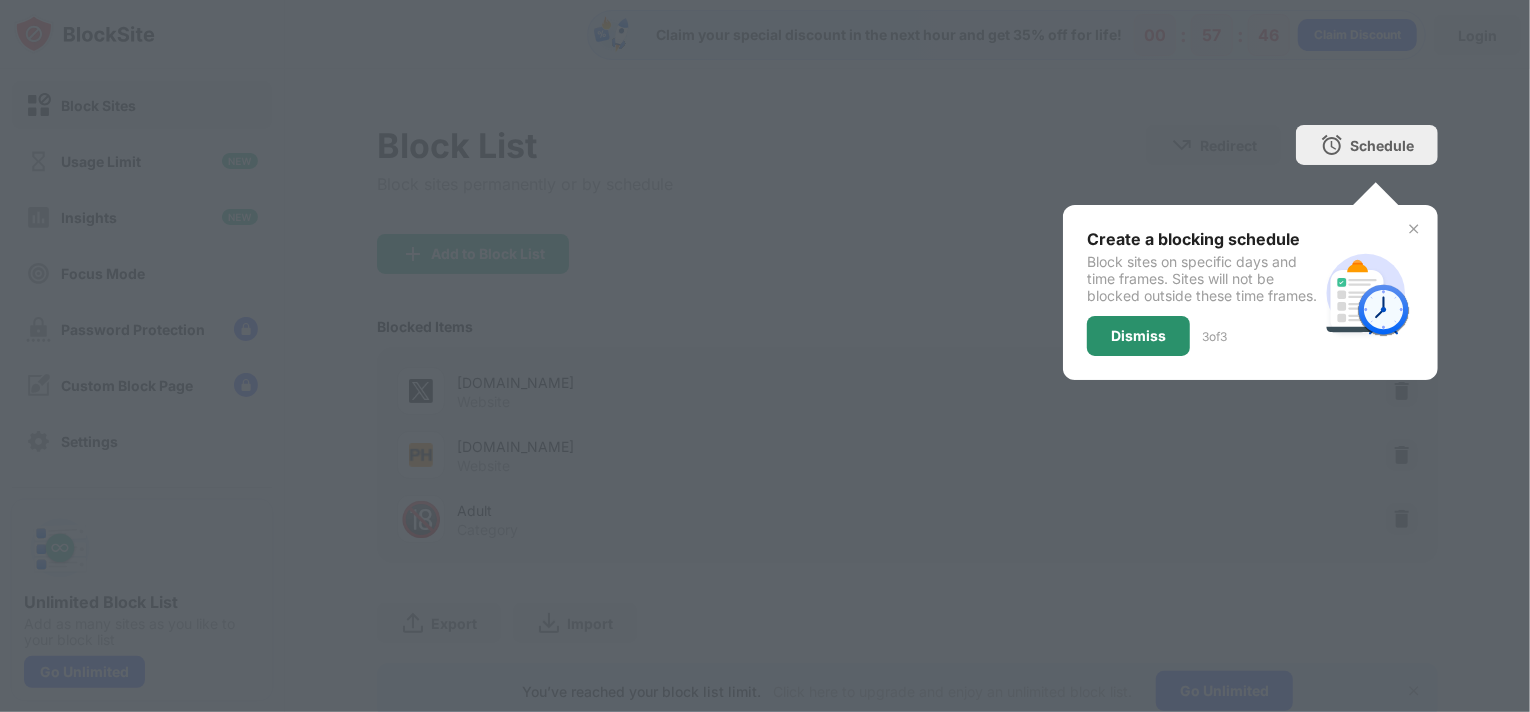 click on "Dismiss" at bounding box center (1138, 336) 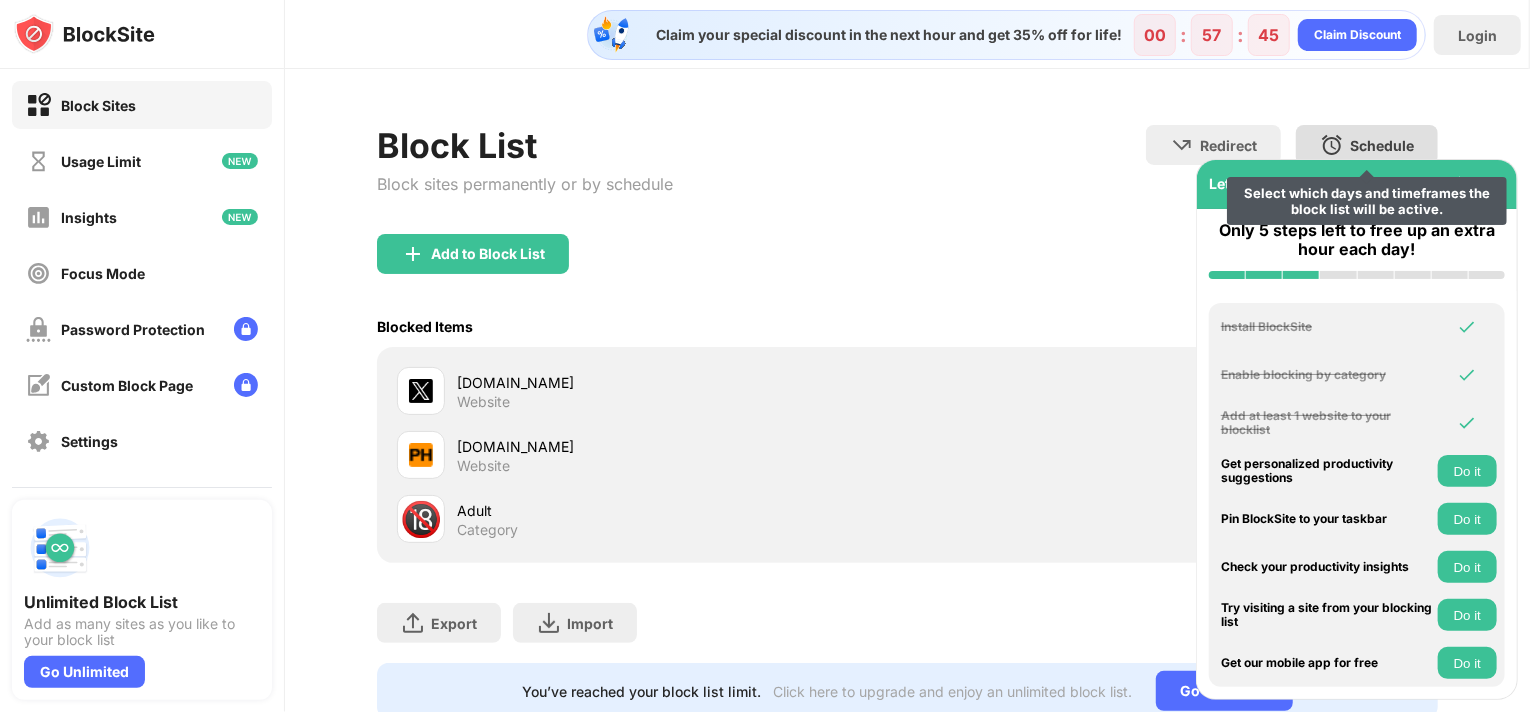 click on "Schedule" at bounding box center (1382, 145) 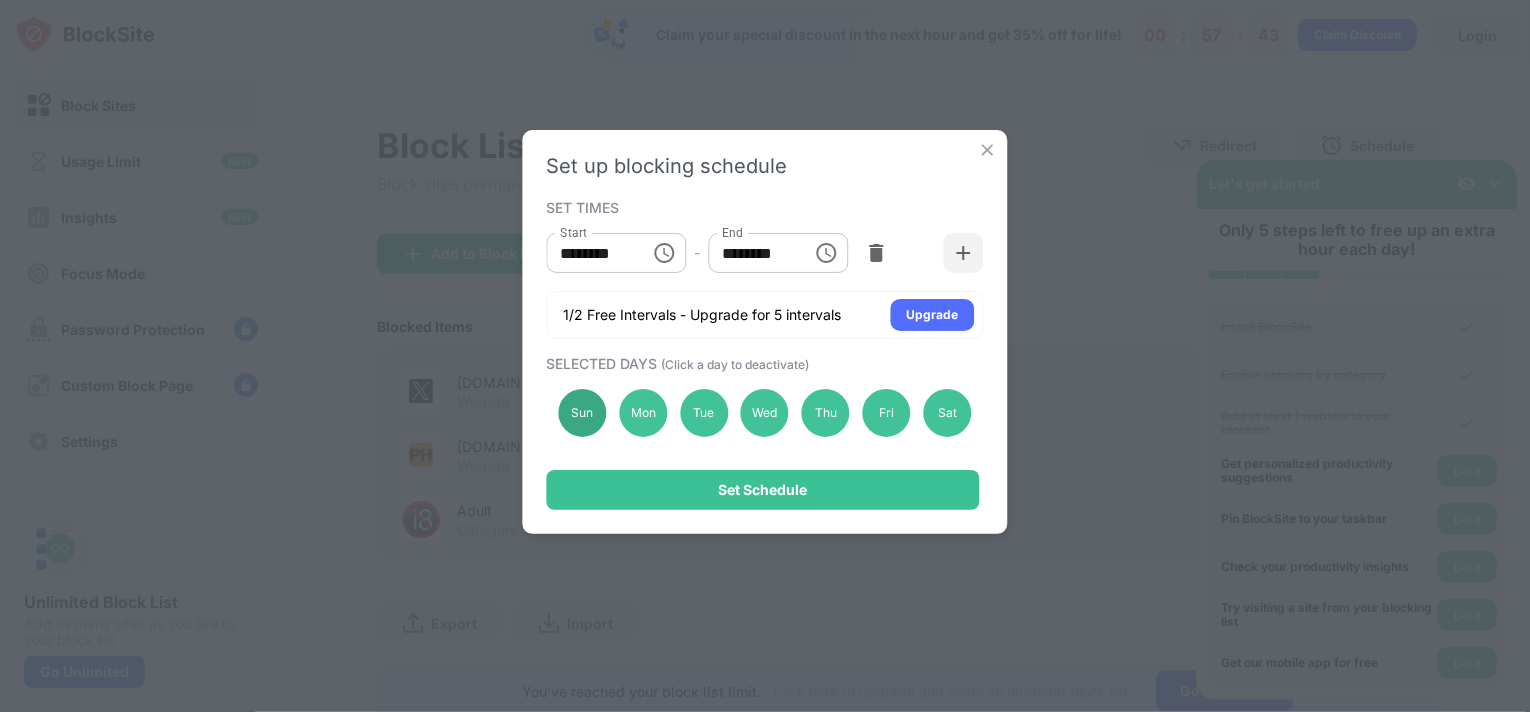 click on "Sun" at bounding box center [583, 413] 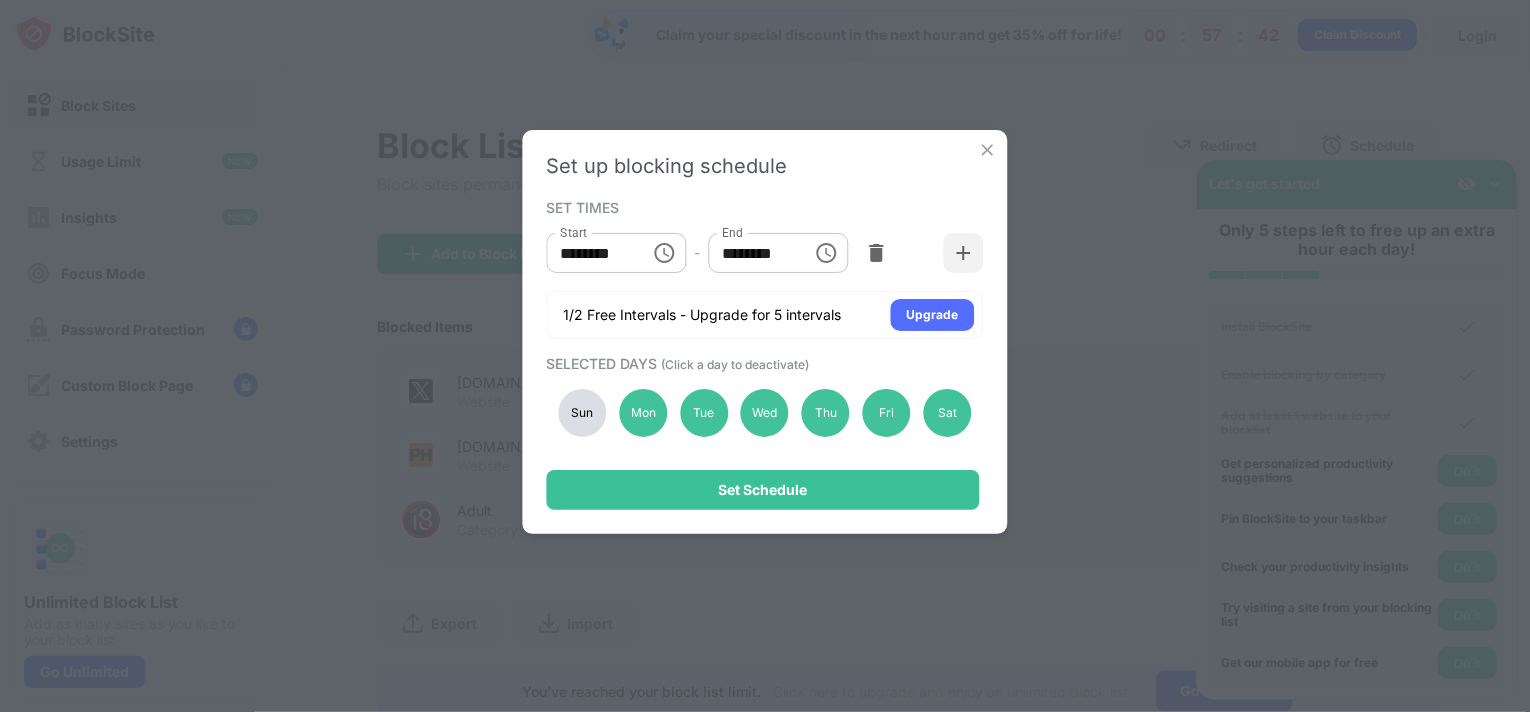click on "Sun" at bounding box center (583, 413) 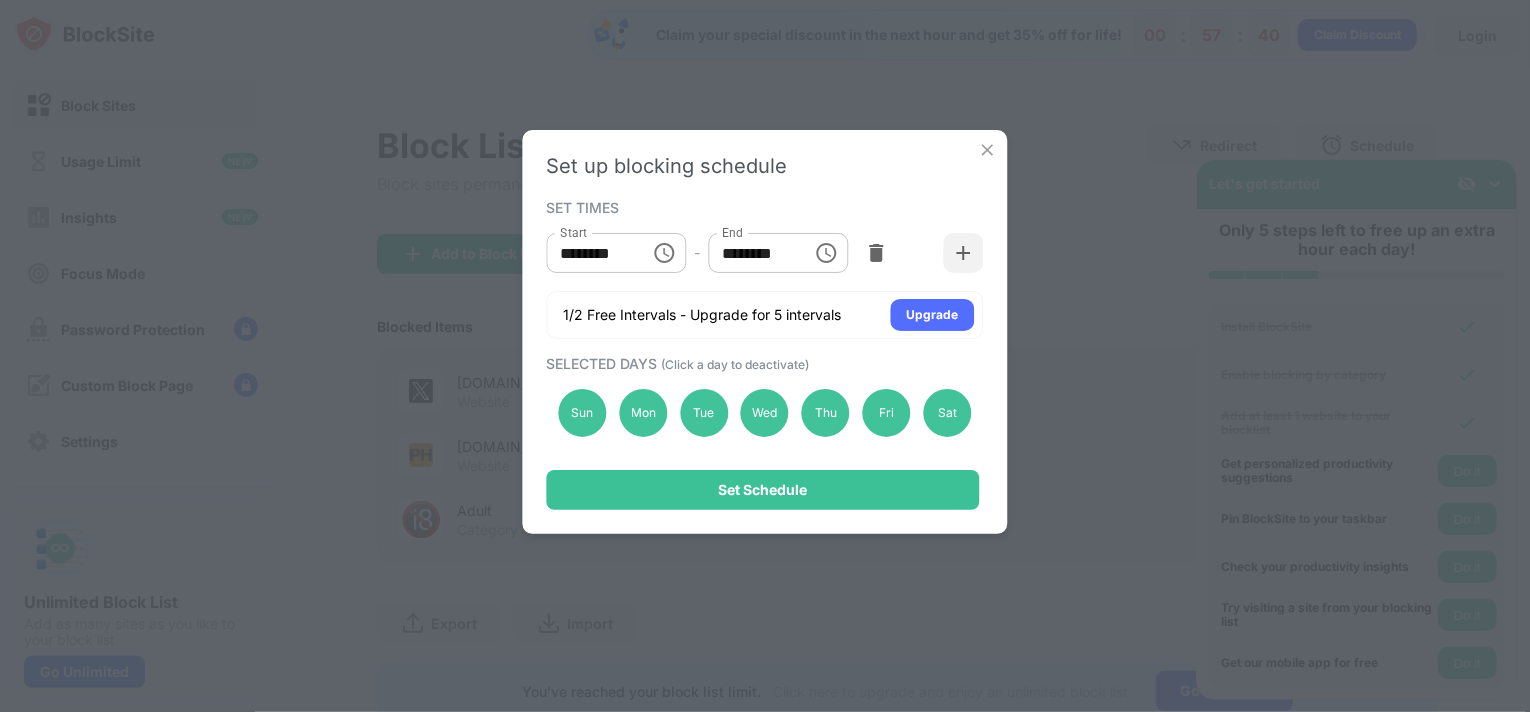 click at bounding box center [664, 253] 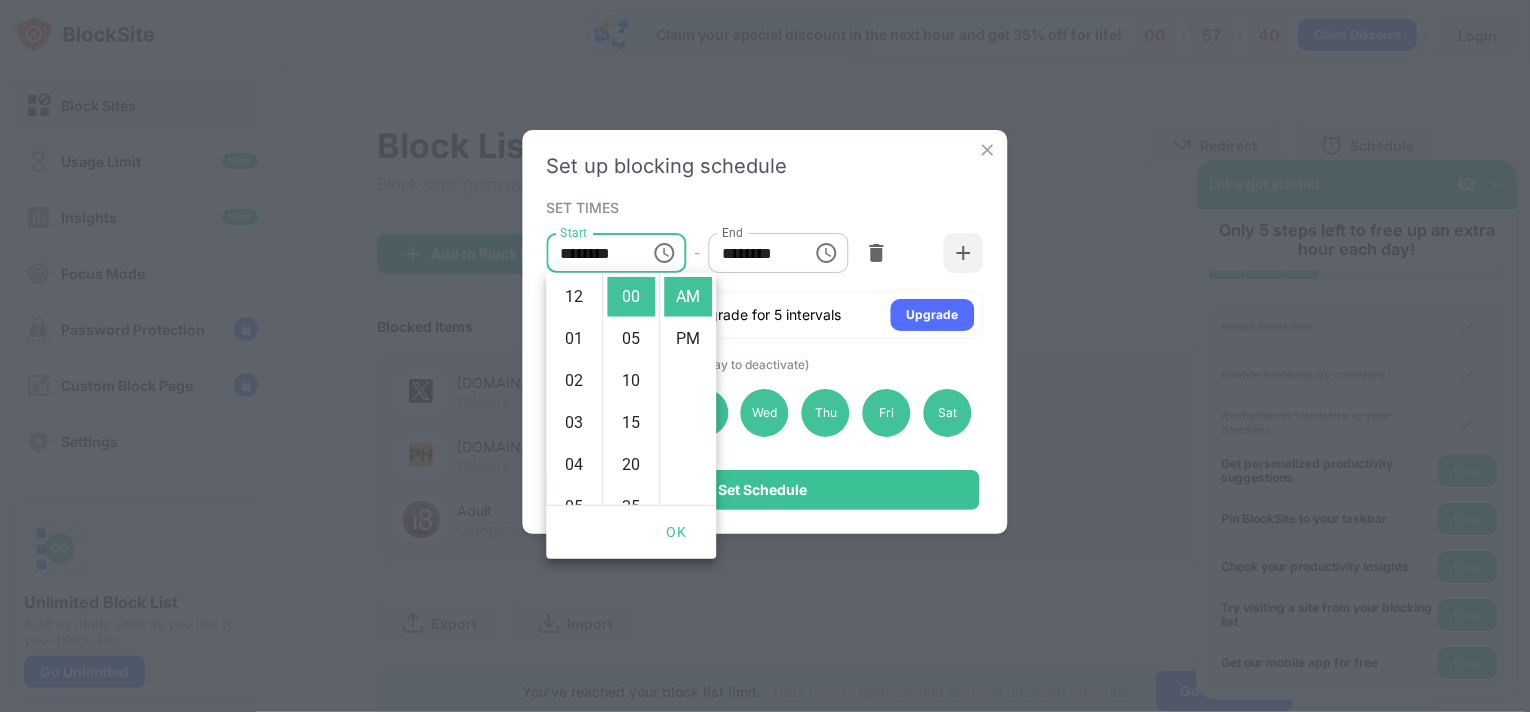scroll, scrollTop: 420, scrollLeft: 0, axis: vertical 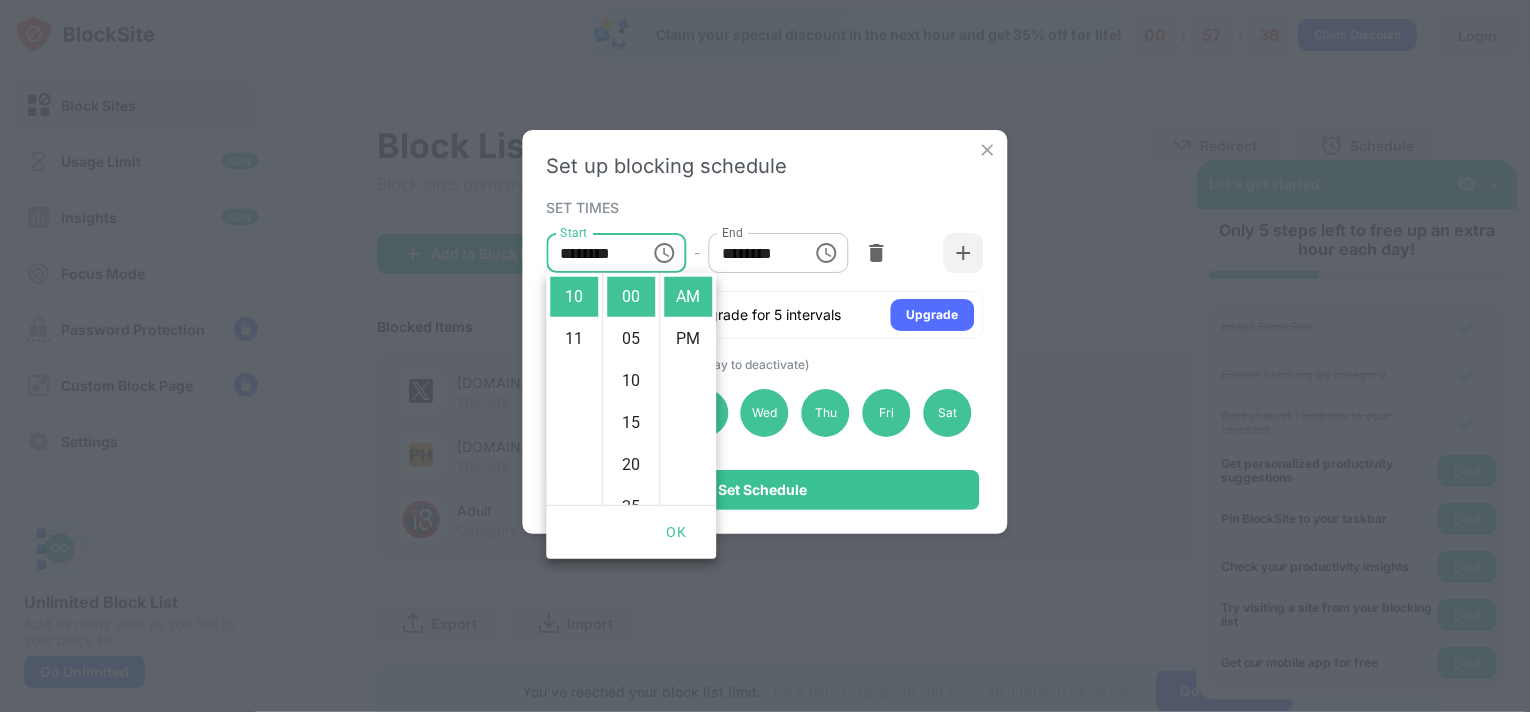 click on "SET TIMES" at bounding box center (763, 207) 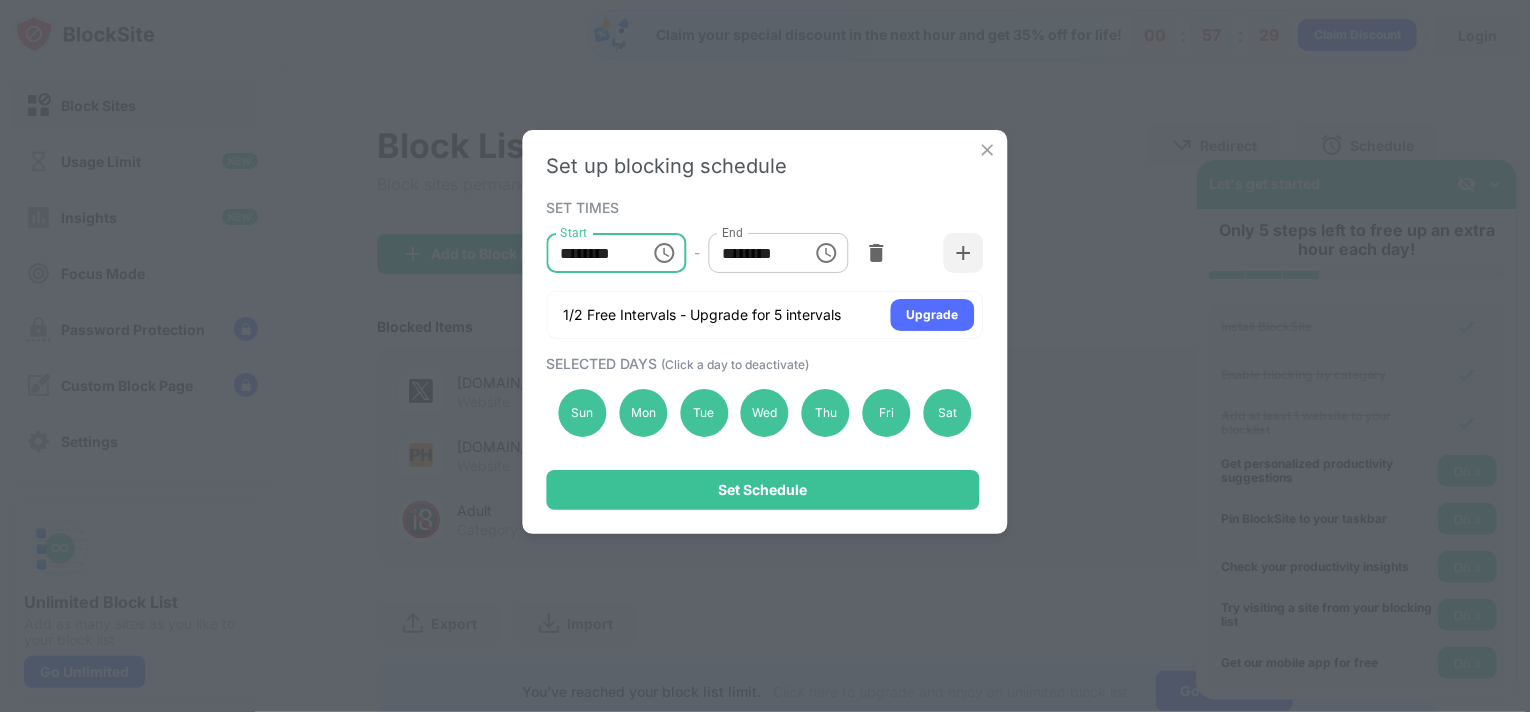 click on "********" at bounding box center [592, 253] 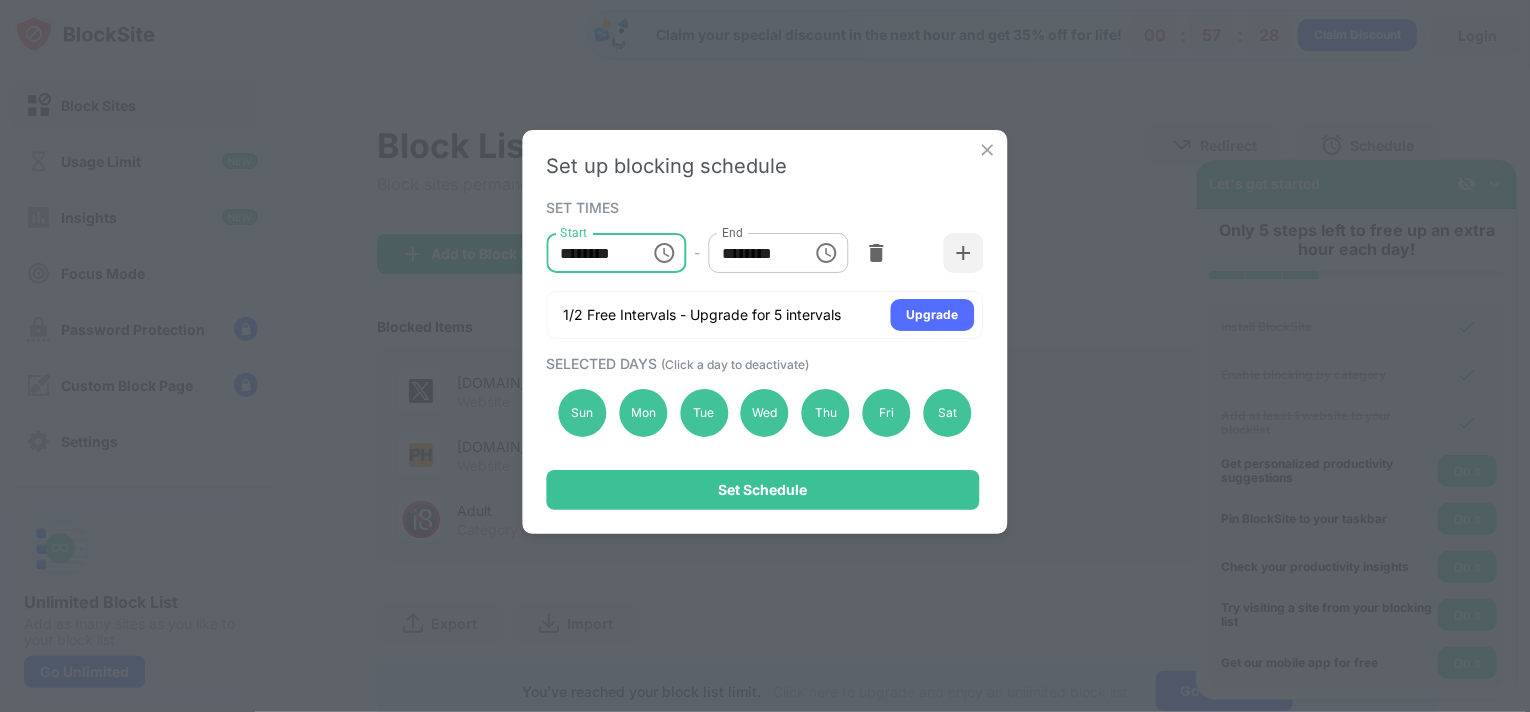 click on "********" at bounding box center (592, 253) 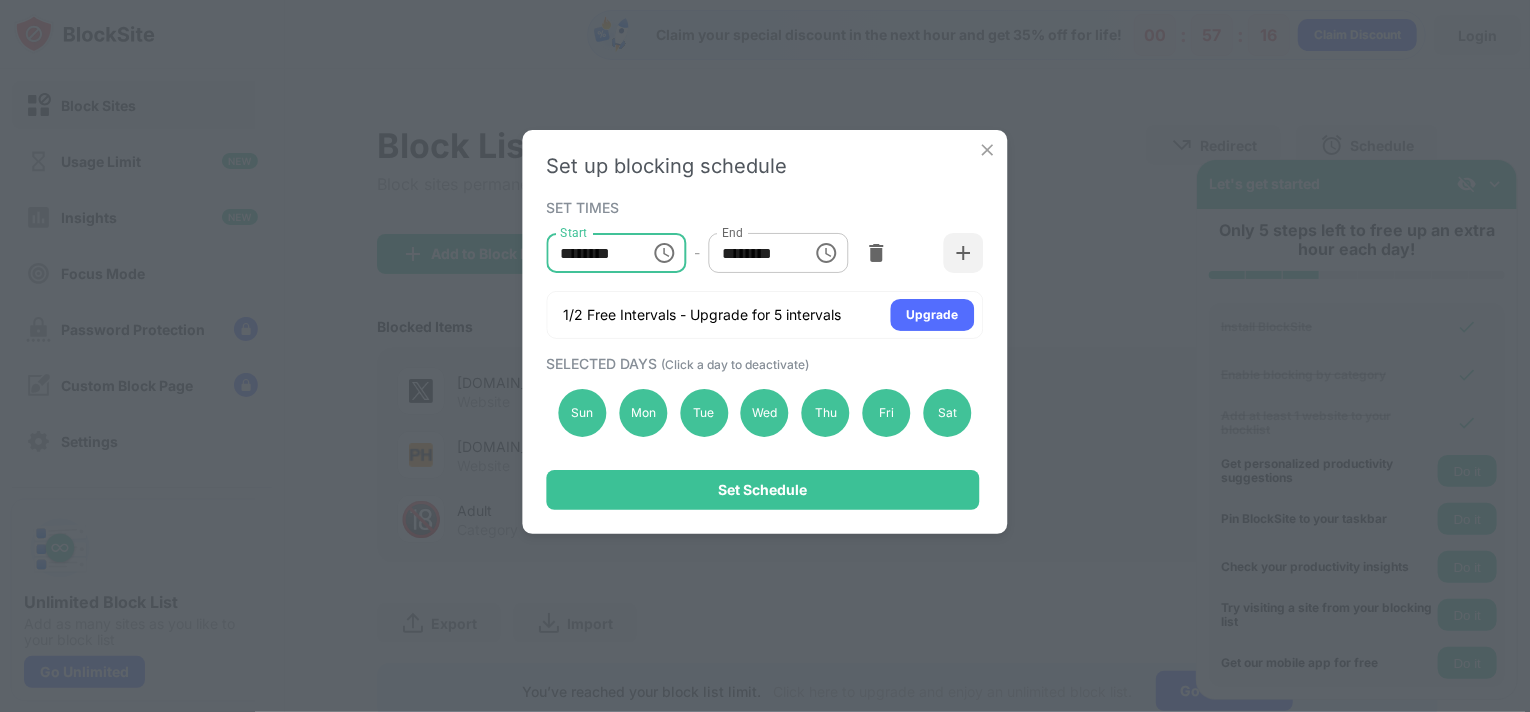 type on "********" 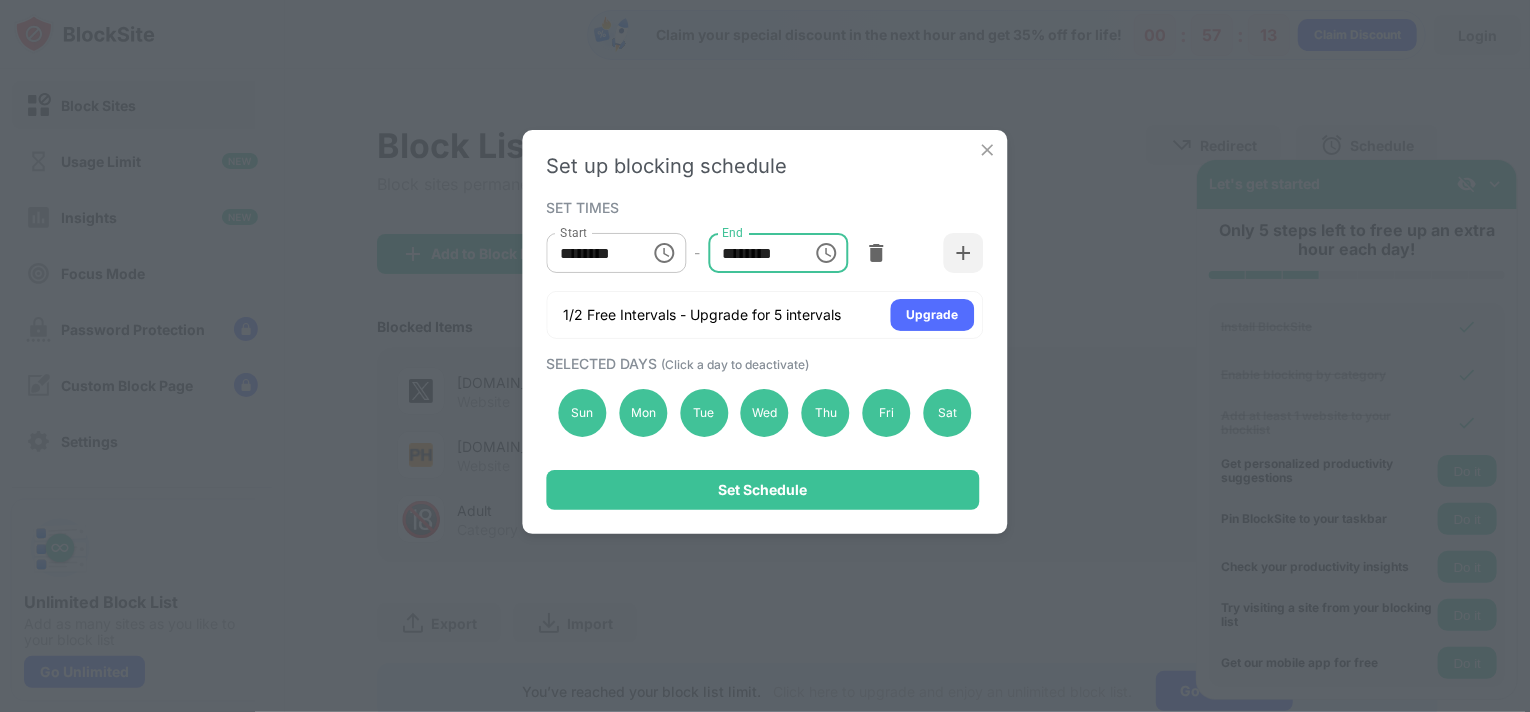 click on "********" at bounding box center (753, 253) 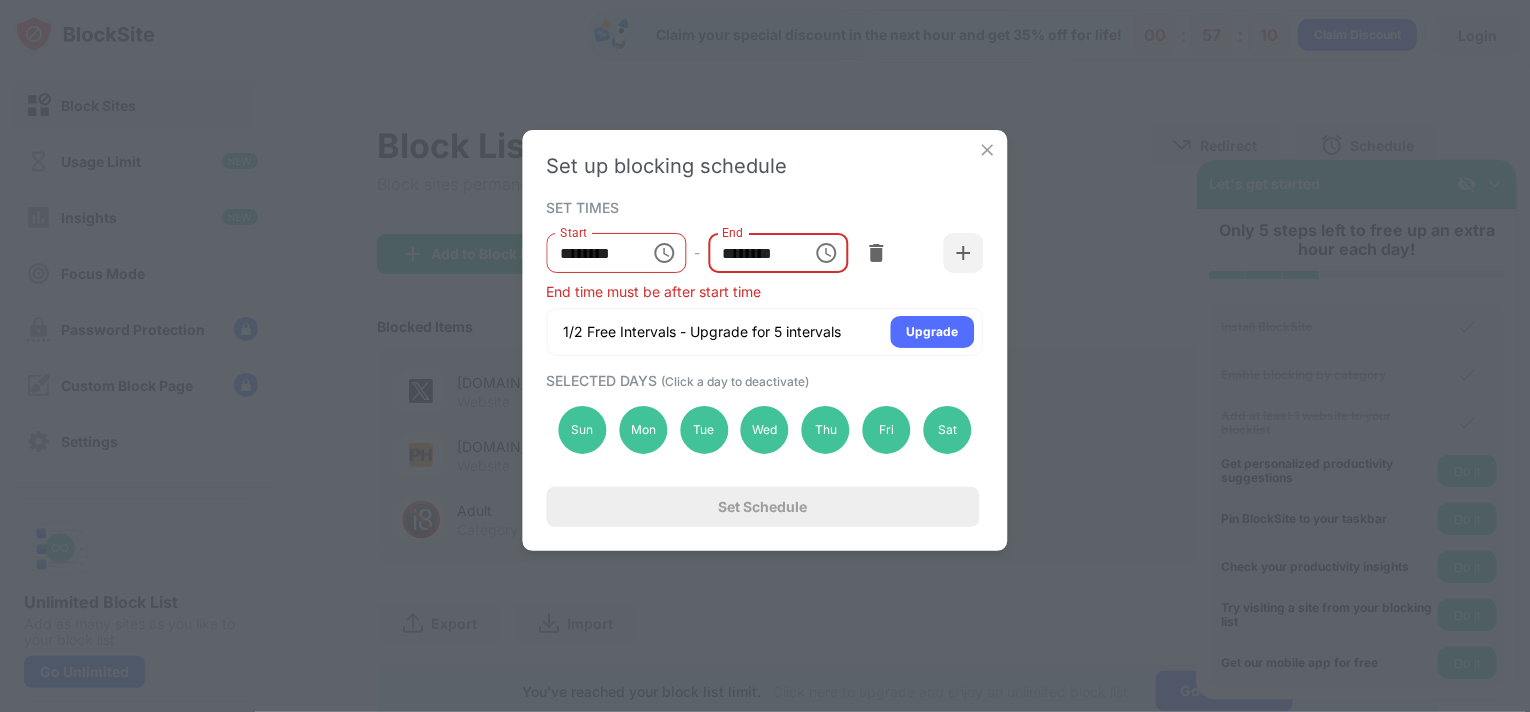 click on "Set up blocking schedule SET TIMES Start ******** Start - End ******** End End time must be after start time 1/2 Free Intervals - Upgrade for 5 intervals Upgrade SELECTED DAYS   (Click a day to deactivate) Sun Mon Tue Wed Thu Fri Sat Set Schedule" at bounding box center (765, 340) 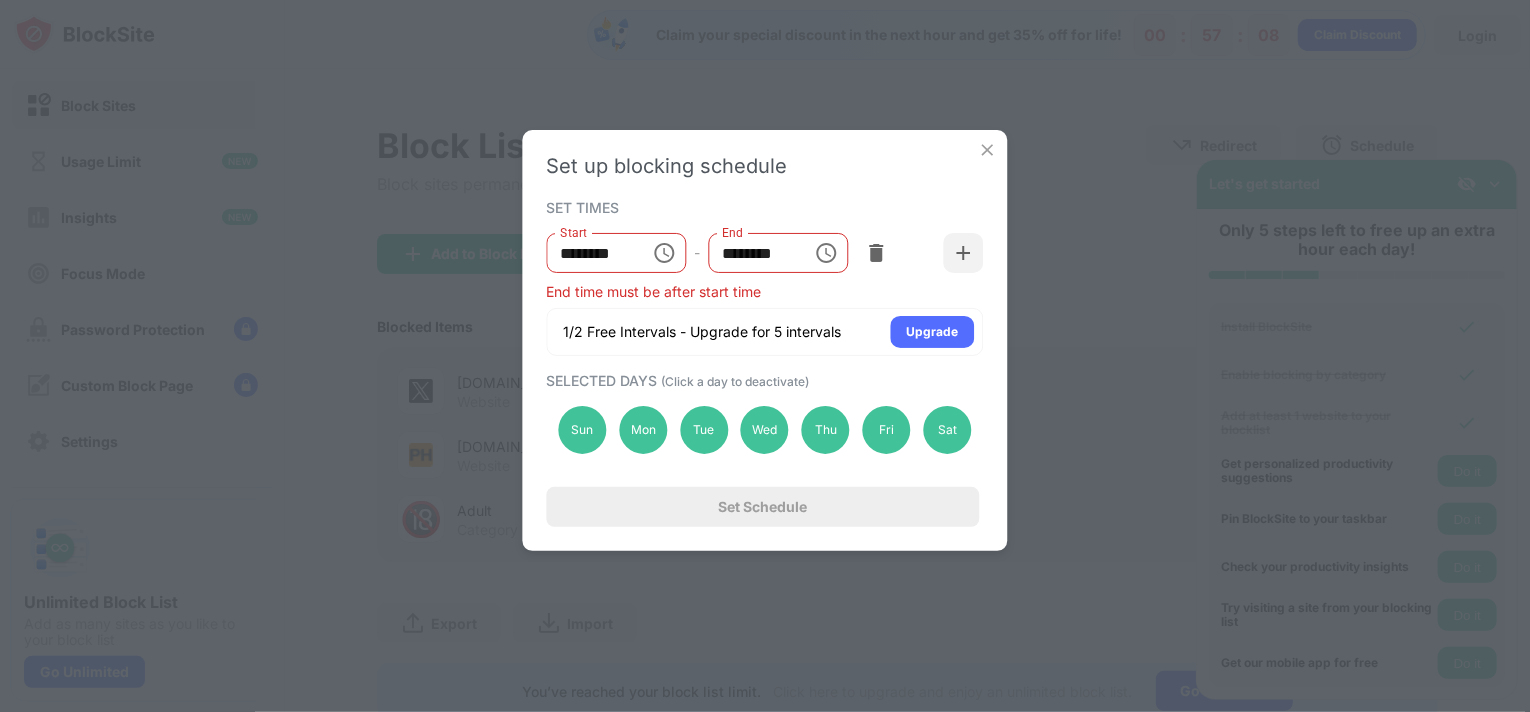 click at bounding box center [826, 253] 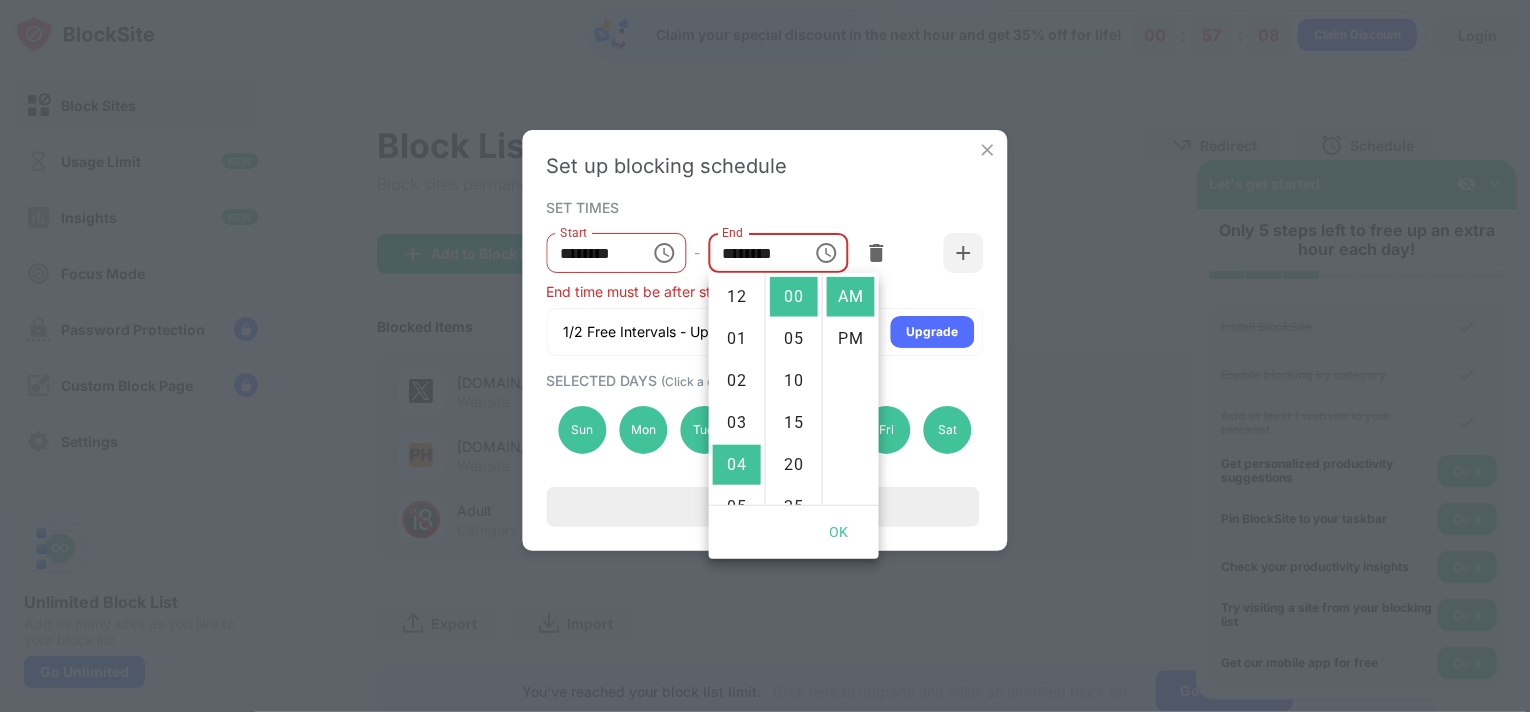 scroll, scrollTop: 168, scrollLeft: 0, axis: vertical 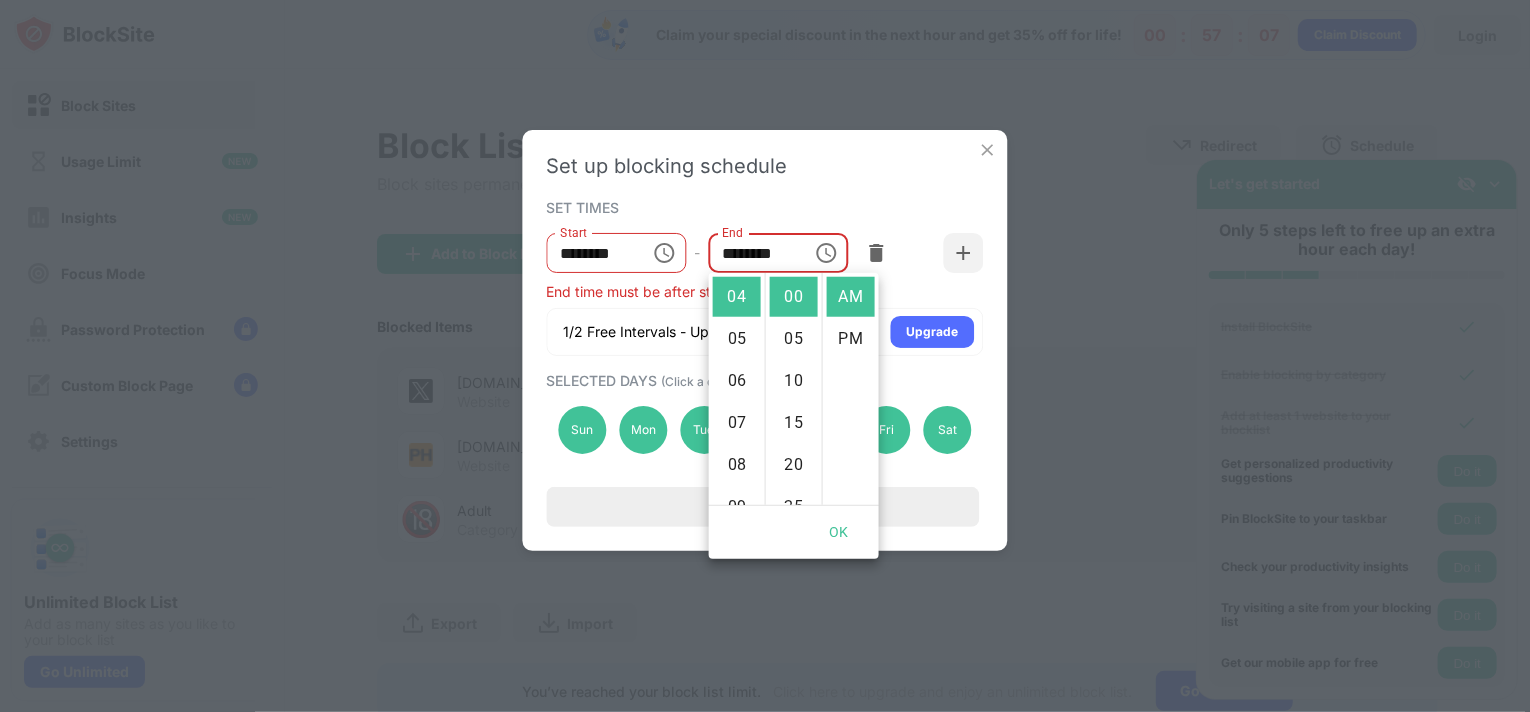 click on "******** End" at bounding box center (778, 253) 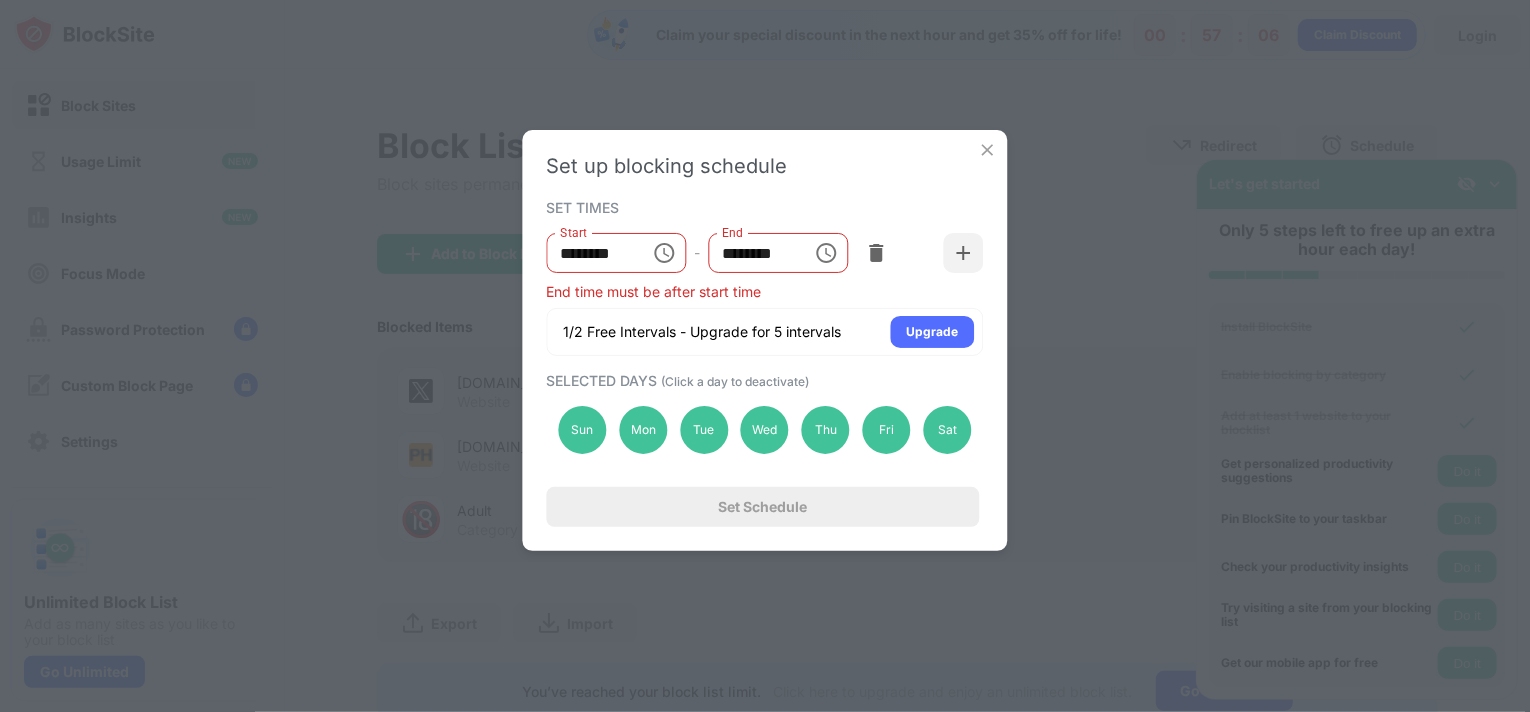 click on "********" at bounding box center (753, 253) 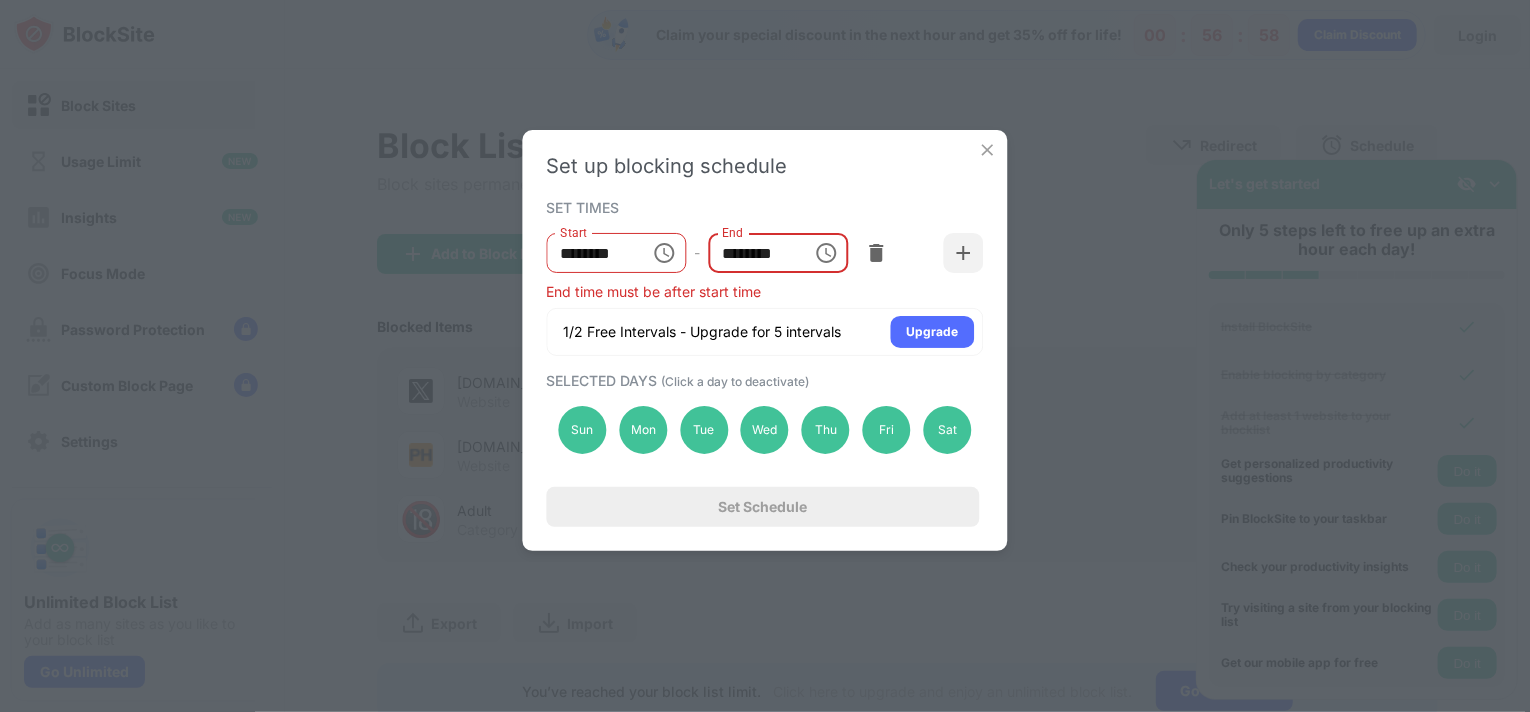 click on "SET TIMES Start ******** Start - End ******** End End time must be after start time 1/2 Free Intervals - Upgrade for 5 intervals Upgrade" at bounding box center (765, 275) 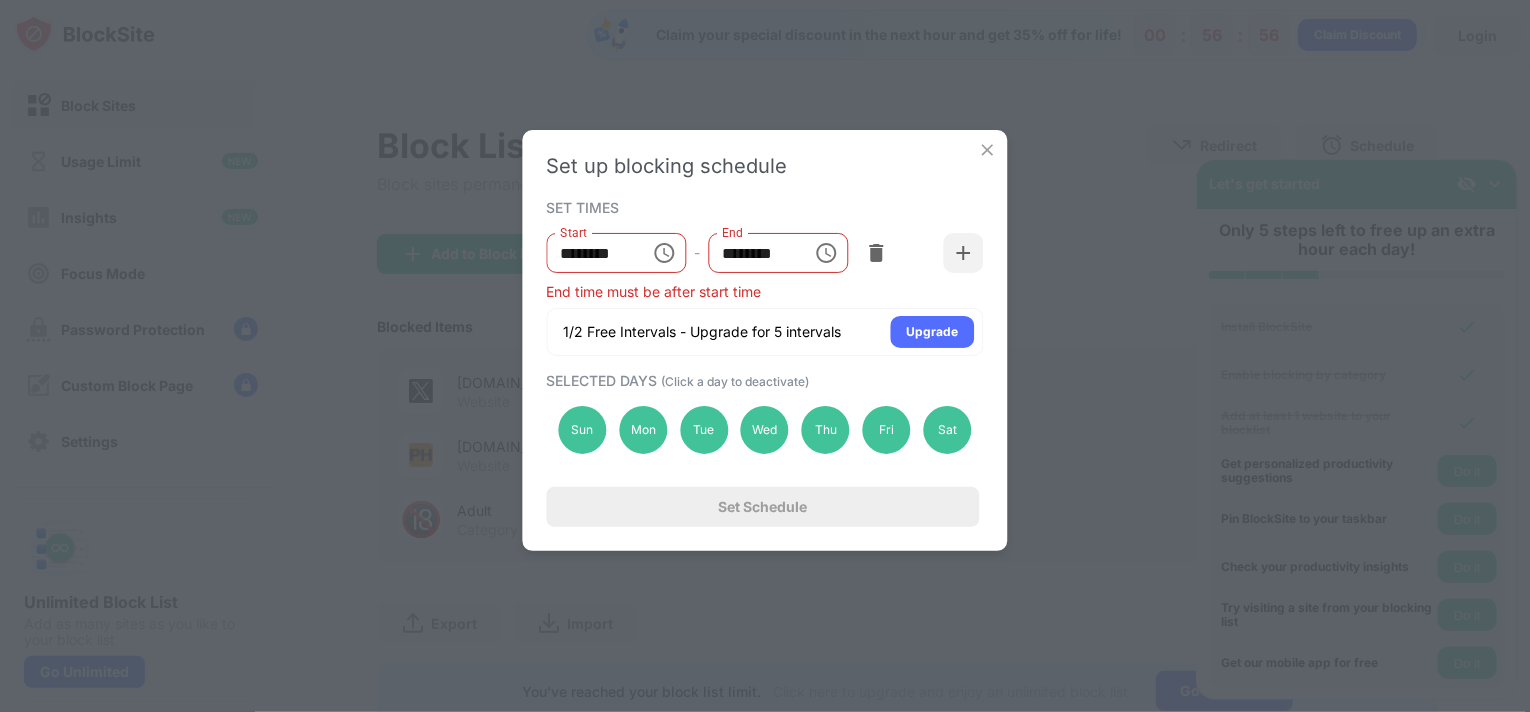 click on "********" at bounding box center (753, 253) 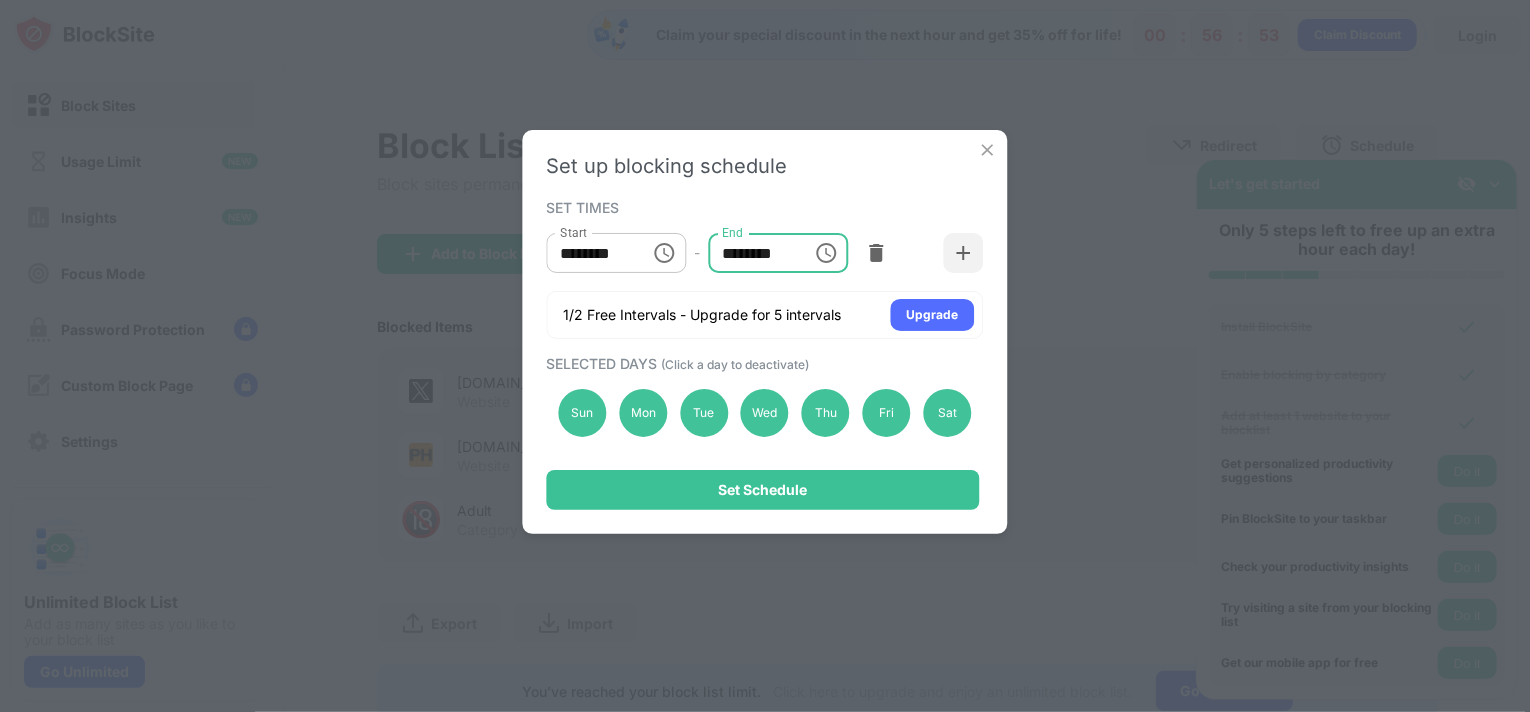 click on "SET TIMES Start ******** Start - End ******** End 1/2 Free Intervals - Upgrade for 5 intervals Upgrade" at bounding box center (765, 266) 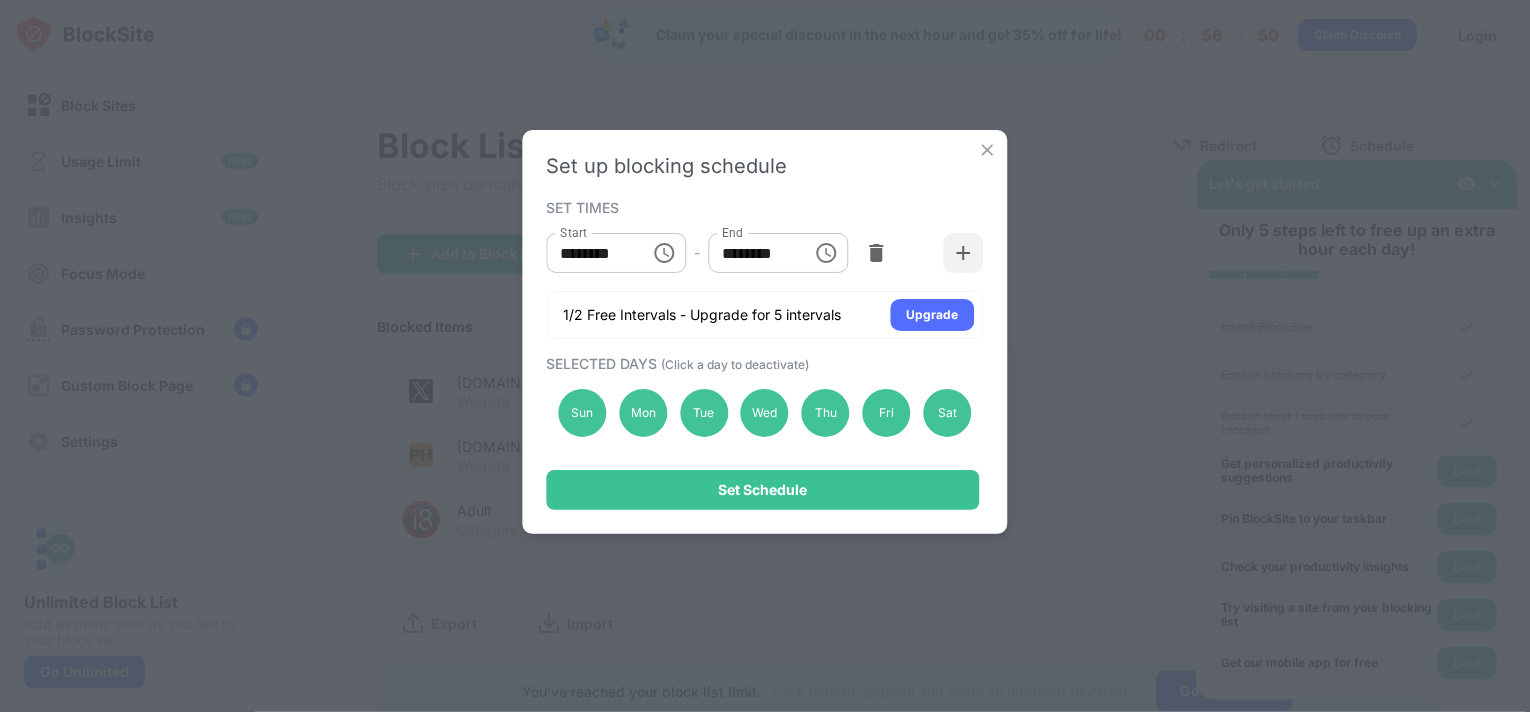click on "SET TIMES Start ******** Start - End ******** End 1/2 Free Intervals - Upgrade for 5 intervals Upgrade" at bounding box center [765, 266] 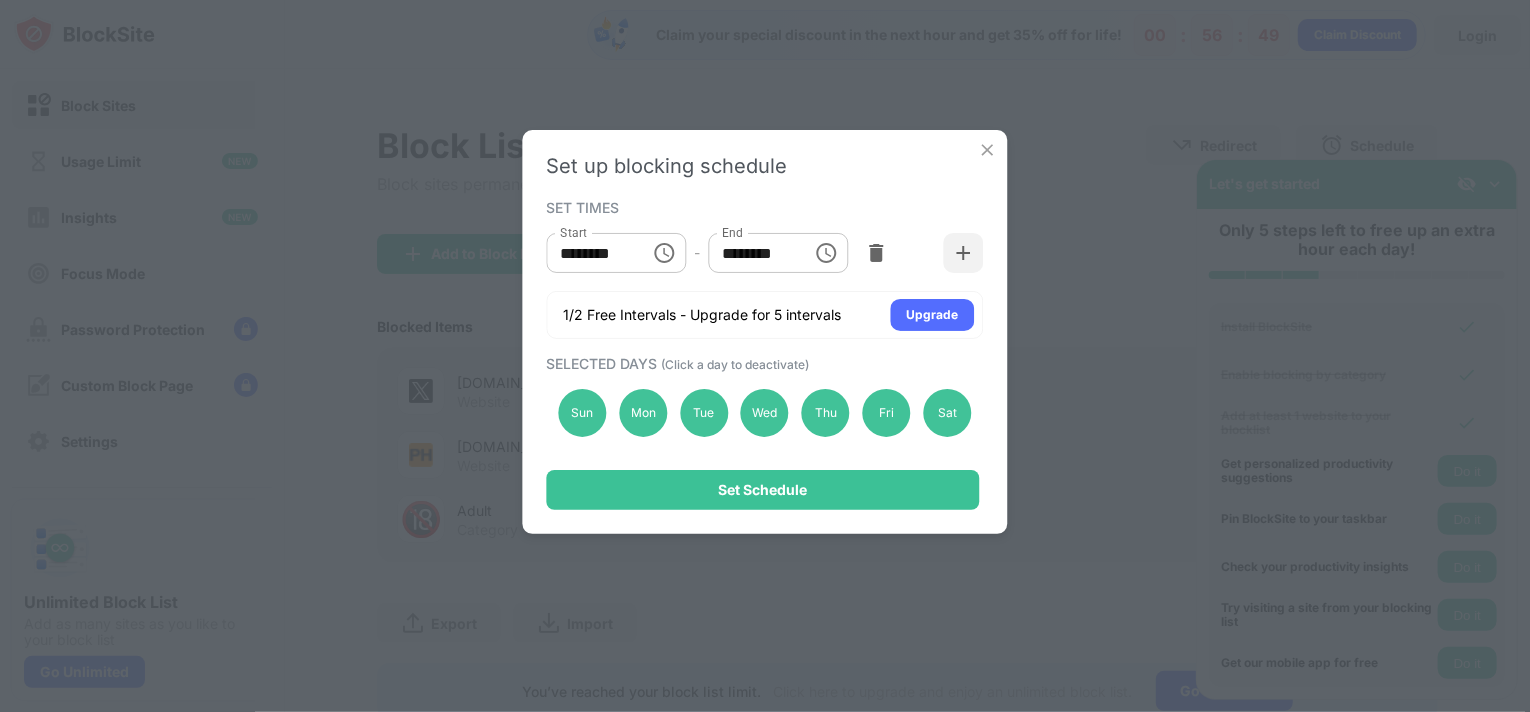 click at bounding box center (826, 253) 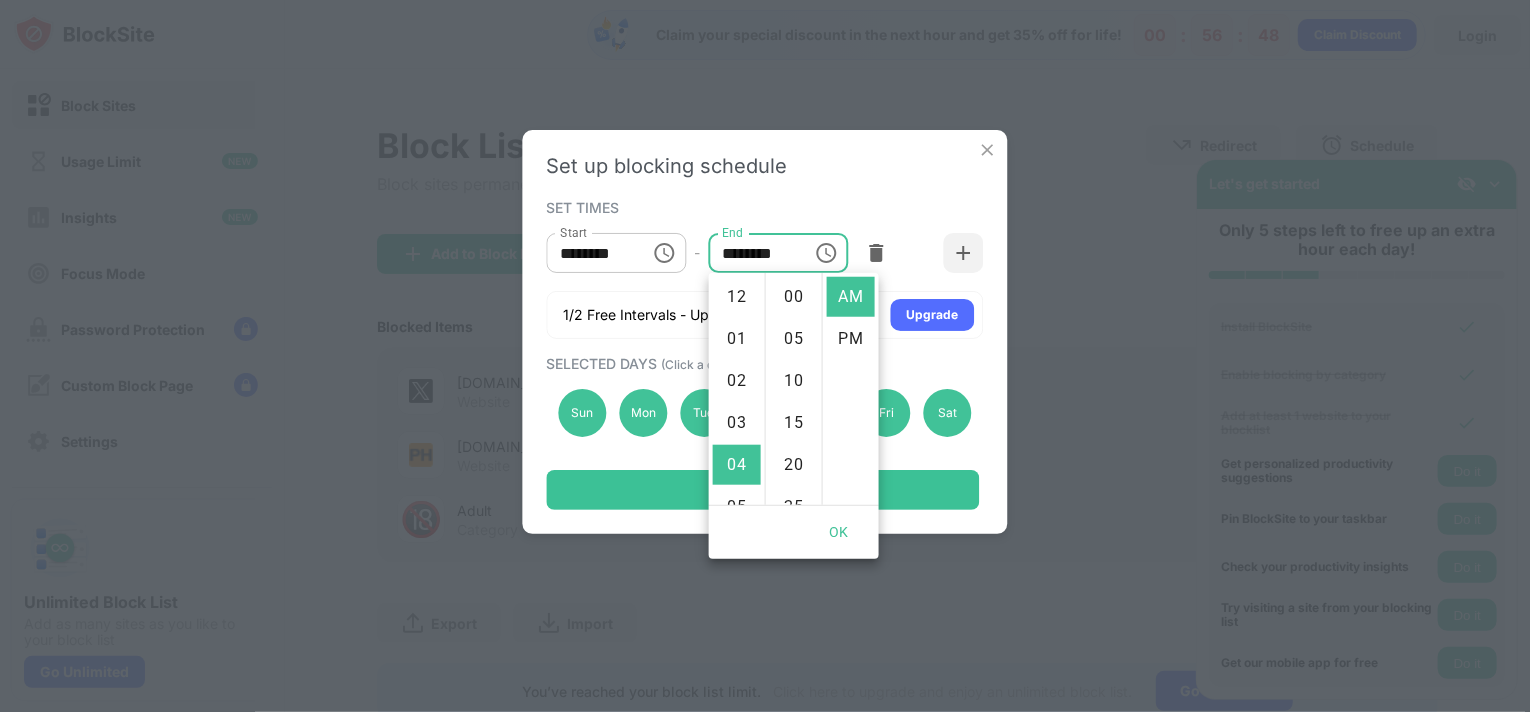 scroll, scrollTop: 168, scrollLeft: 0, axis: vertical 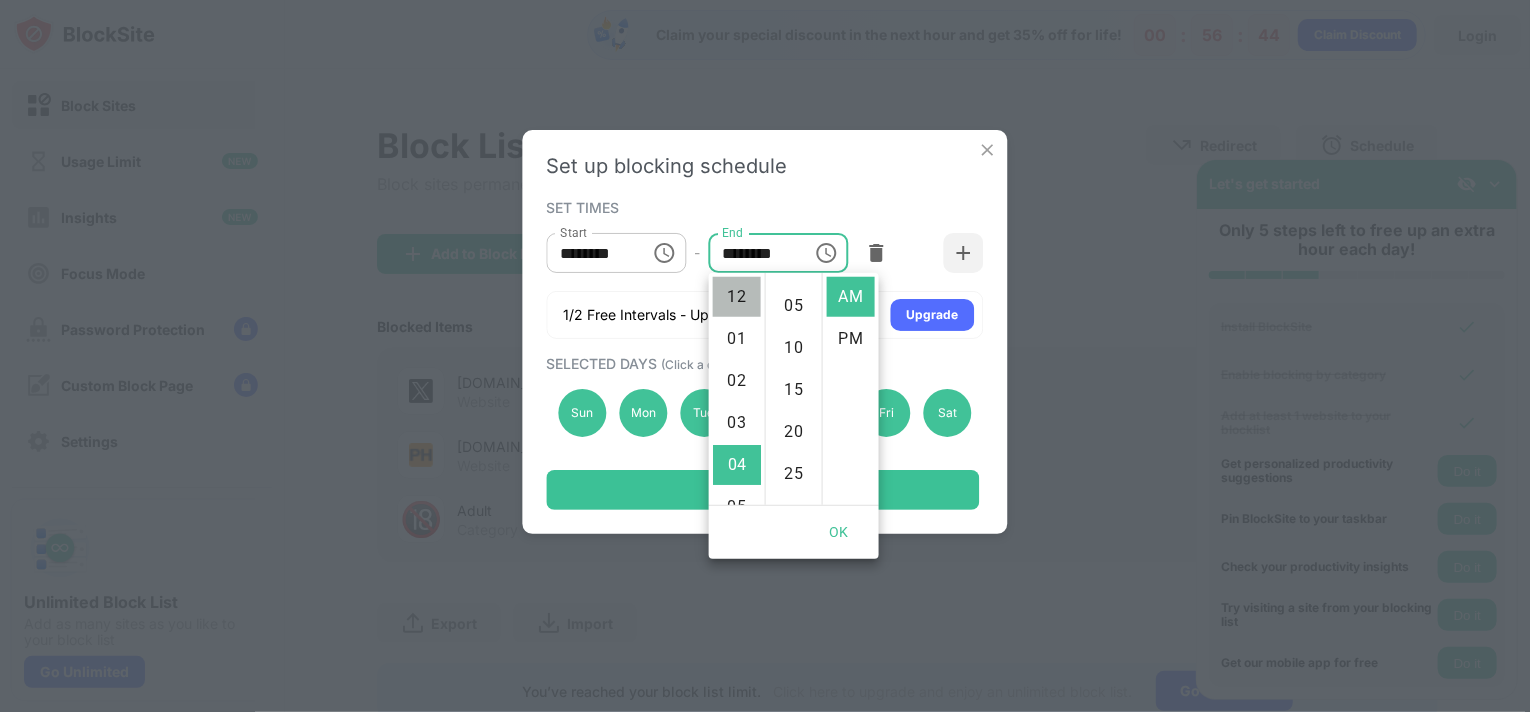 click on "12" at bounding box center (737, 297) 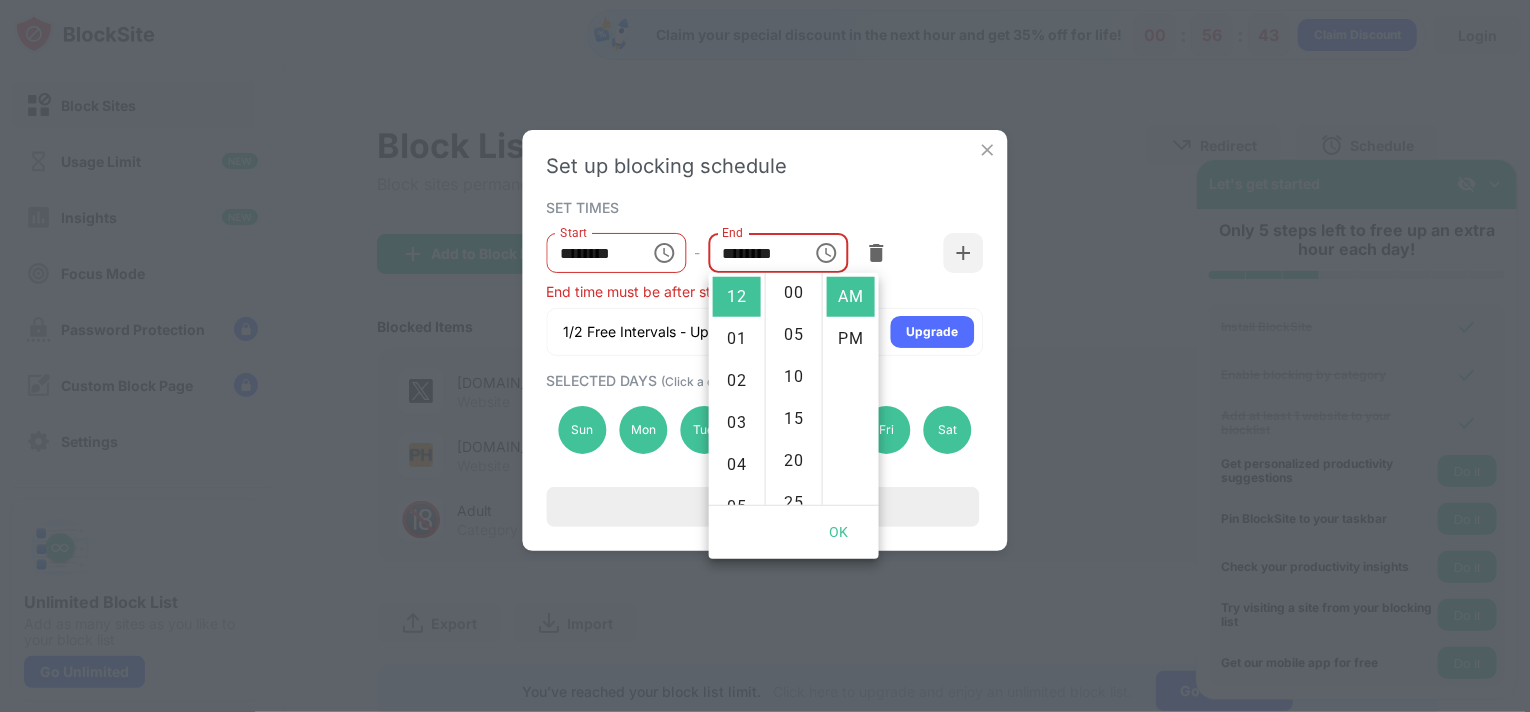 click 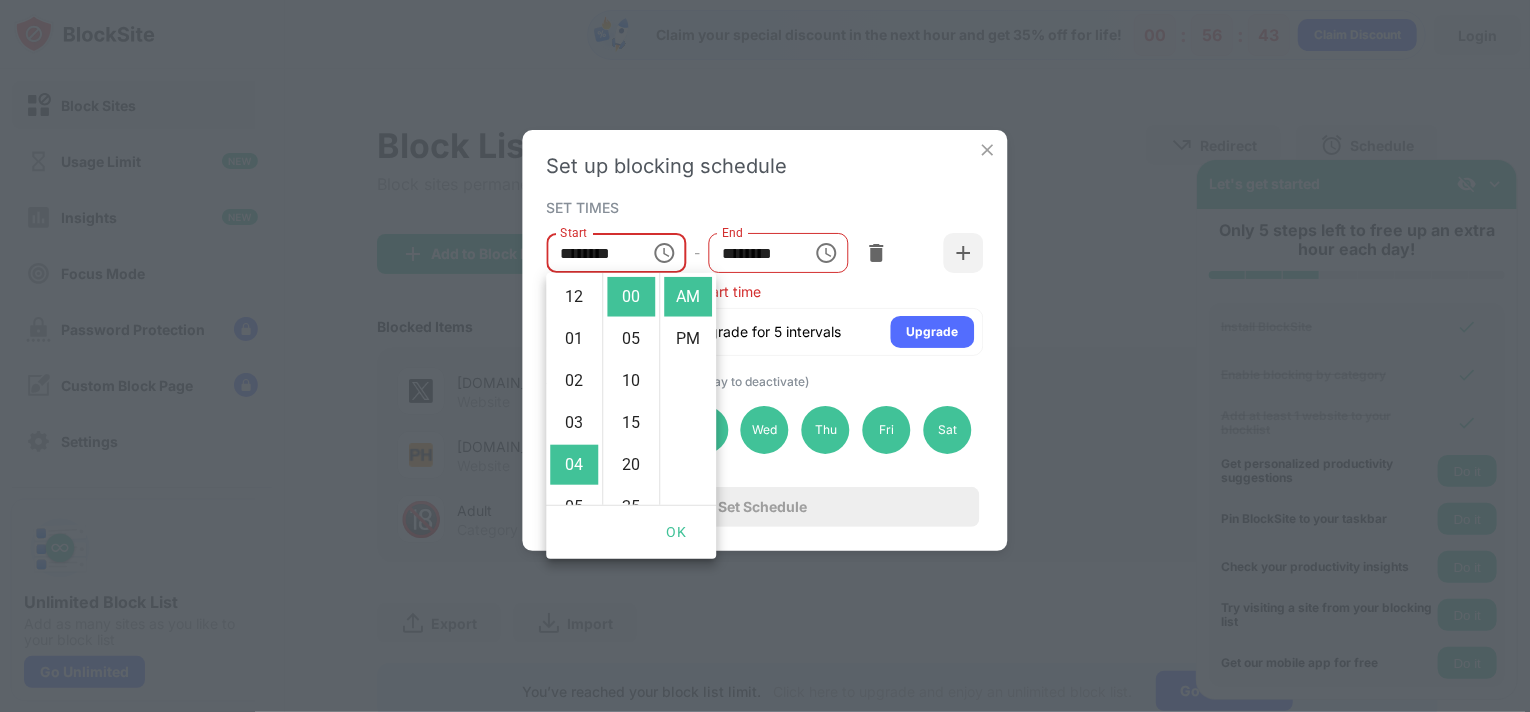 scroll, scrollTop: 168, scrollLeft: 0, axis: vertical 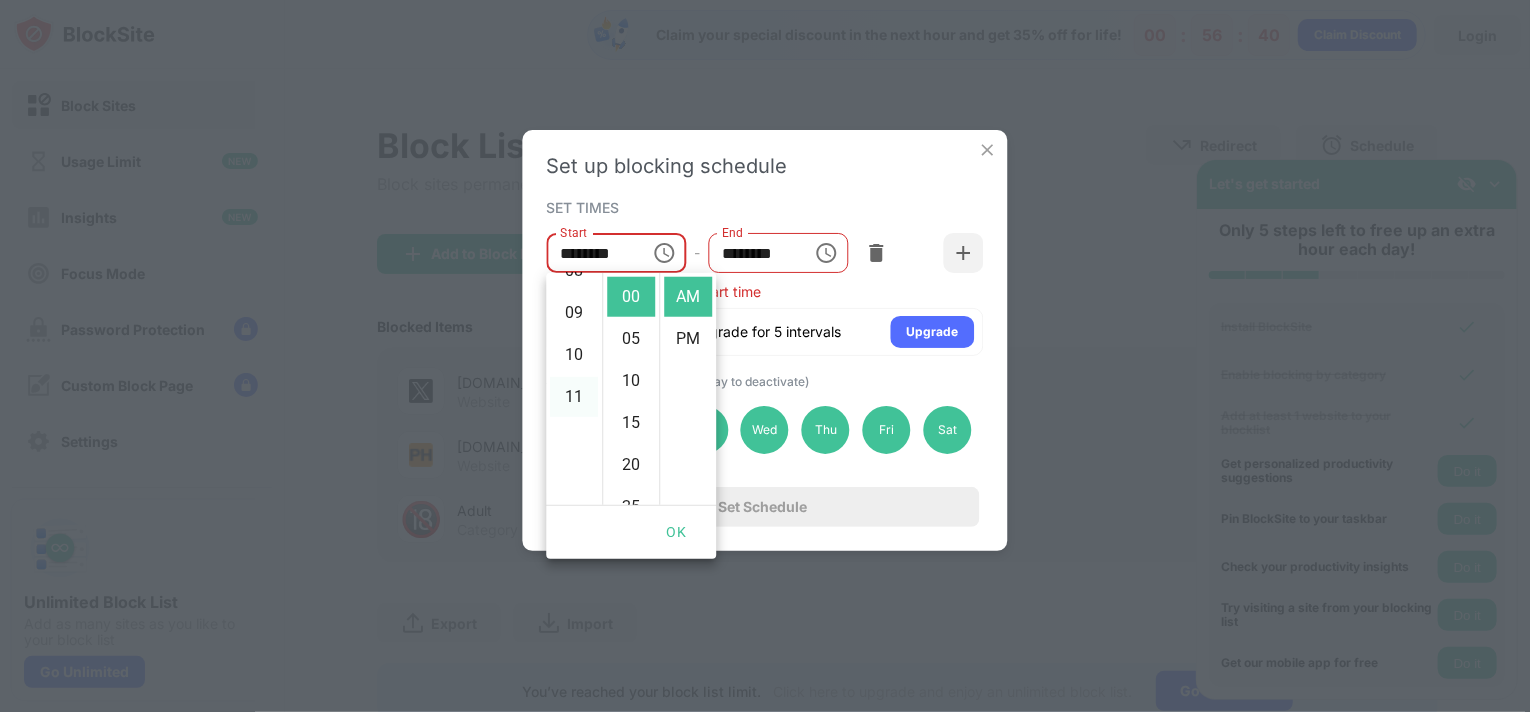 click on "11" at bounding box center (574, 397) 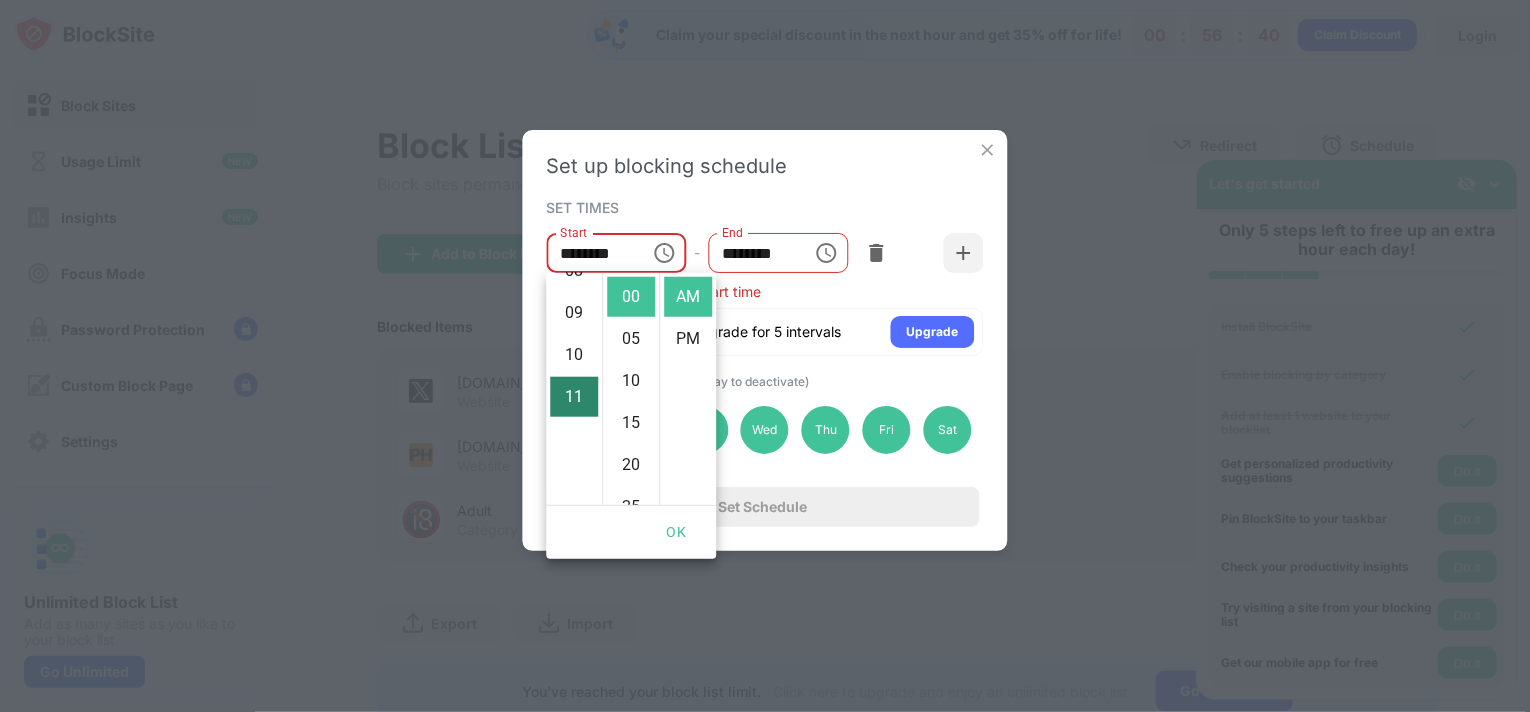 scroll, scrollTop: 462, scrollLeft: 0, axis: vertical 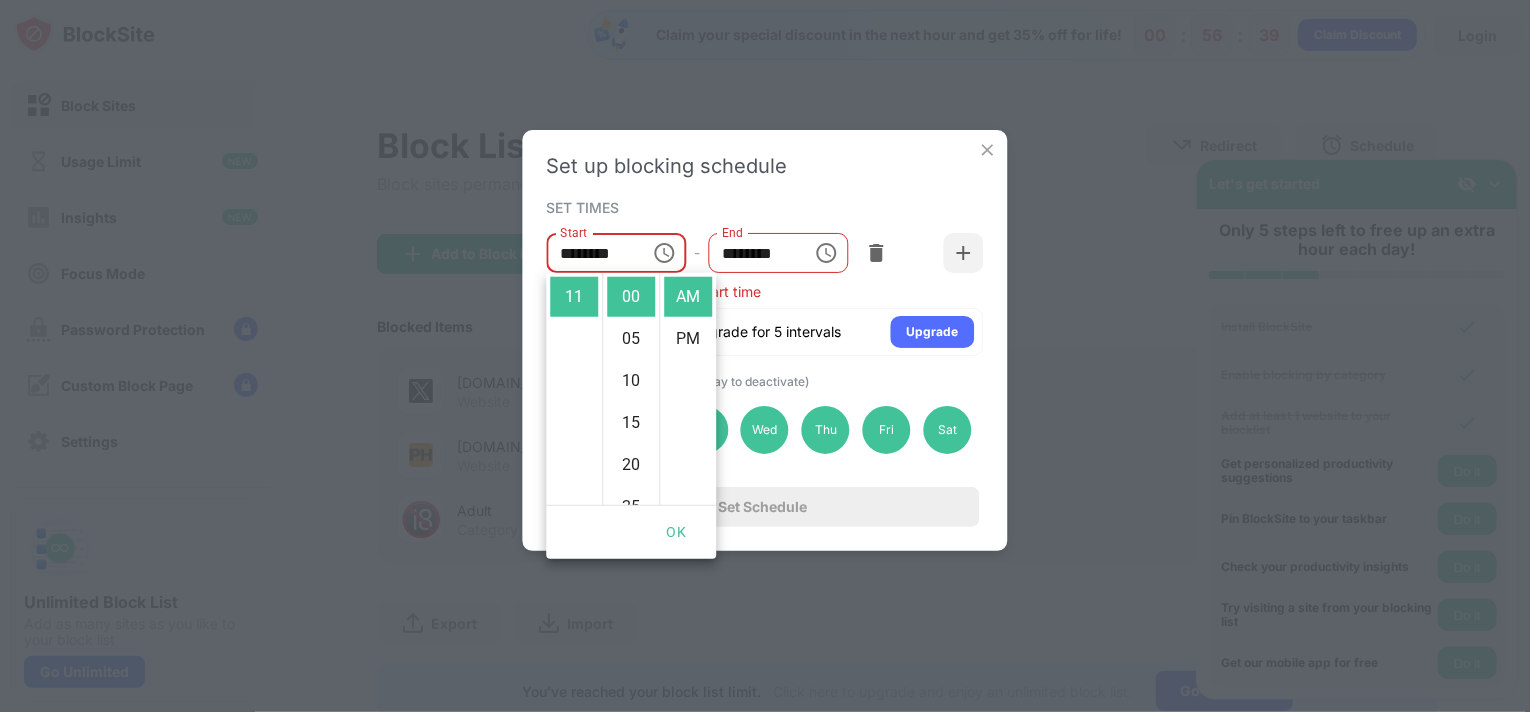 click on "End time must be after start time" at bounding box center [765, 291] 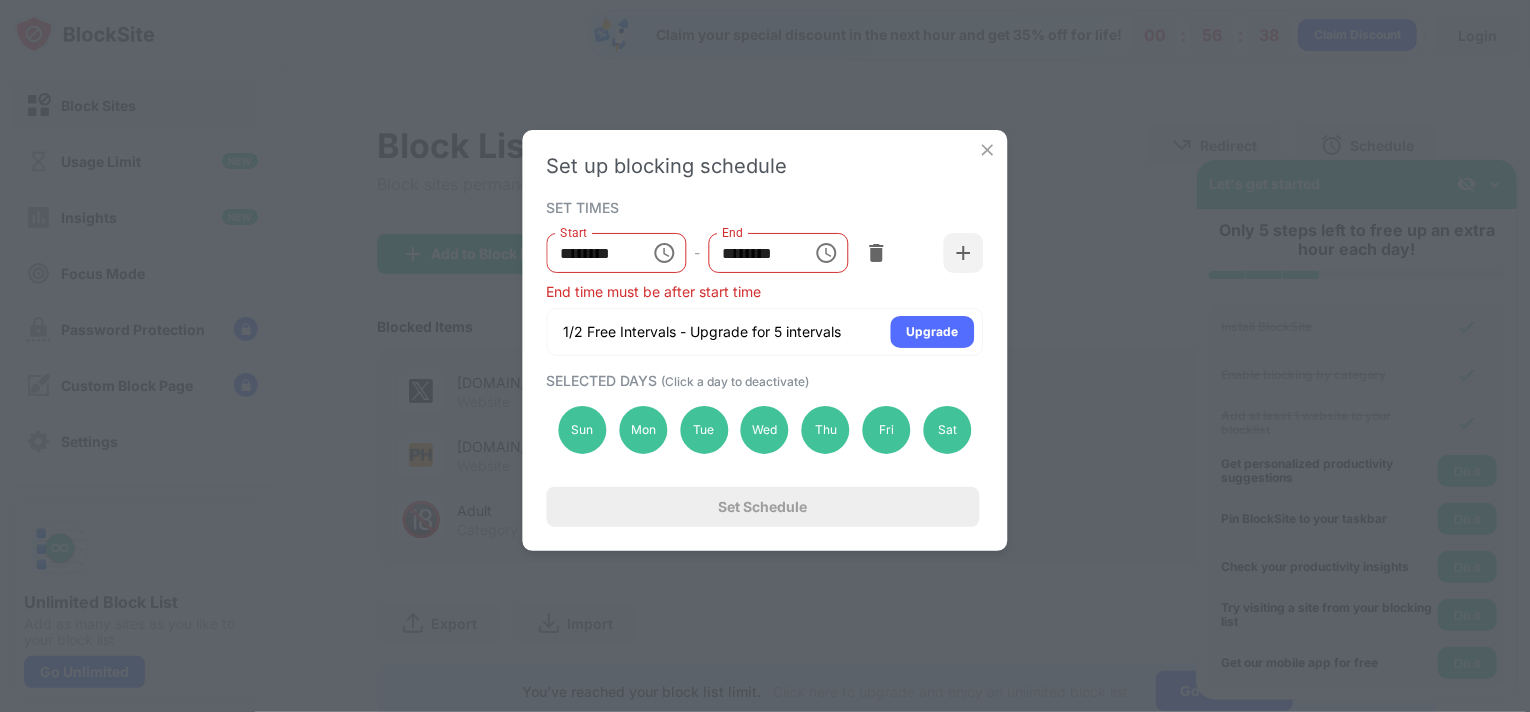 click on "********" at bounding box center (592, 253) 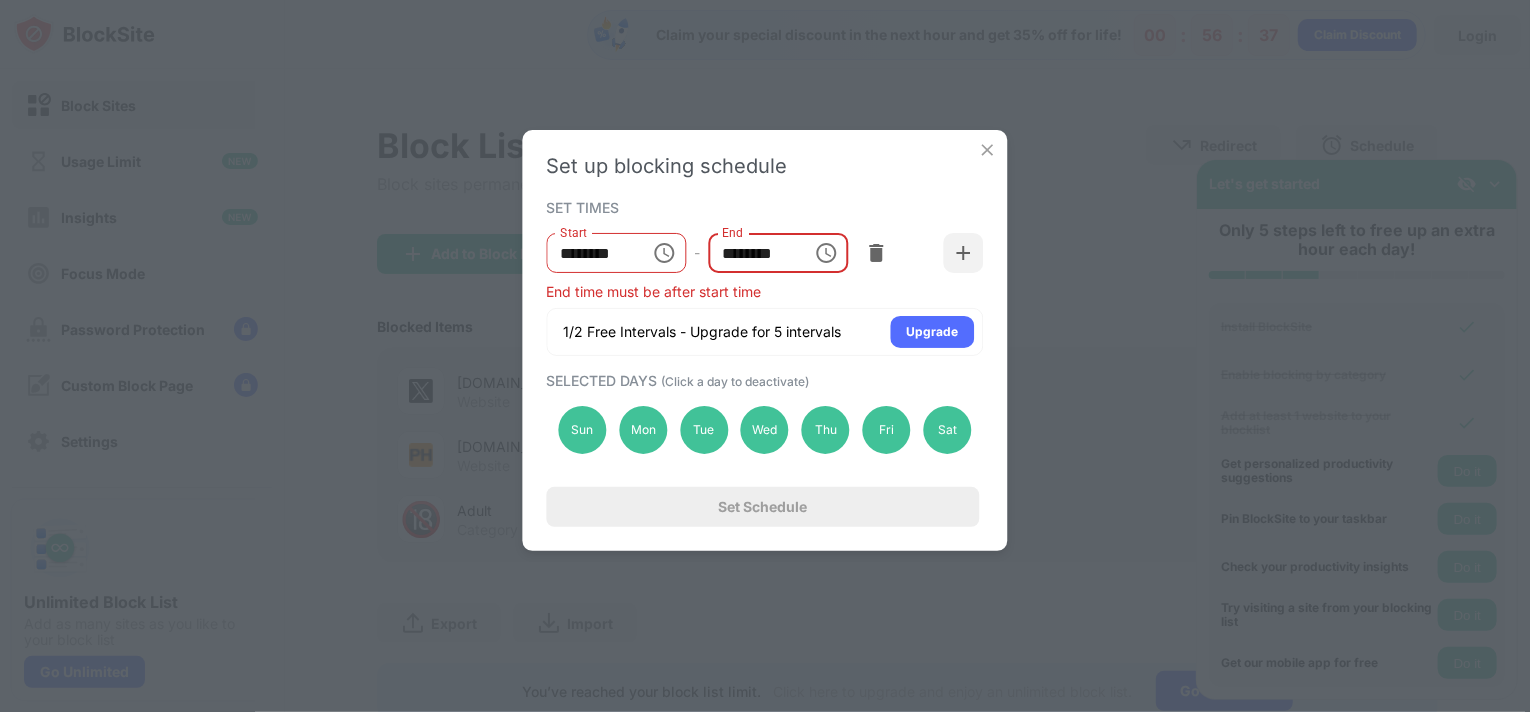 click on "********" at bounding box center [753, 253] 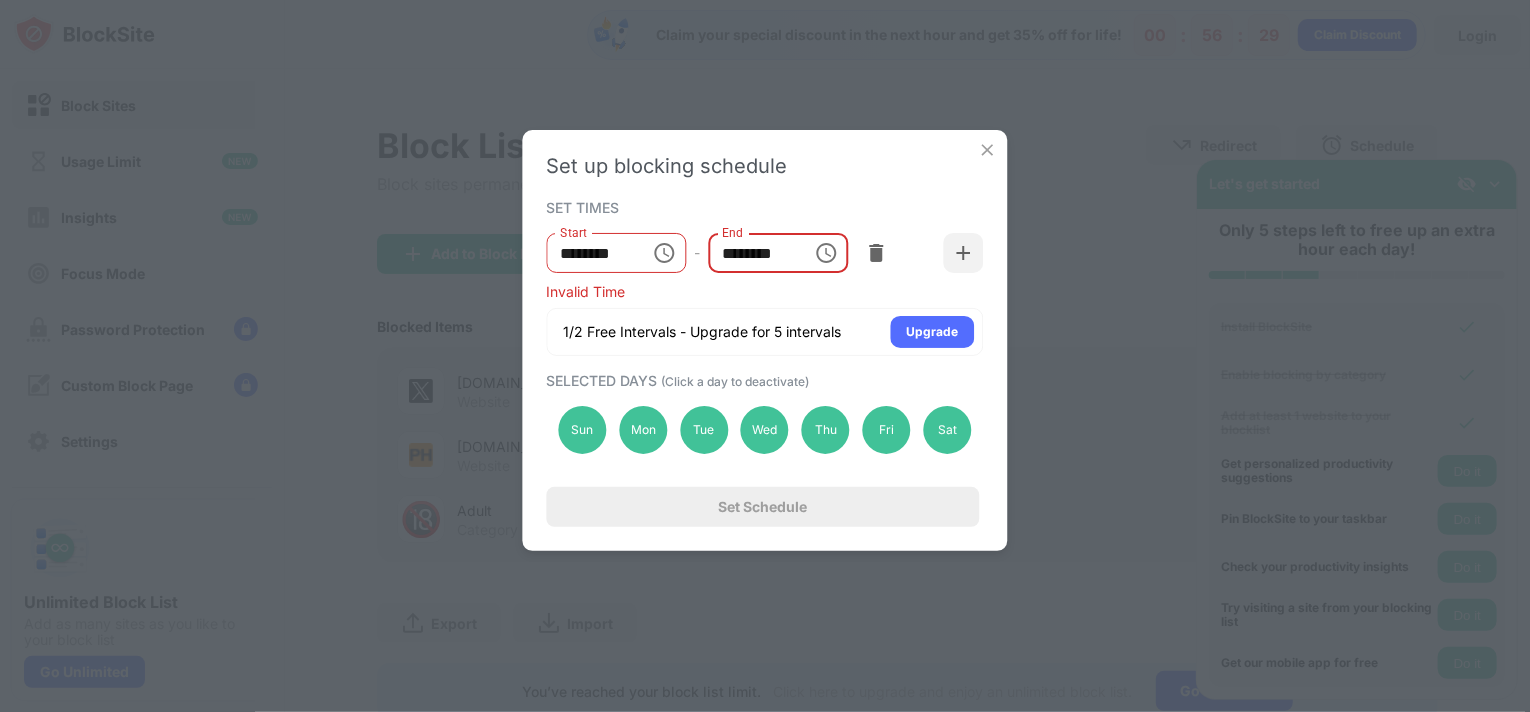 click on "********" at bounding box center [753, 253] 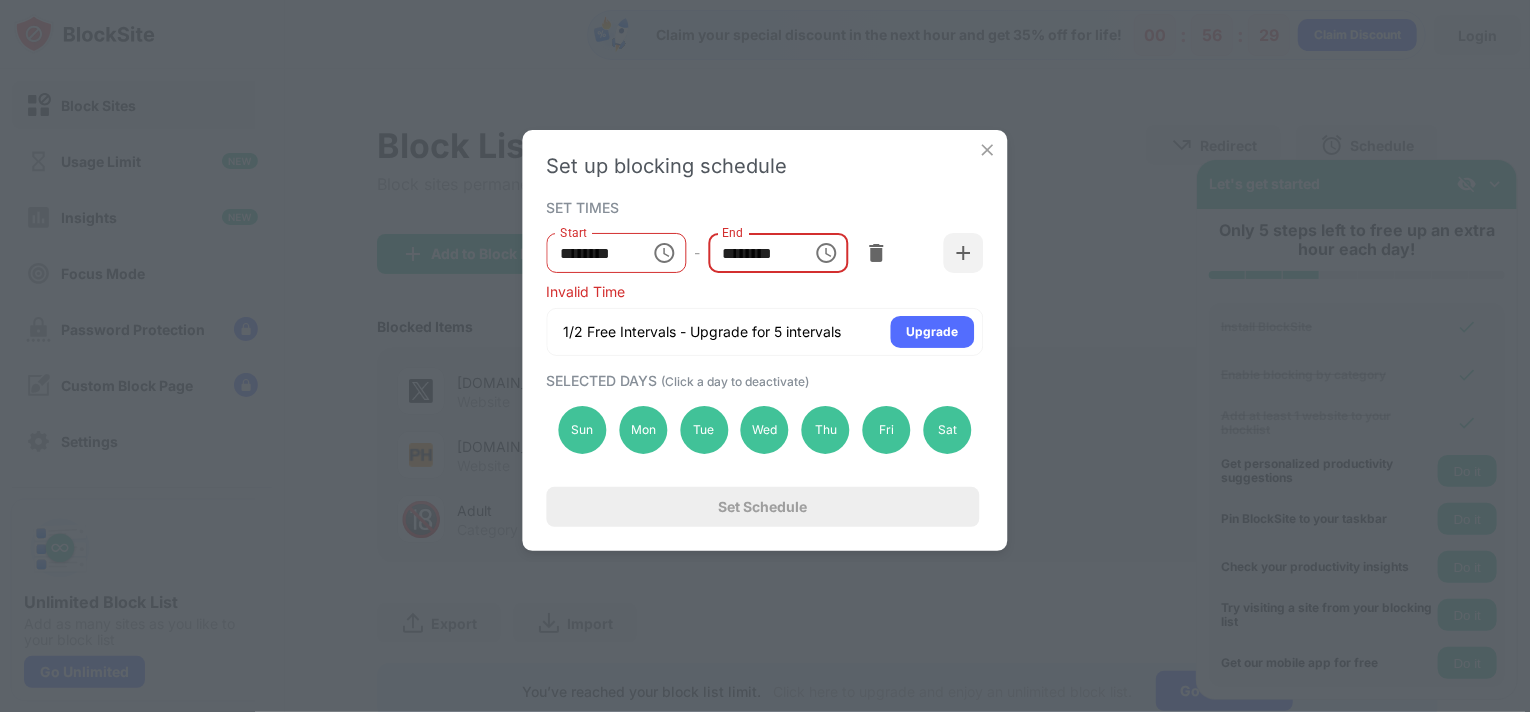 click 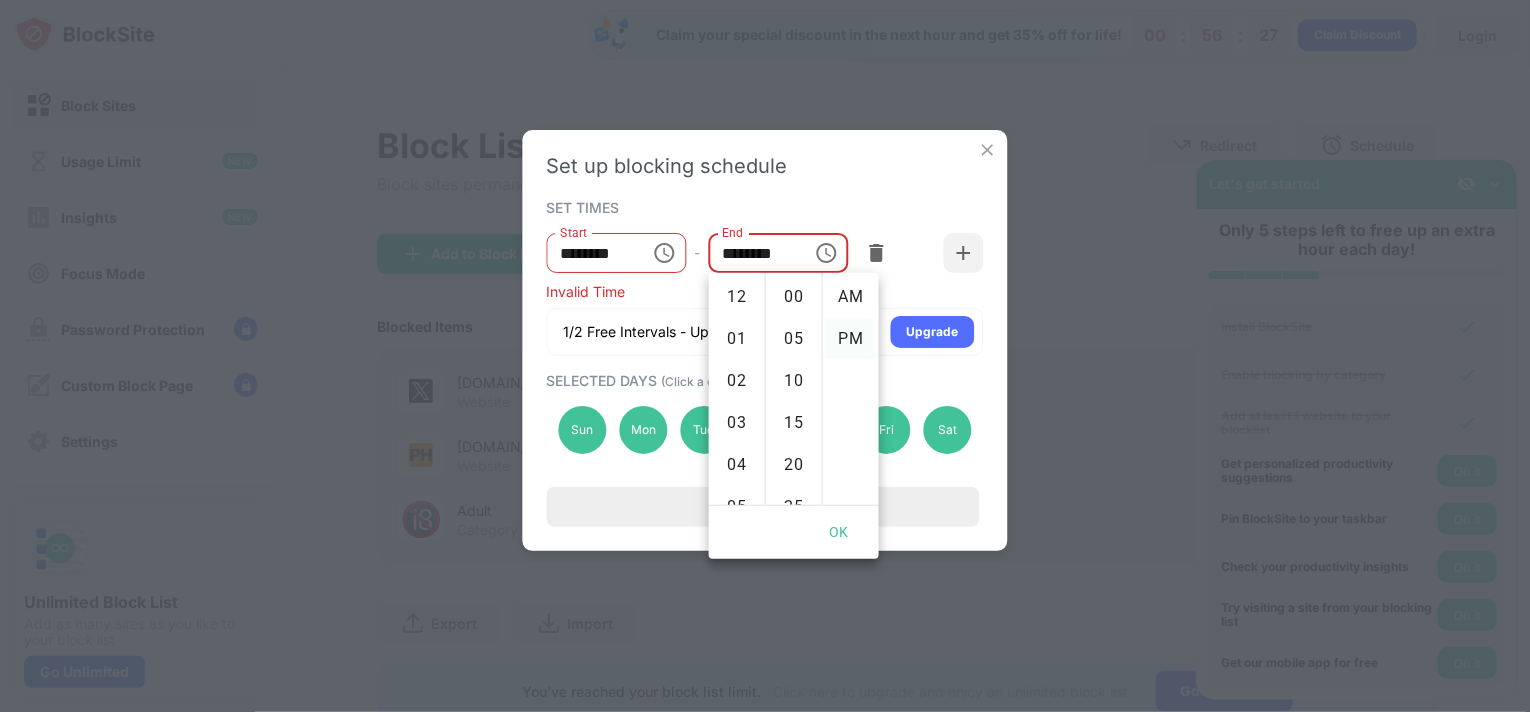 click on "PM" at bounding box center [851, 339] 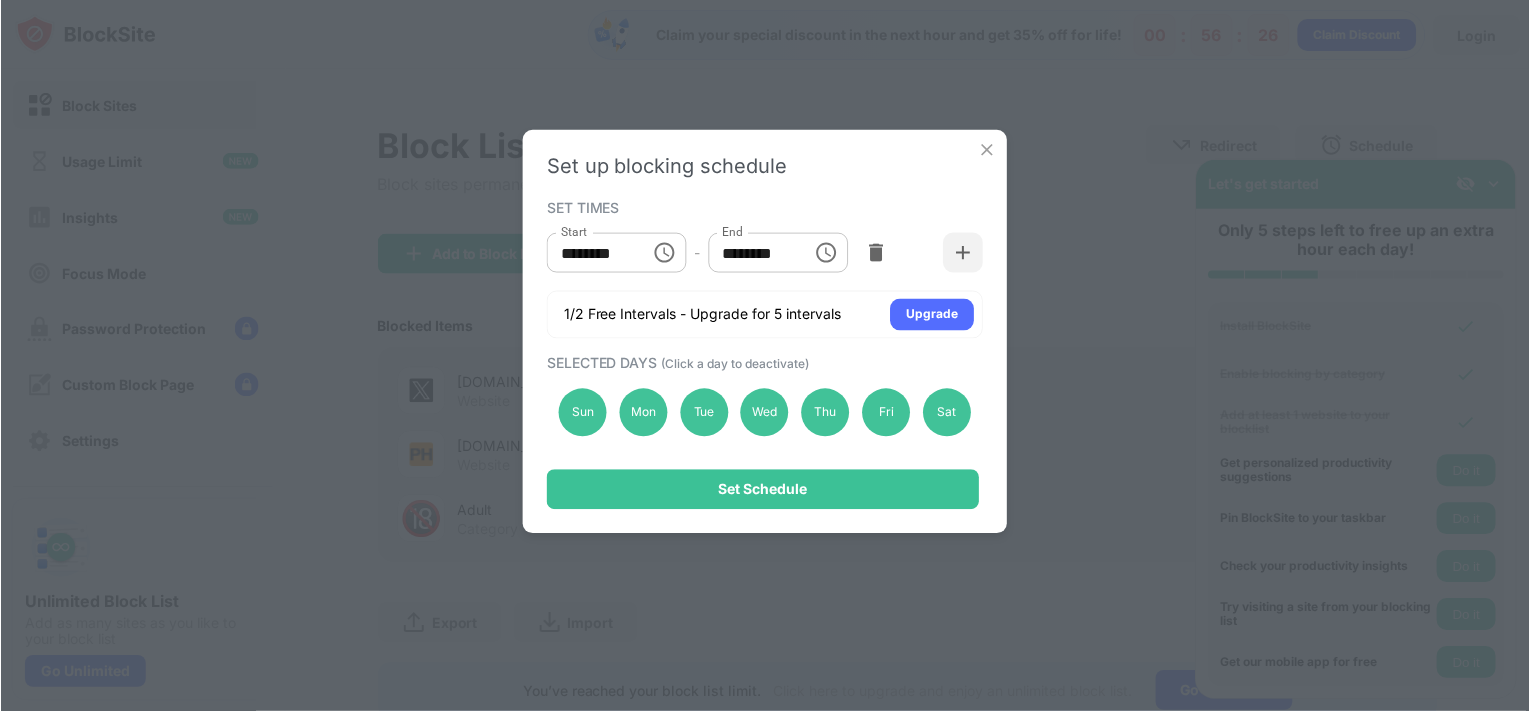 scroll, scrollTop: 42, scrollLeft: 0, axis: vertical 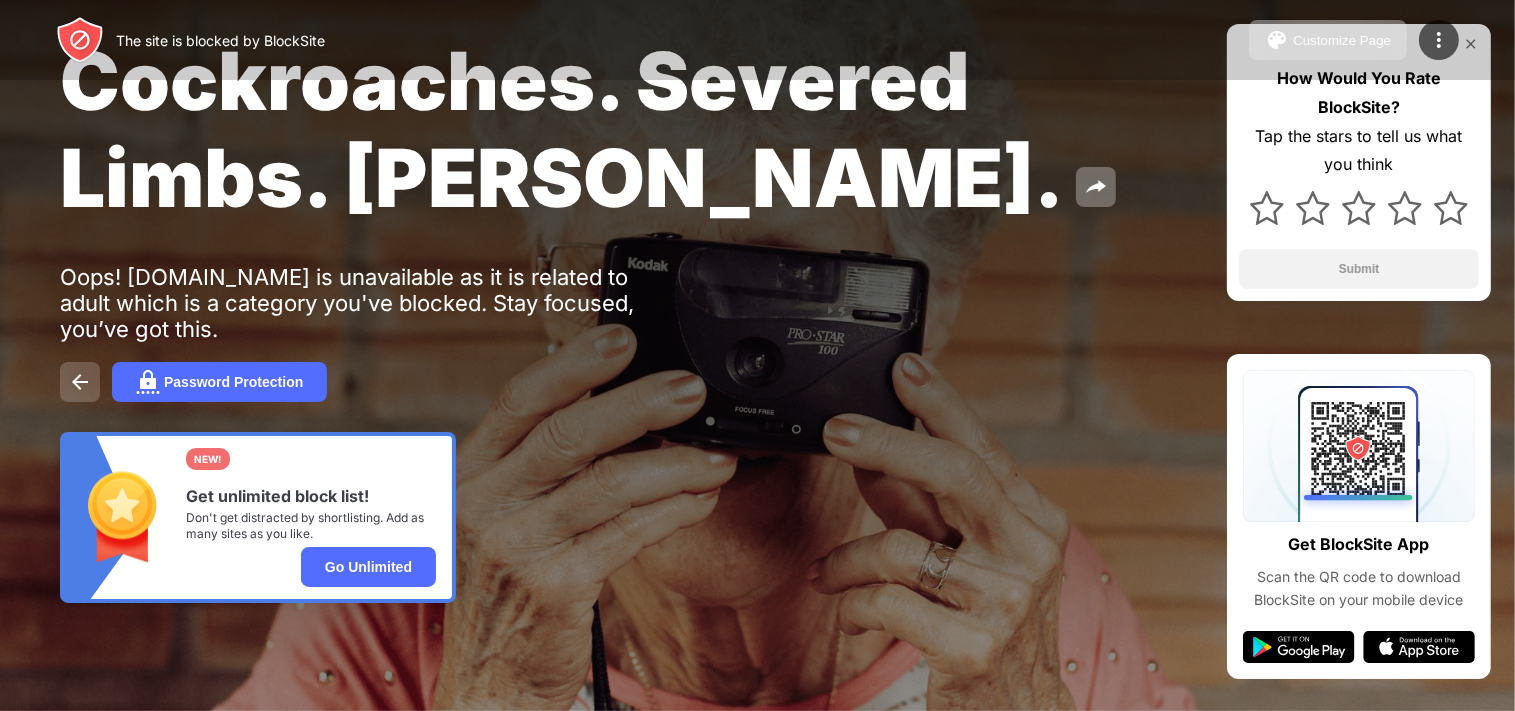 click at bounding box center [80, 382] 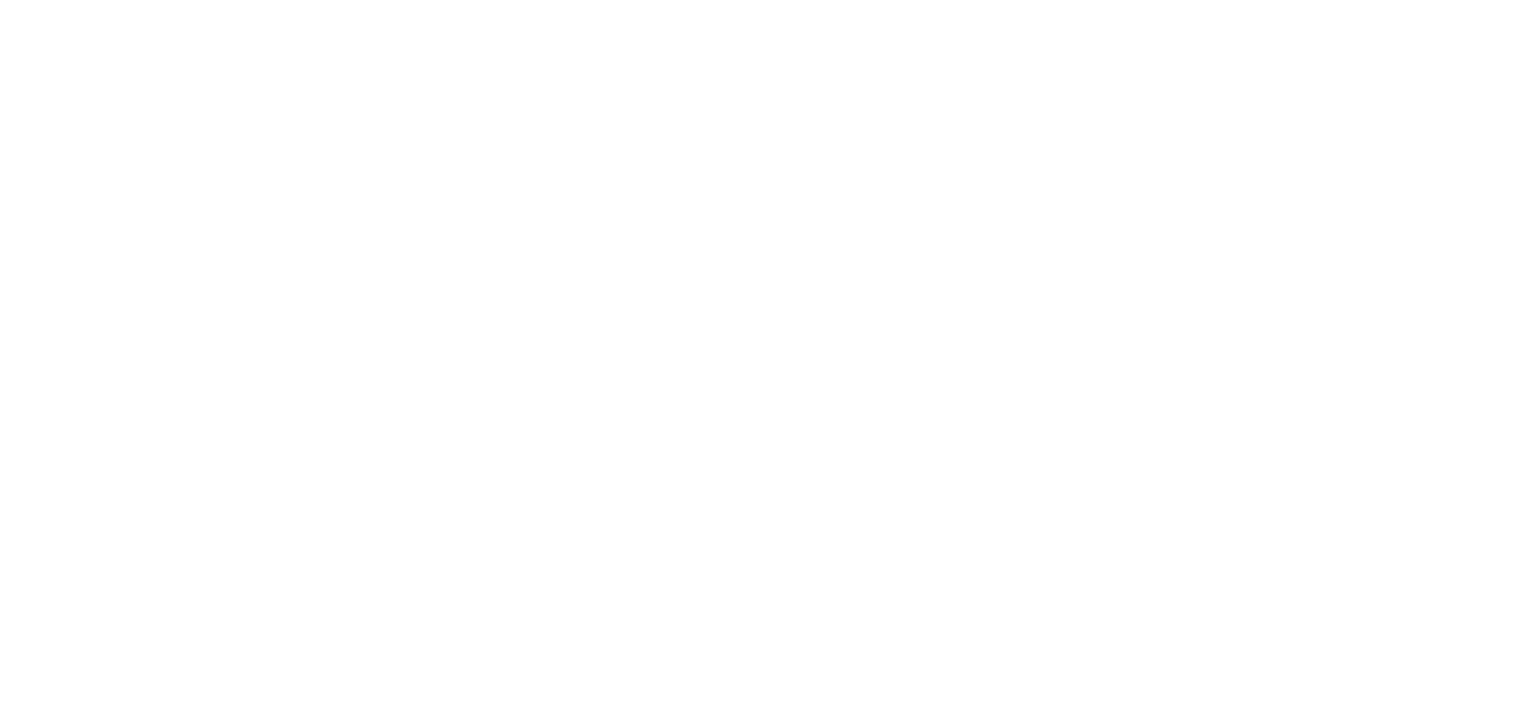 scroll, scrollTop: 0, scrollLeft: 0, axis: both 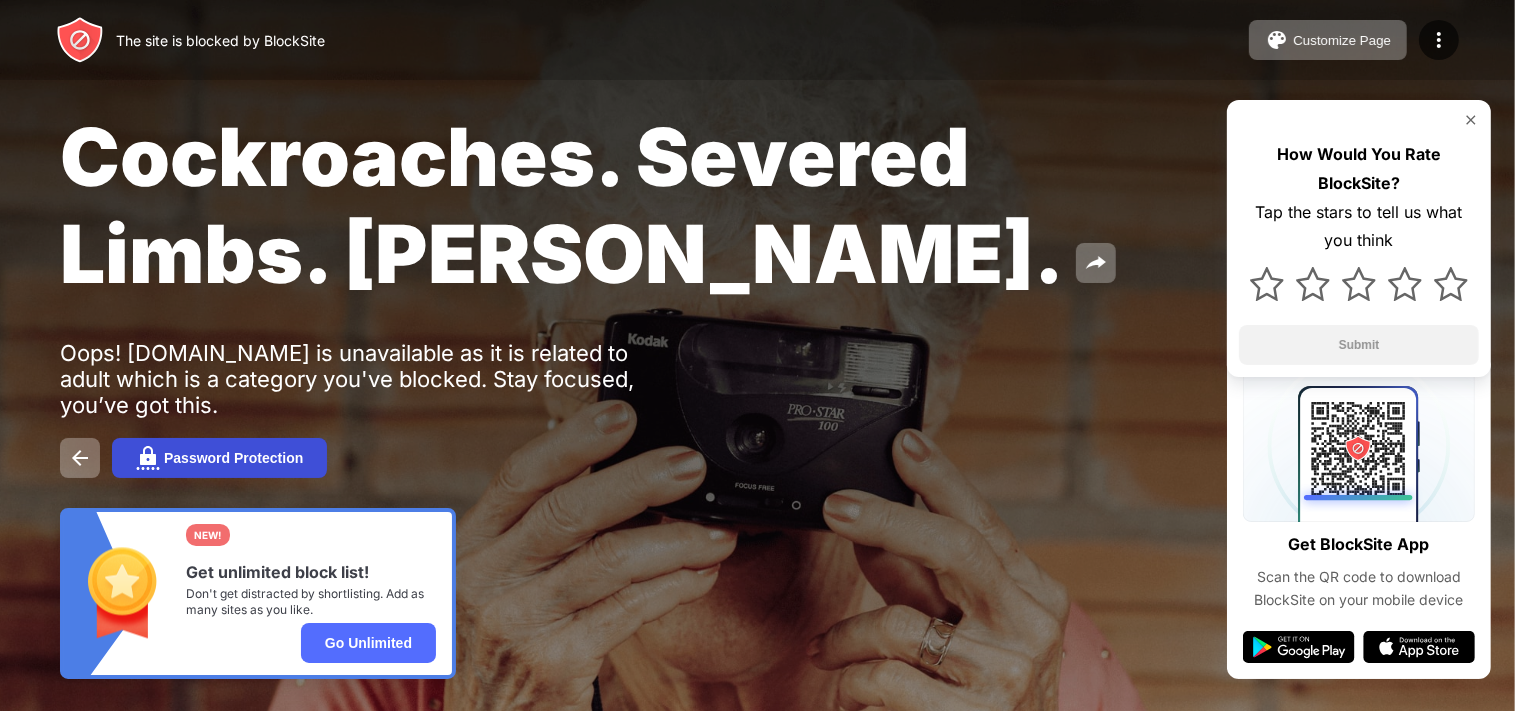 click on "Password Protection" at bounding box center (219, 458) 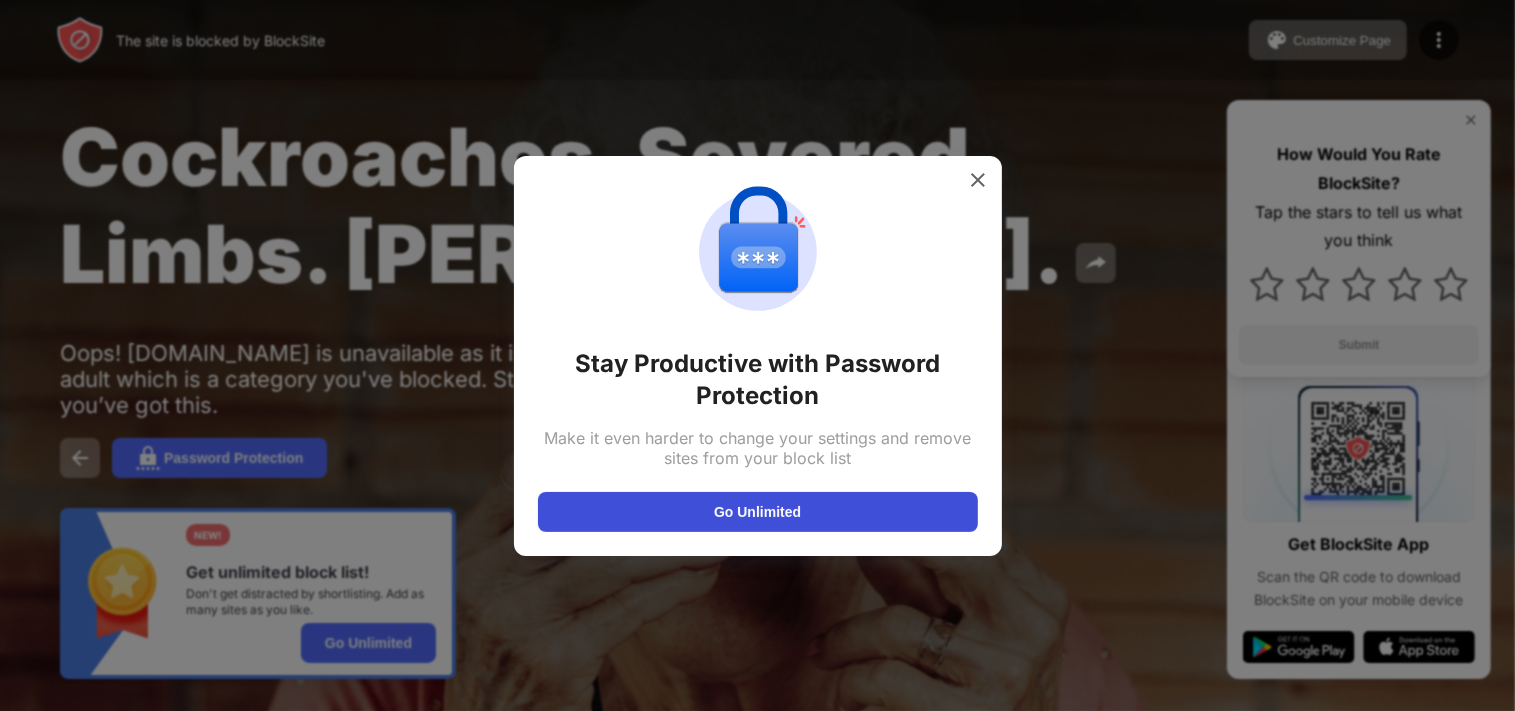 click on "Stay Productive with Password Protection Make it even harder to change your settings and remove sites from your block list Go Unlimited" at bounding box center (758, 356) 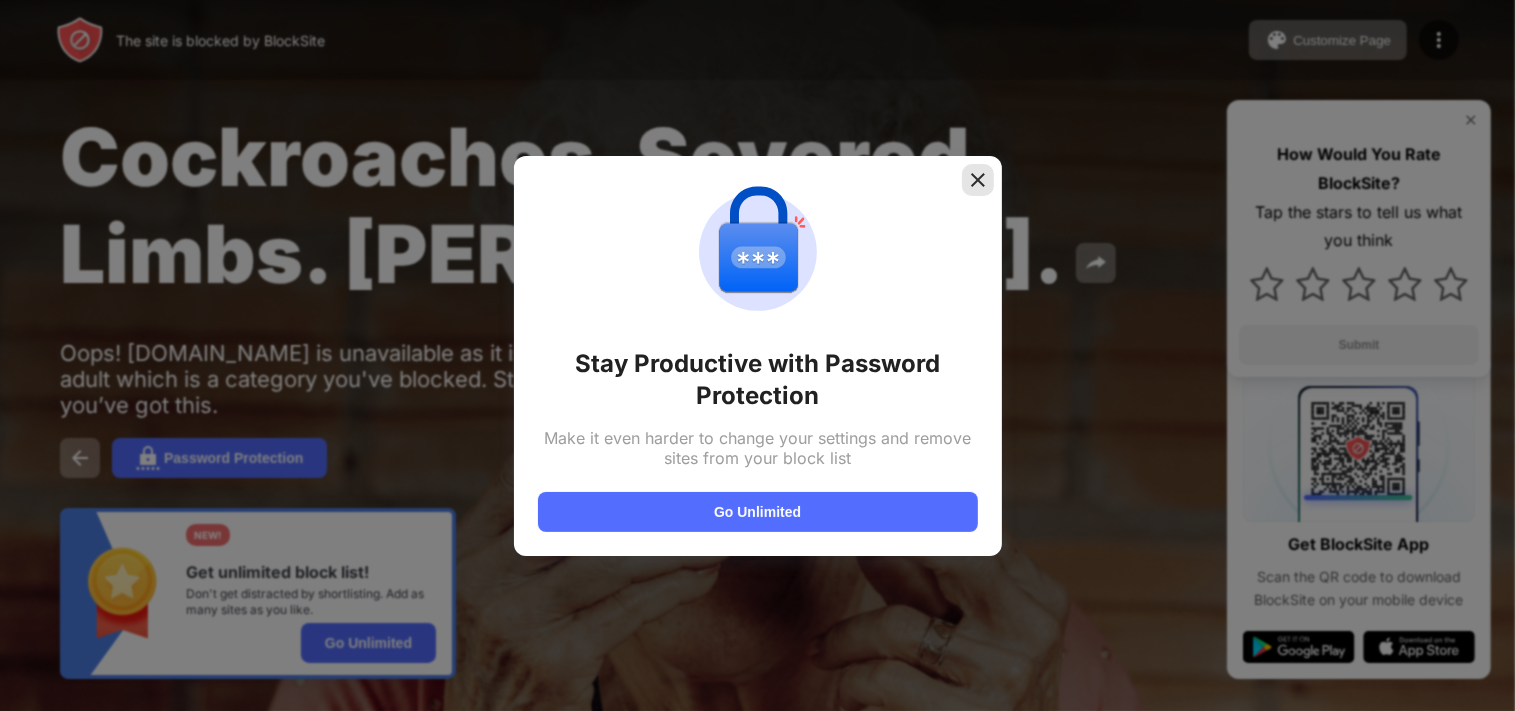 click at bounding box center [978, 180] 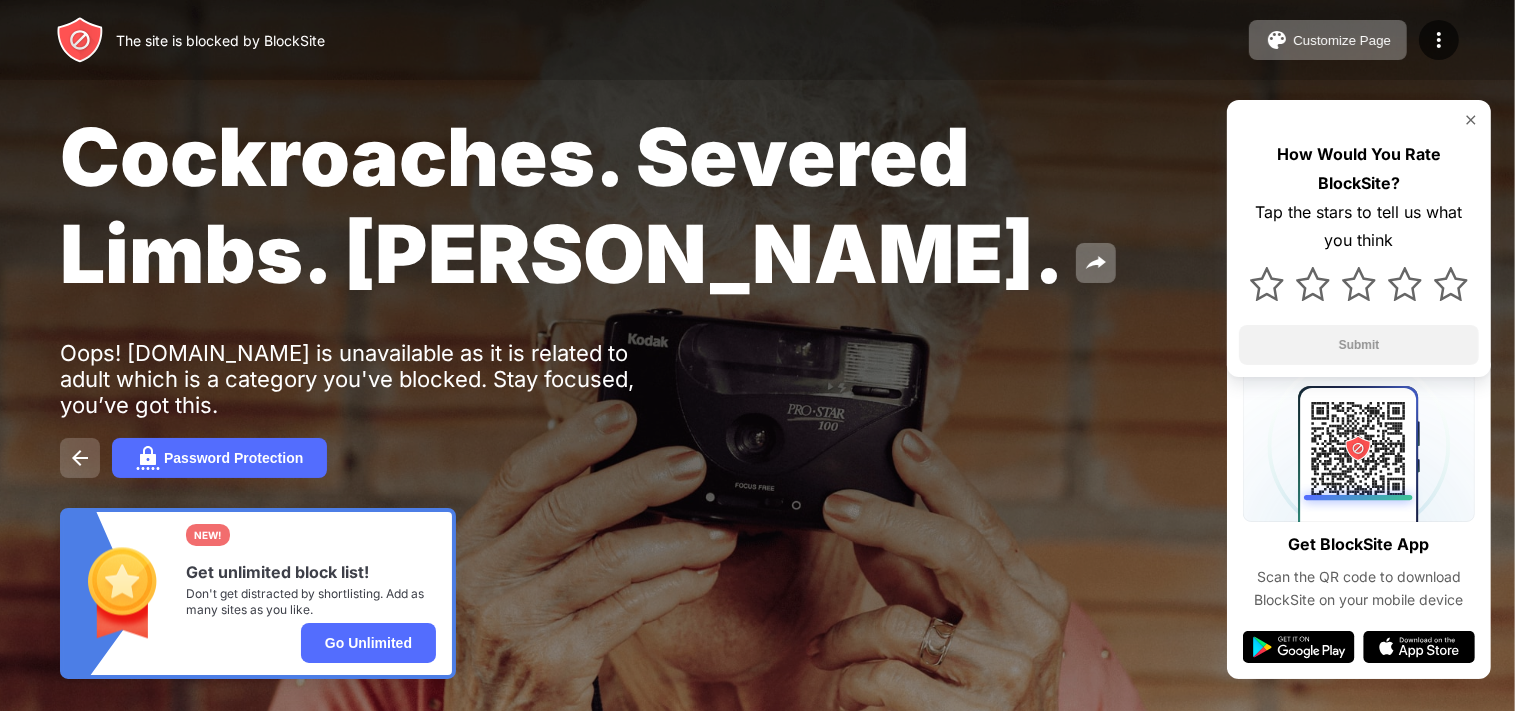 click at bounding box center (80, 458) 